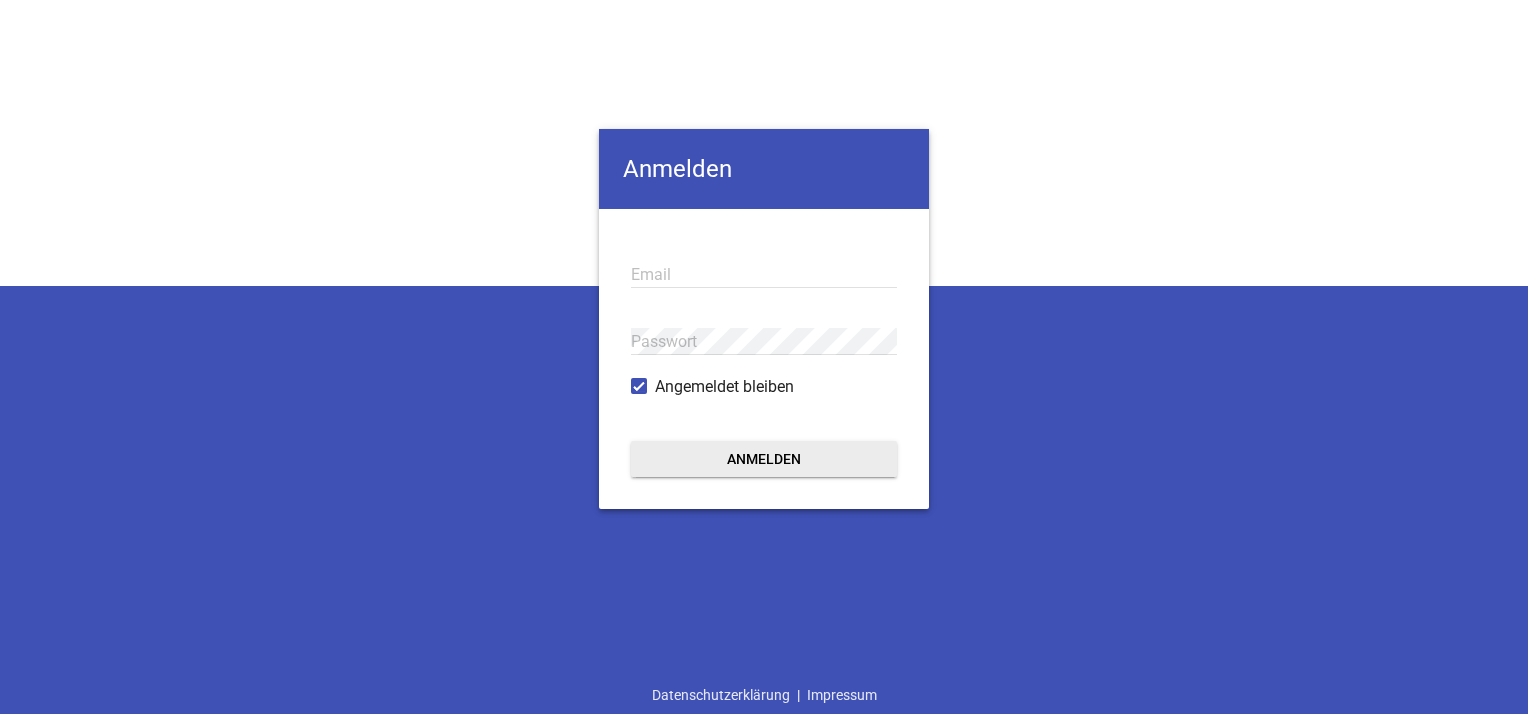 scroll, scrollTop: 0, scrollLeft: 0, axis: both 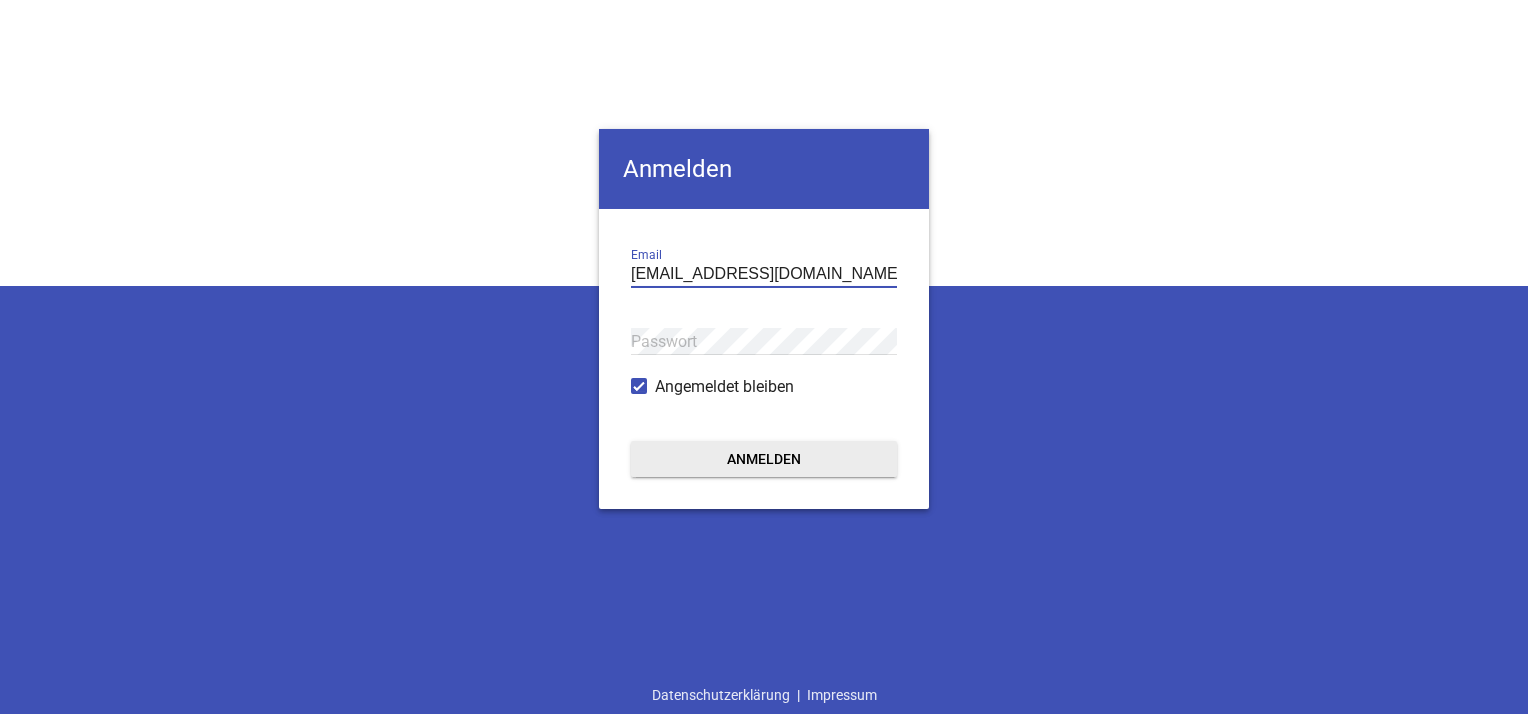 type on "[EMAIL_ADDRESS][DOMAIN_NAME]" 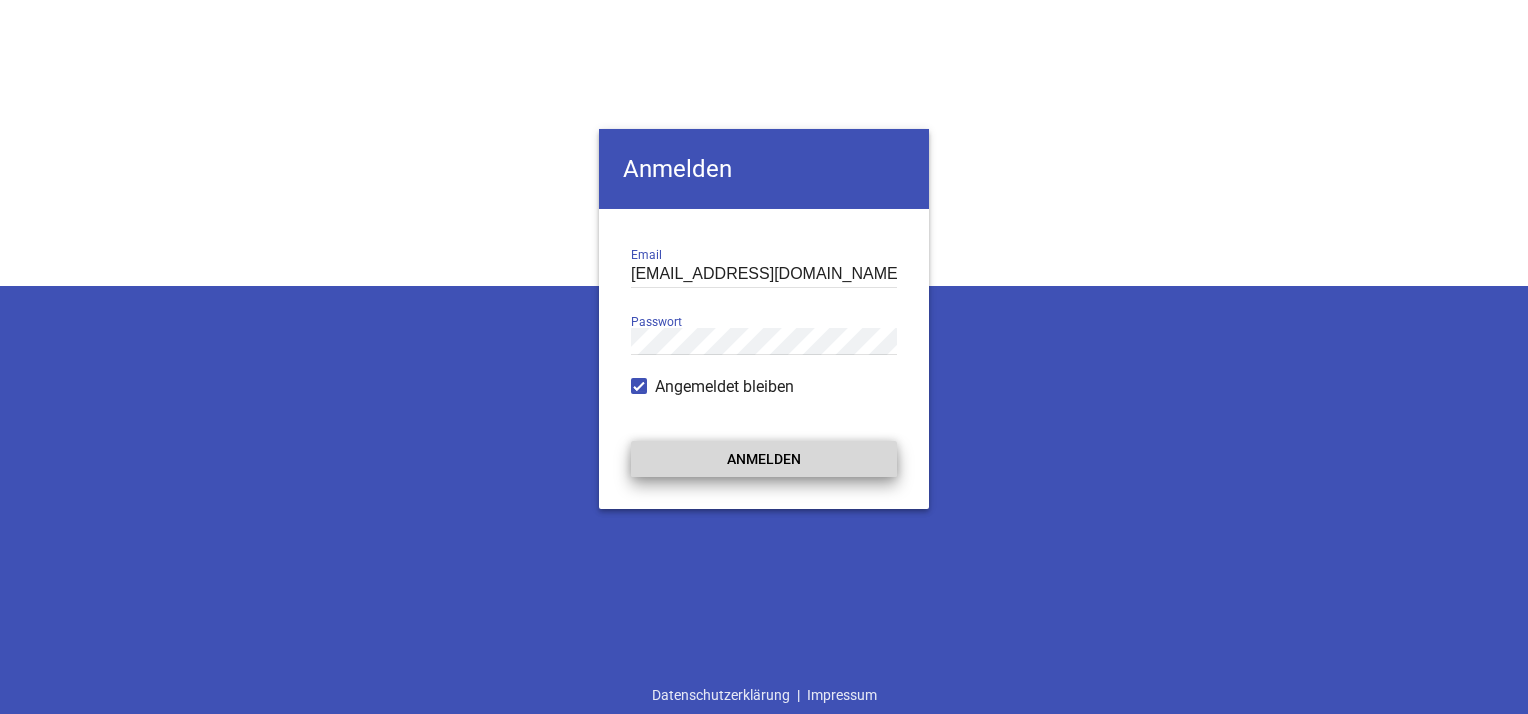 click on "Anmelden" at bounding box center (764, 459) 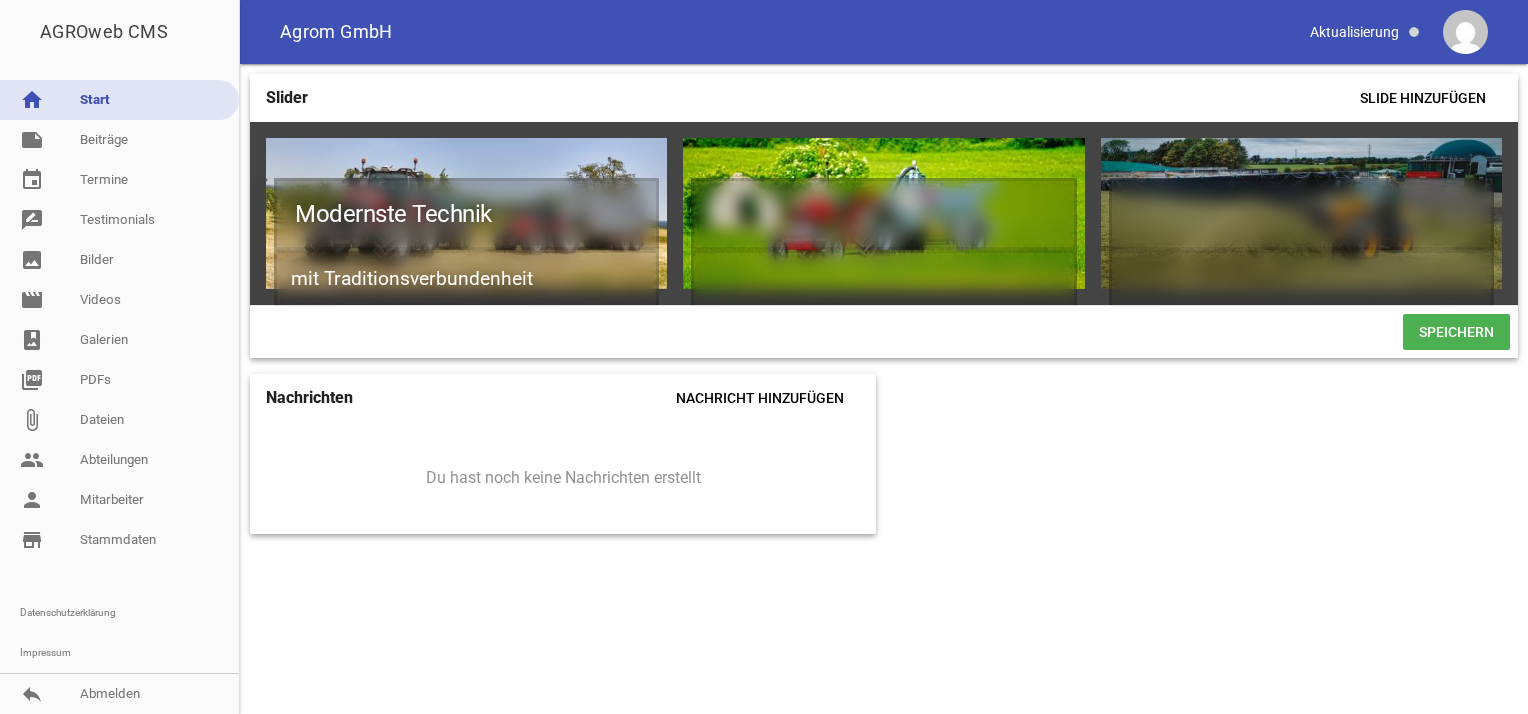 click on "Slider     Slide hinzufügen   Modernste Technik   mit Traditionsverbundenheit     games   delete    crop   image       games   delete    crop   image       games   delete    crop   image       games   delete    crop   image       games   delete    crop   image       games   delete    crop   image         Speichern     Nachrichten     Nachricht hinzufügen
Du hast noch keine Nachrichten erstellt" at bounding box center (884, 389) 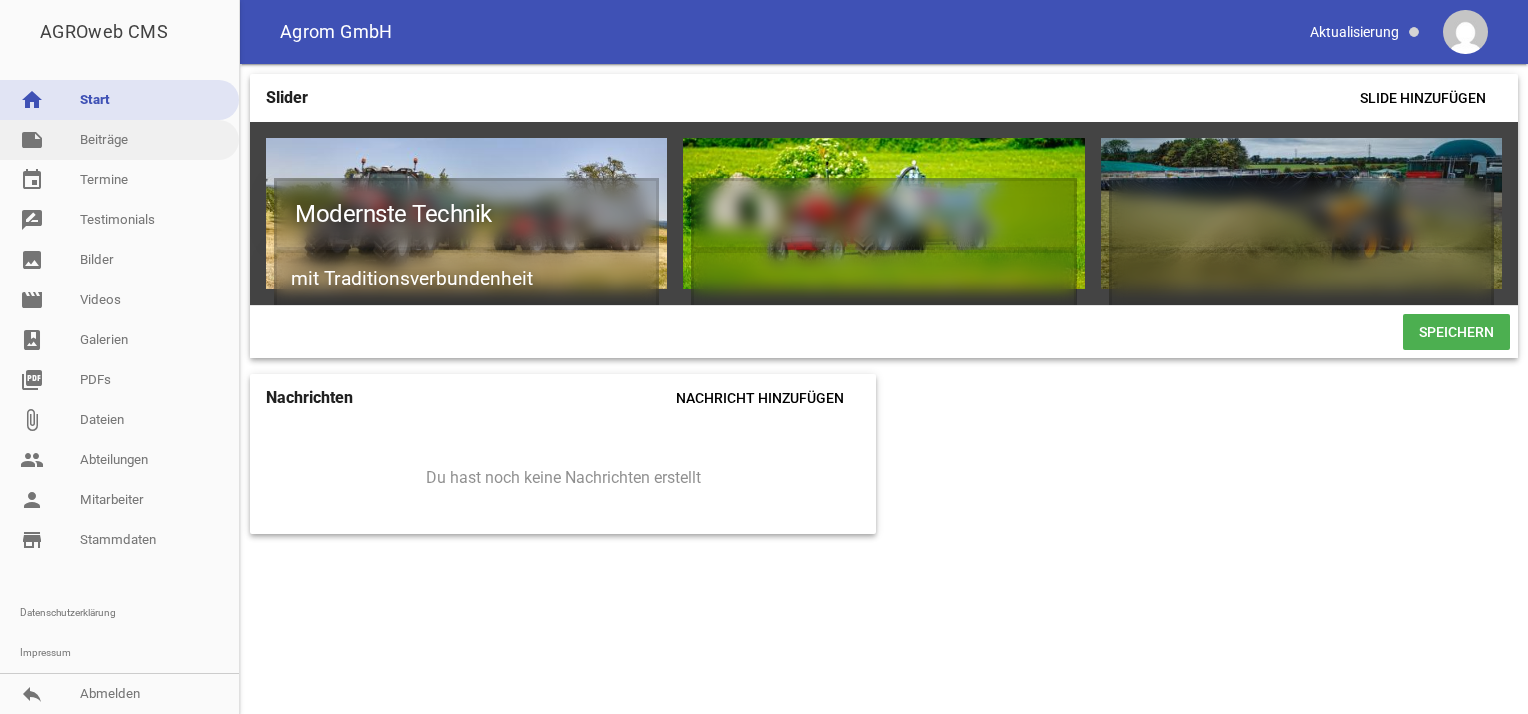 click on "note Beiträge" at bounding box center [119, 140] 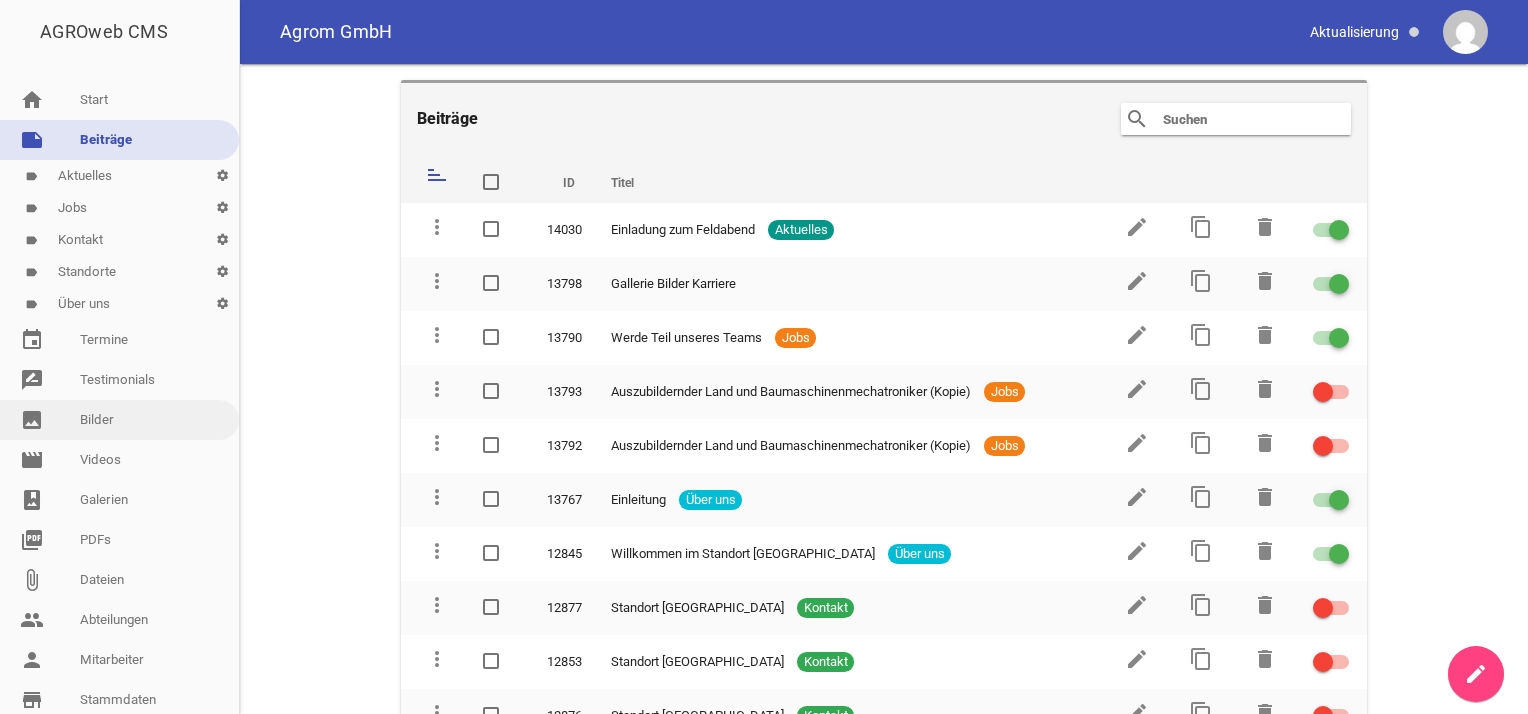 click on "image Bilder" at bounding box center (119, 420) 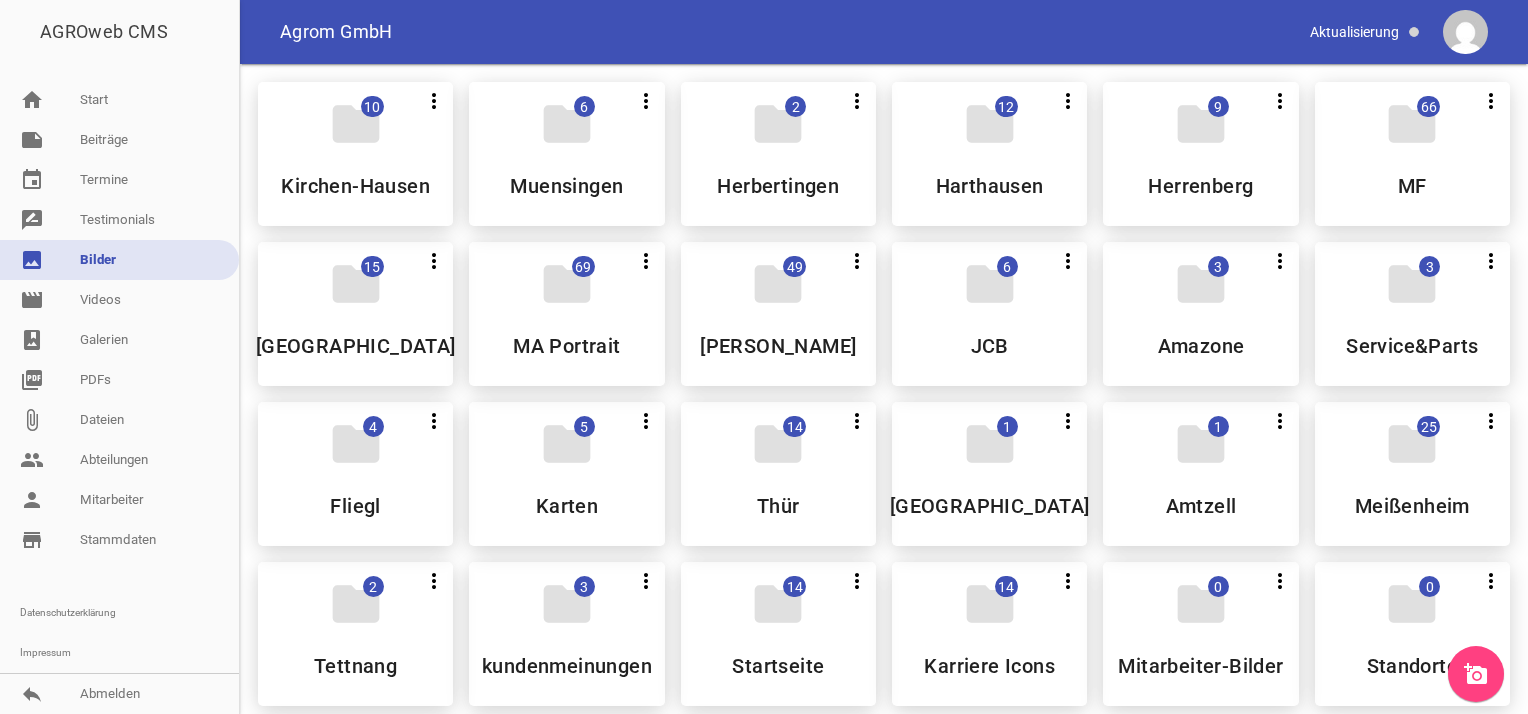 scroll, scrollTop: 600, scrollLeft: 0, axis: vertical 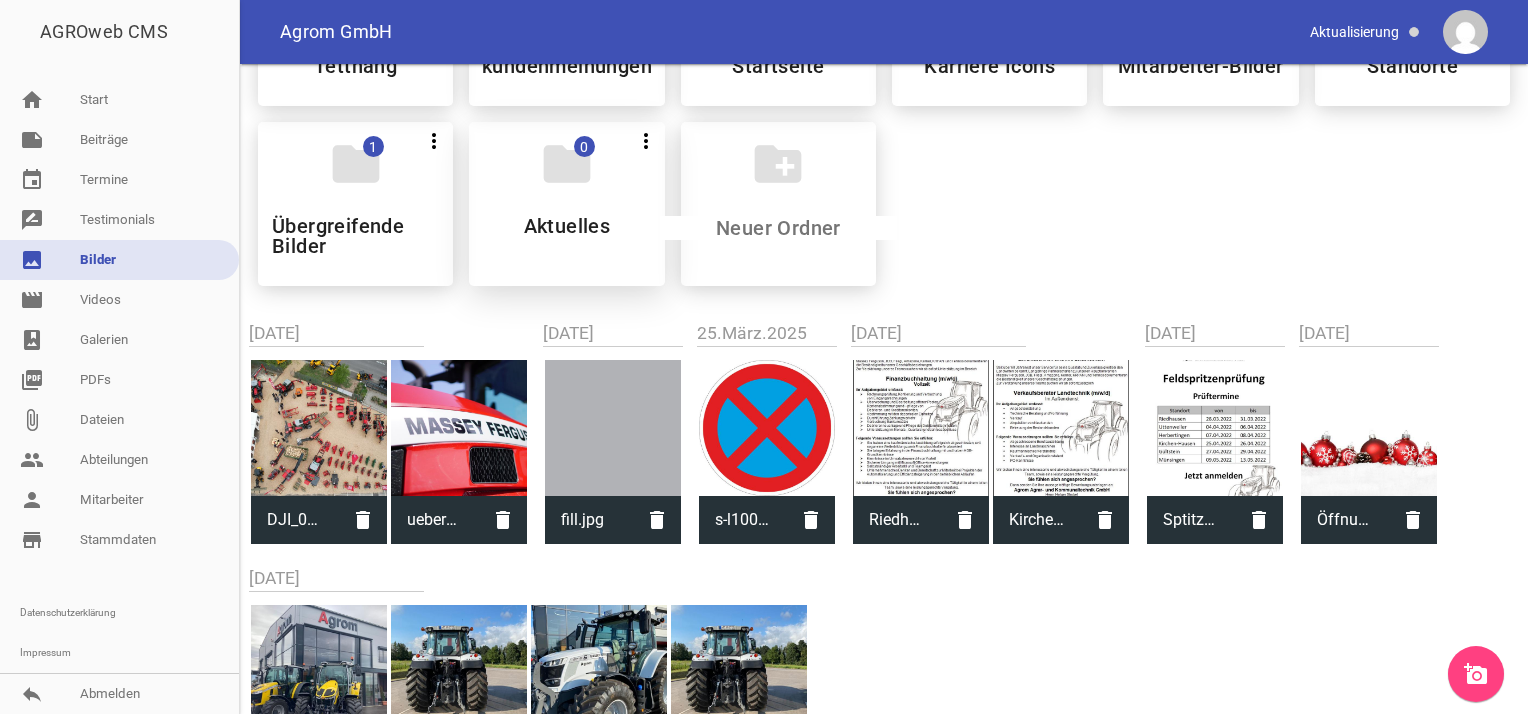 click on "folder   0   more_vert     Teilen   Bearbeiten   Löschen   Aktuelles" at bounding box center (566, 204) 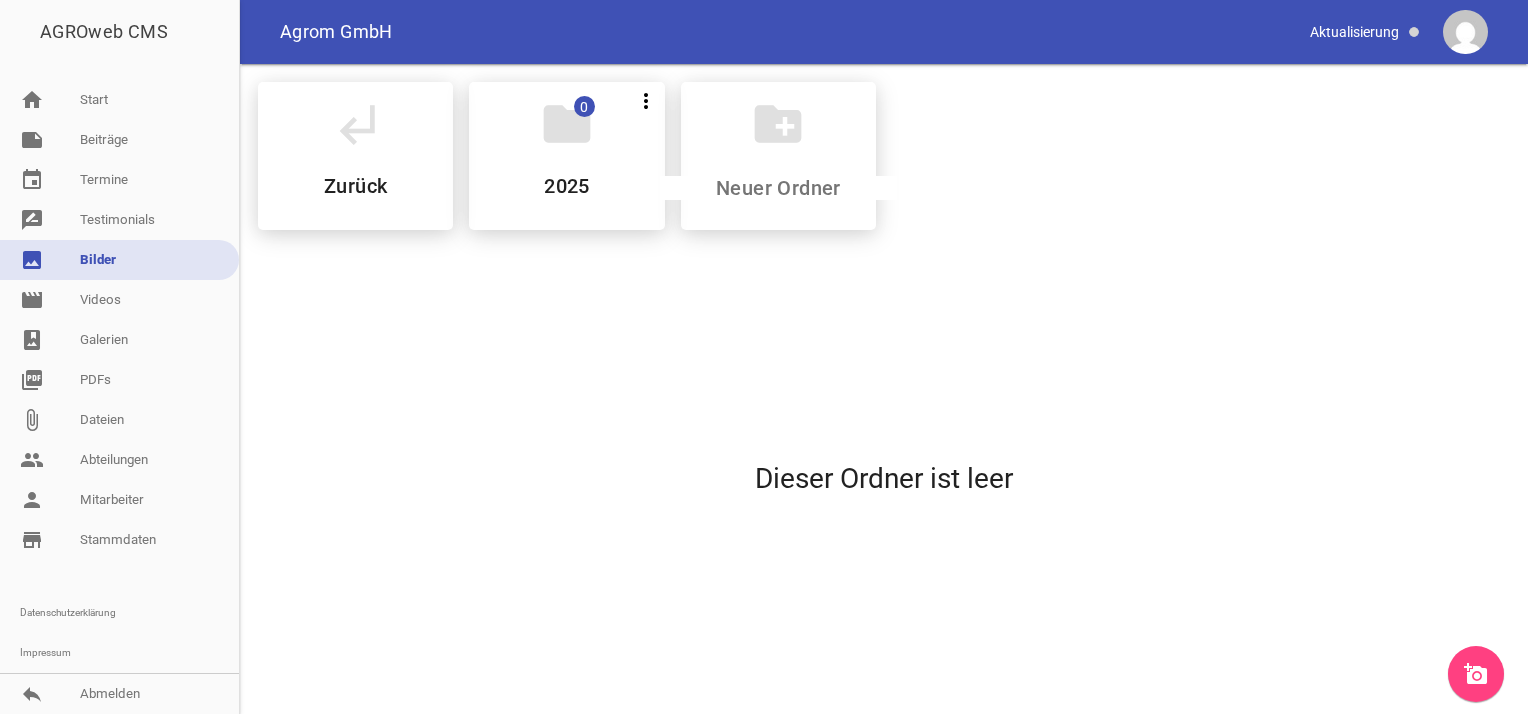 scroll, scrollTop: 0, scrollLeft: 0, axis: both 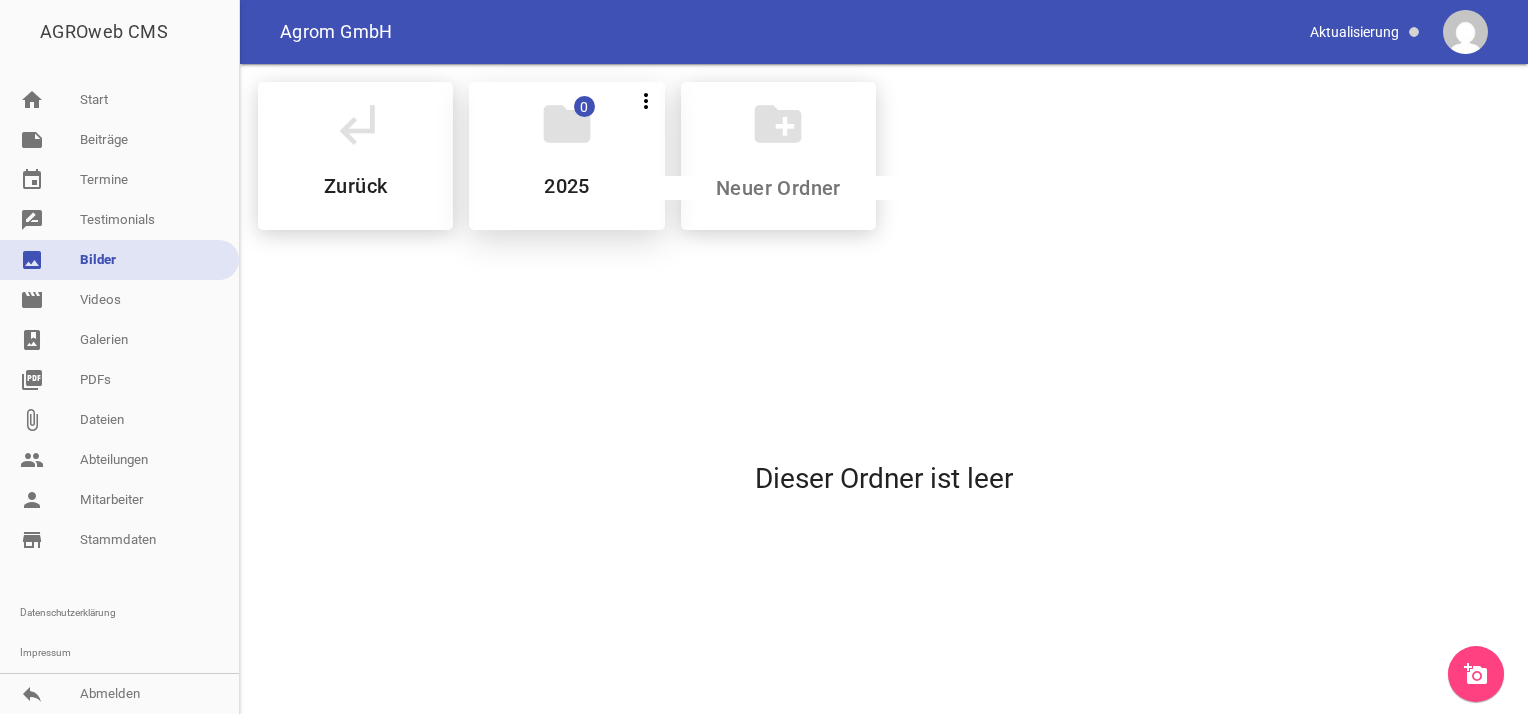 click on "folder   0   more_vert     Teilen   Bearbeiten   Löschen   2025" at bounding box center [566, 156] 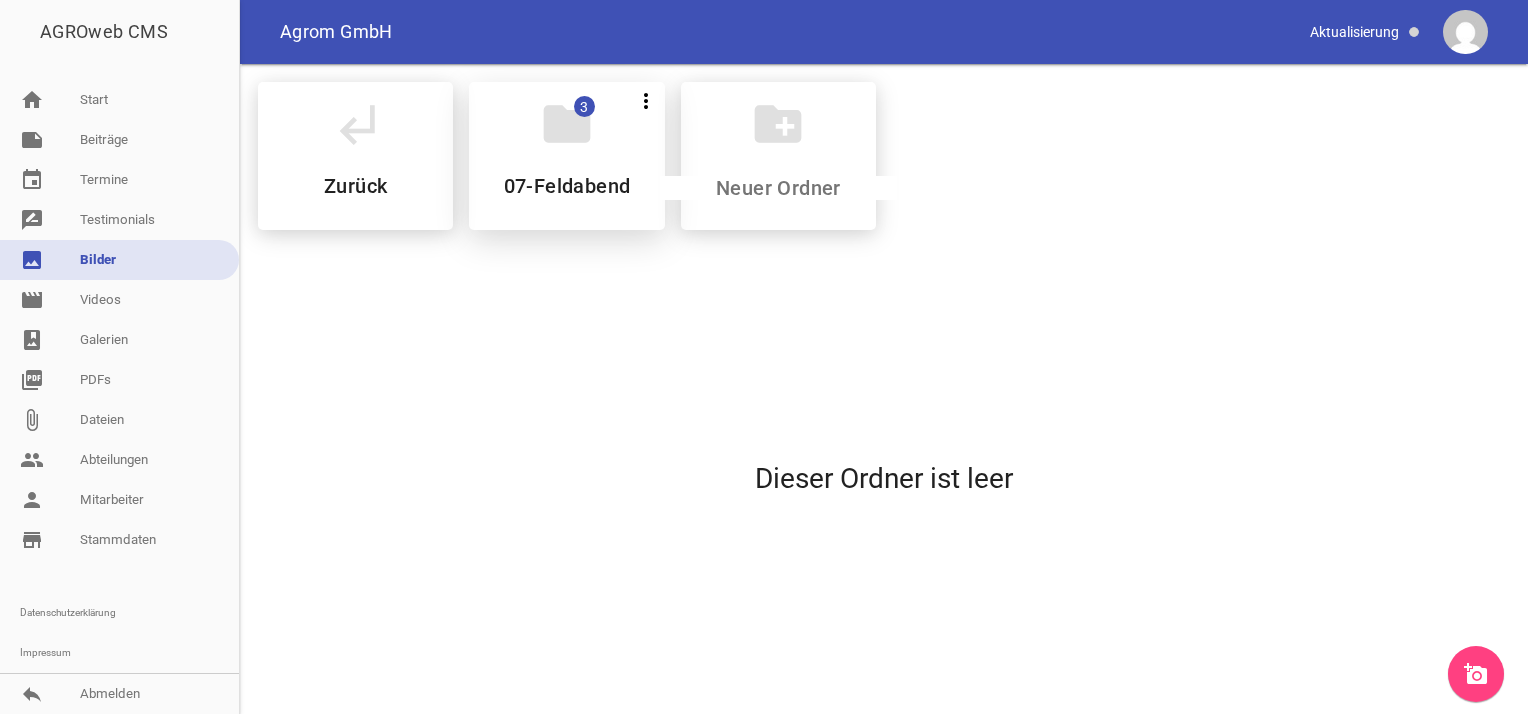click on "folder   3   more_vert     Teilen   Bearbeiten   Löschen   07-Feldabend" at bounding box center (566, 156) 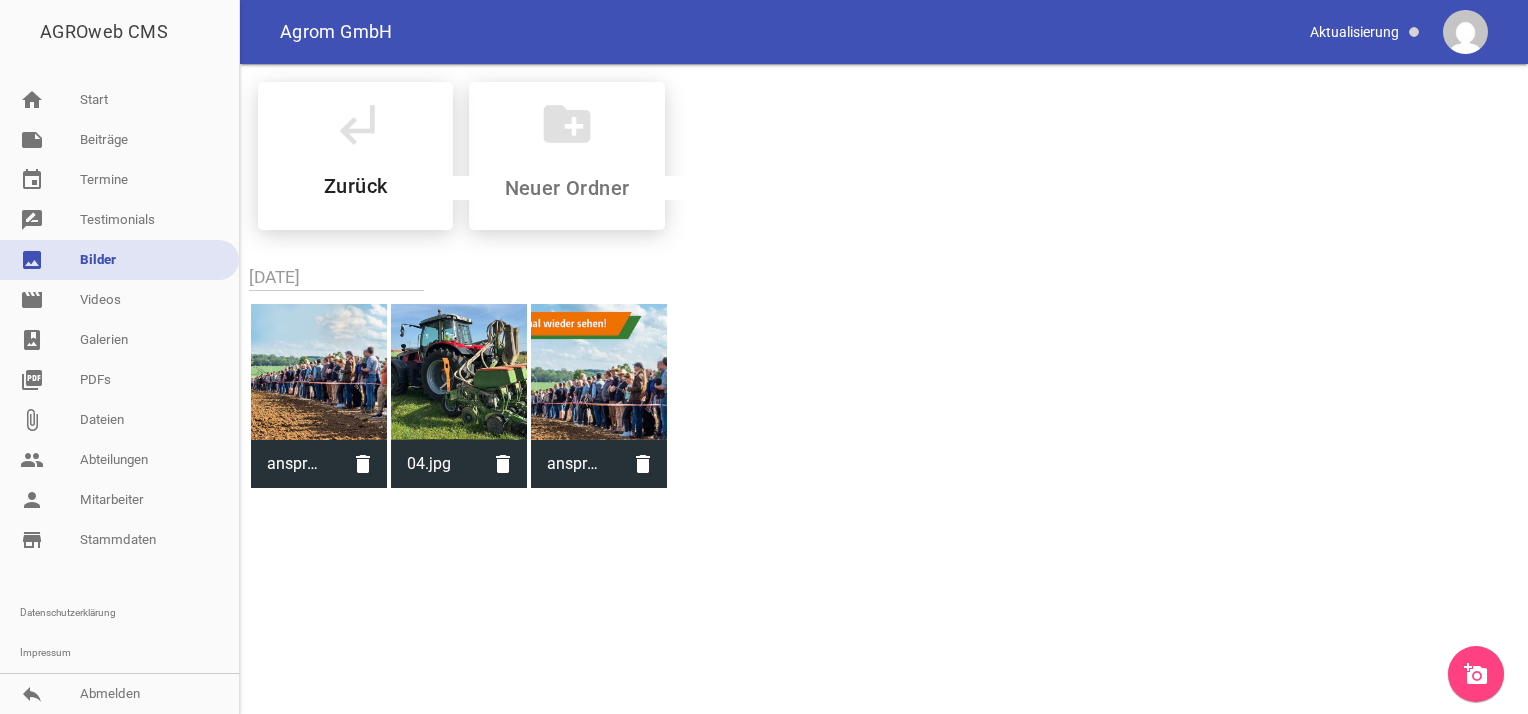 click on "subdirectory_arrow_left   Zurück    create_new_folder     [DATE]       ansprache-feldabendtour-2024-data-Webformat.jpg     delete     04.jpg     delete     ansprache-feldabendtour-2024-data-Webformat-groß.jpg     delete" at bounding box center [884, 279] 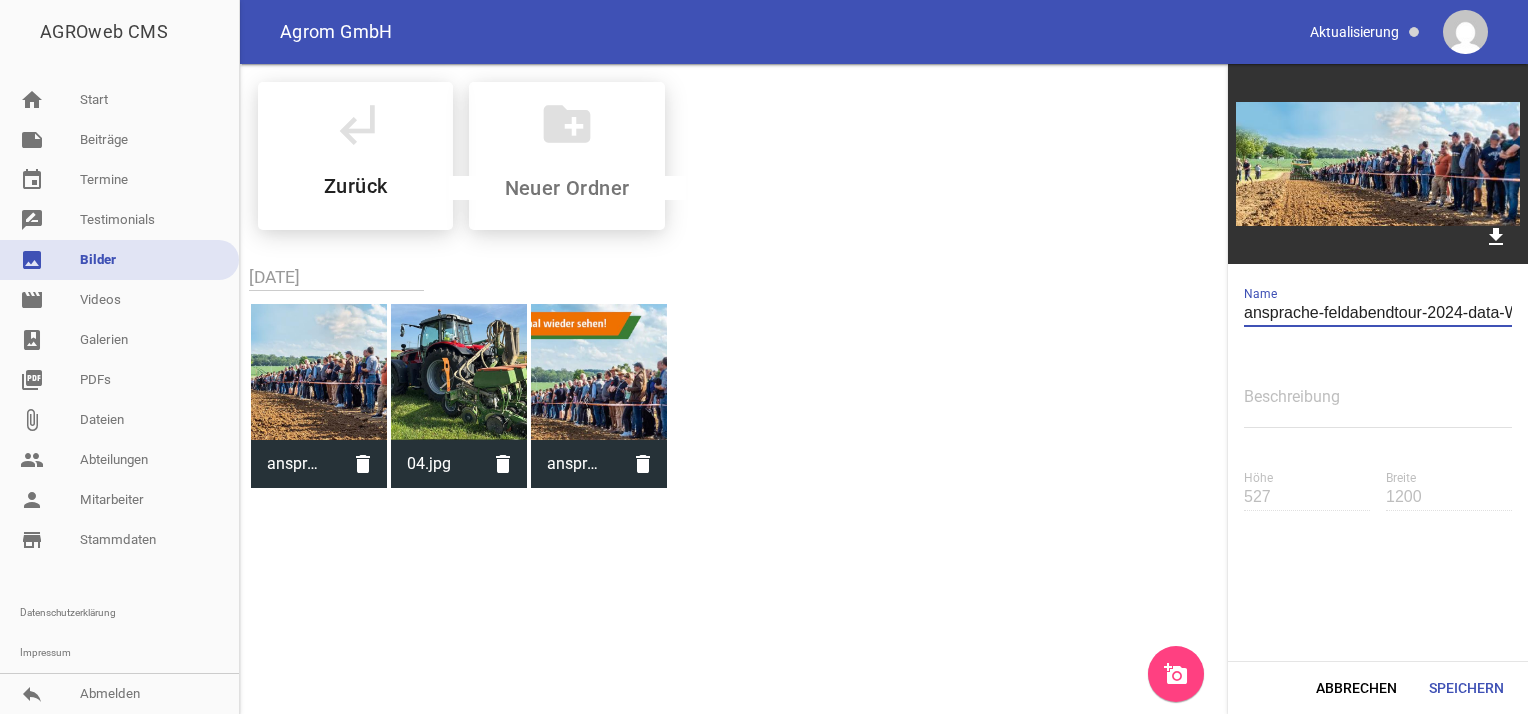 scroll, scrollTop: 0, scrollLeft: 96, axis: horizontal 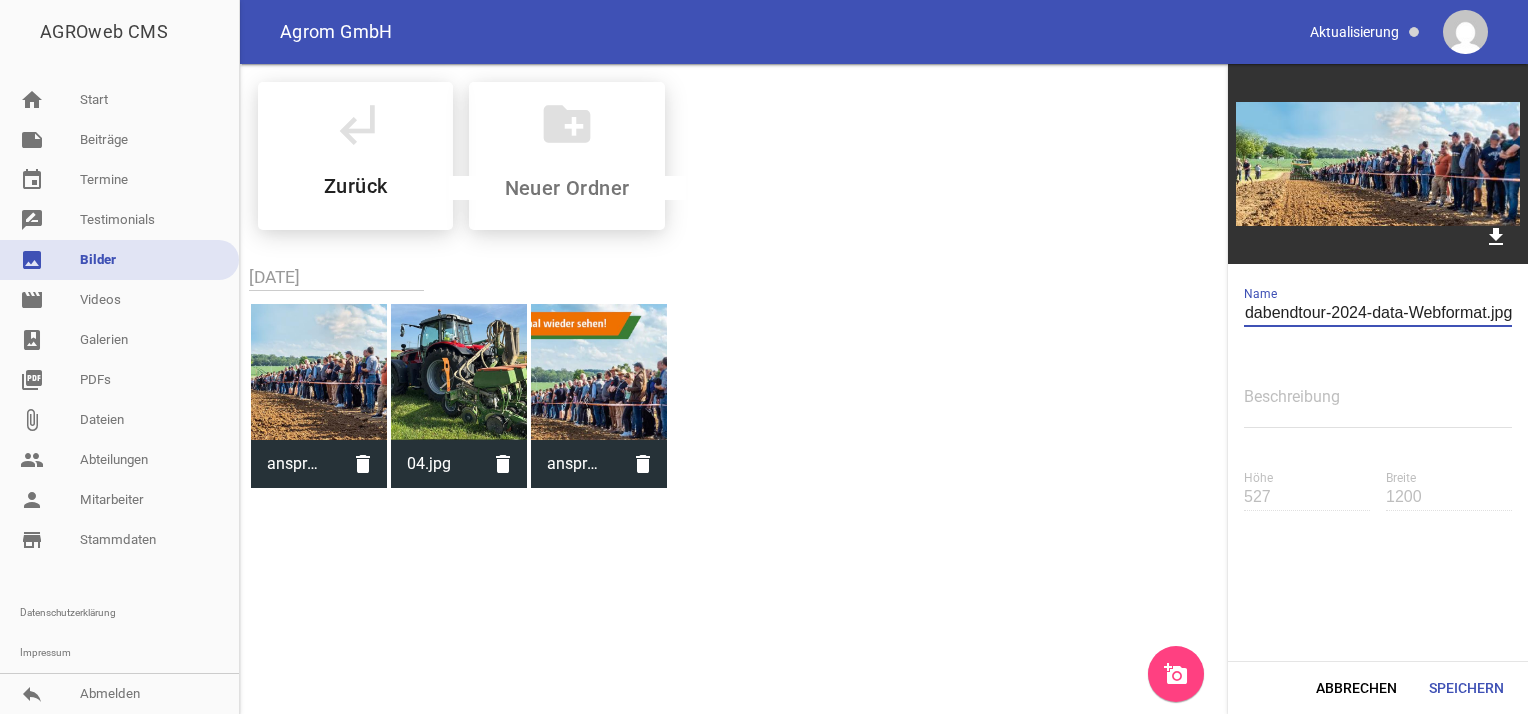 drag, startPoint x: 1323, startPoint y: 314, endPoint x: 1744, endPoint y: 302, distance: 421.171 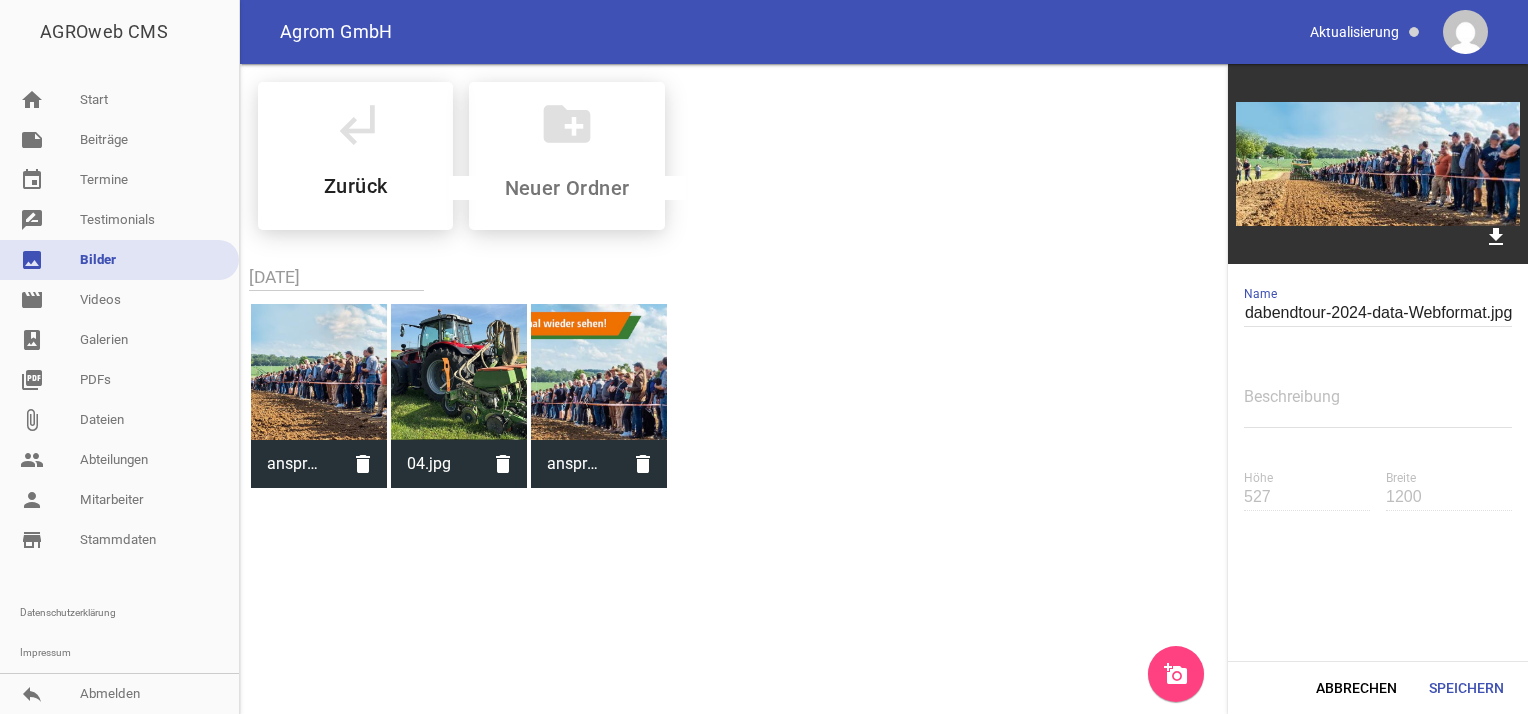 scroll, scrollTop: 0, scrollLeft: 0, axis: both 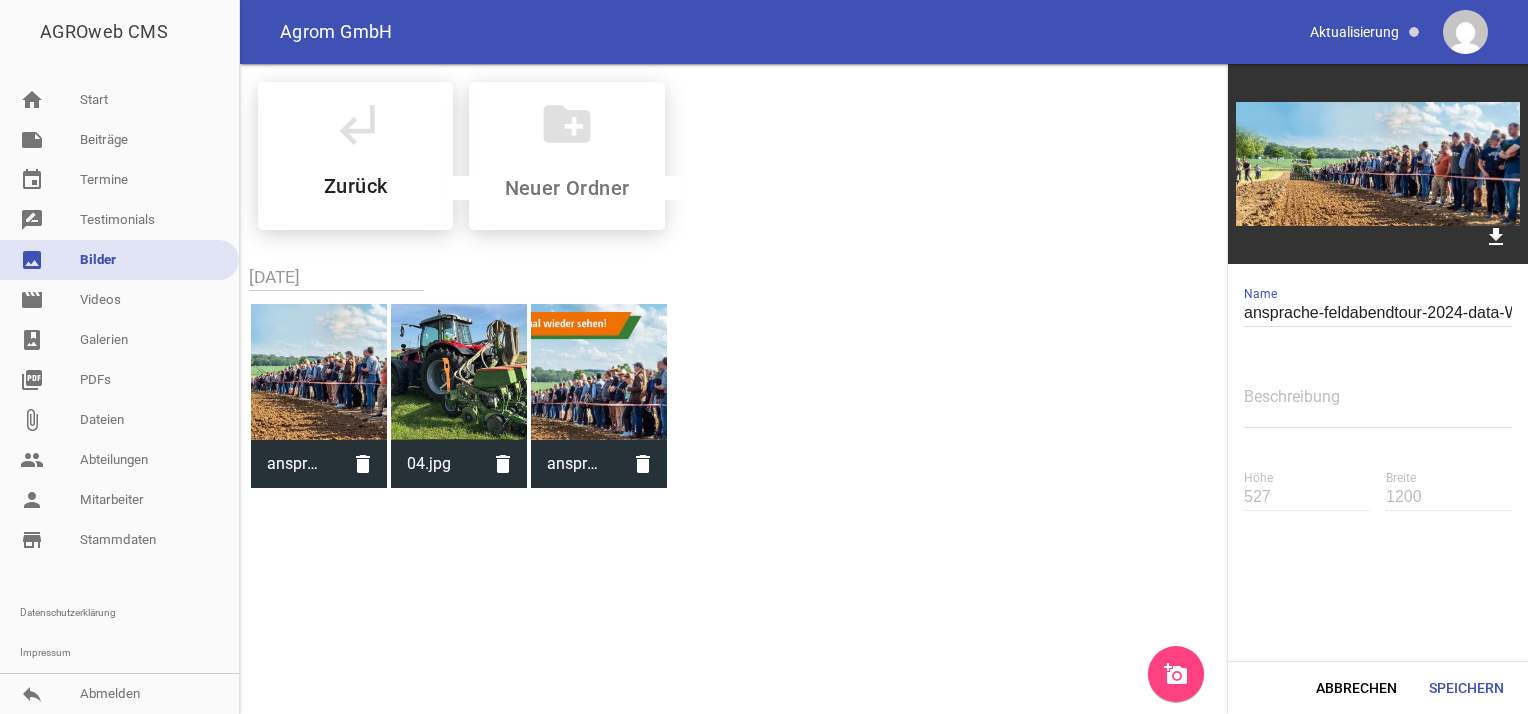 click on "ansprache-feldabendtour-2024-data-Webformat.jpg" at bounding box center [1378, 313] 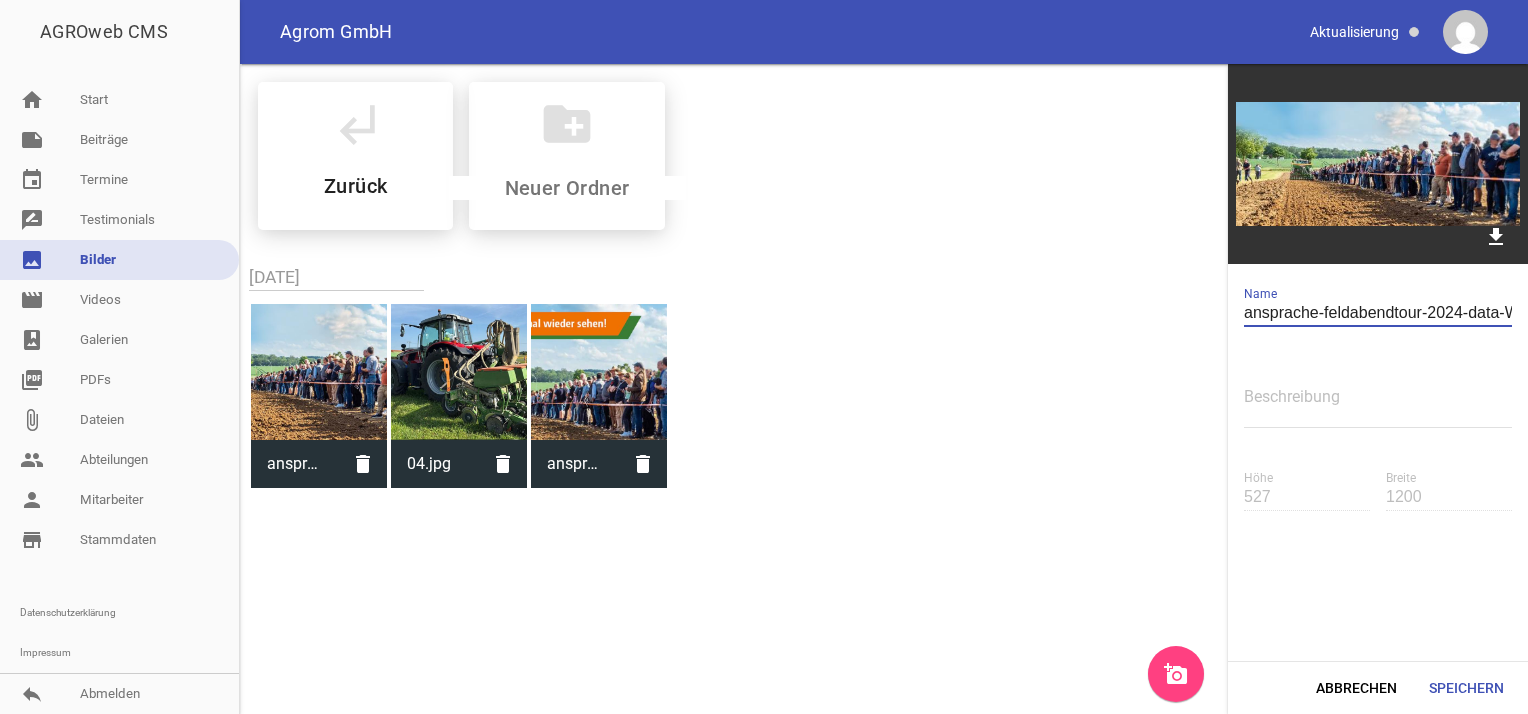 scroll, scrollTop: 0, scrollLeft: 96, axis: horizontal 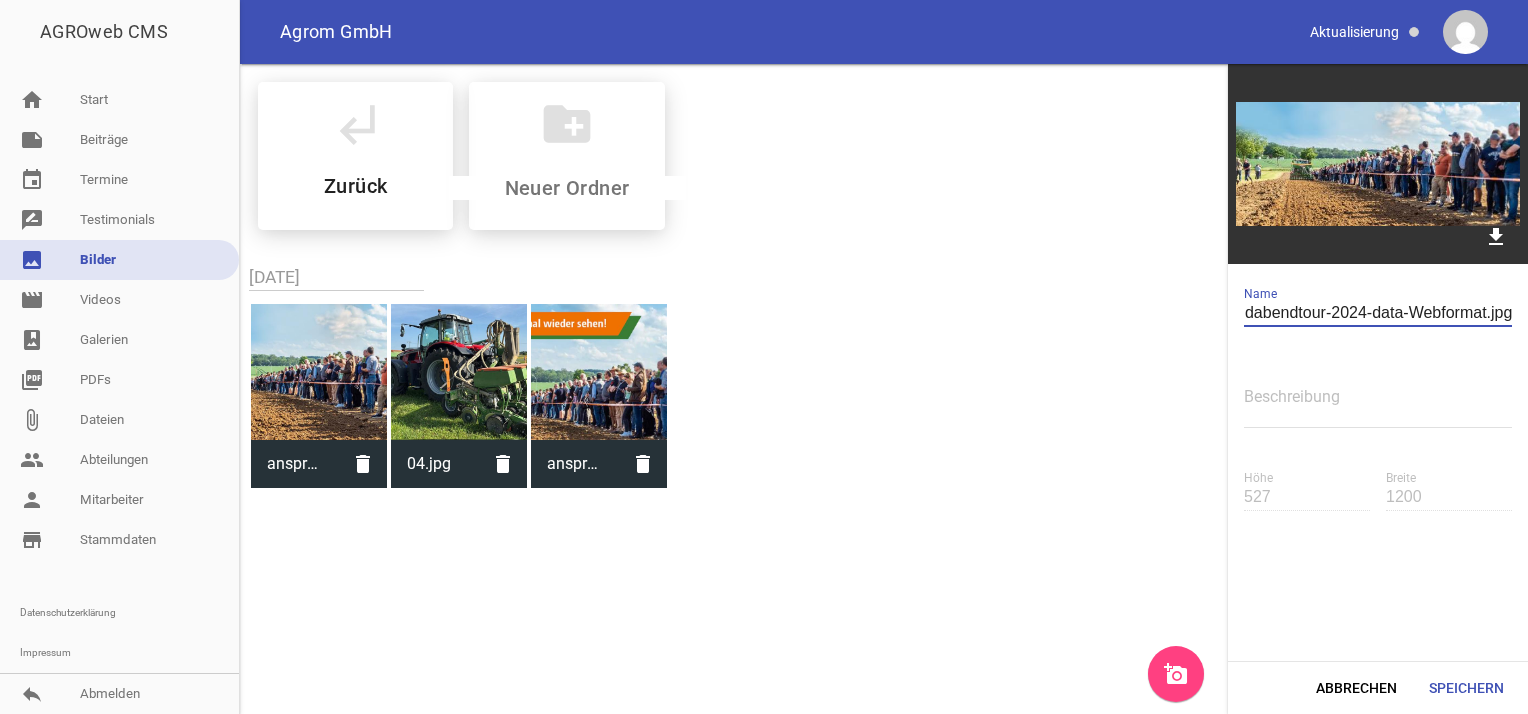 drag, startPoint x: 1366, startPoint y: 313, endPoint x: 1708, endPoint y: 313, distance: 342 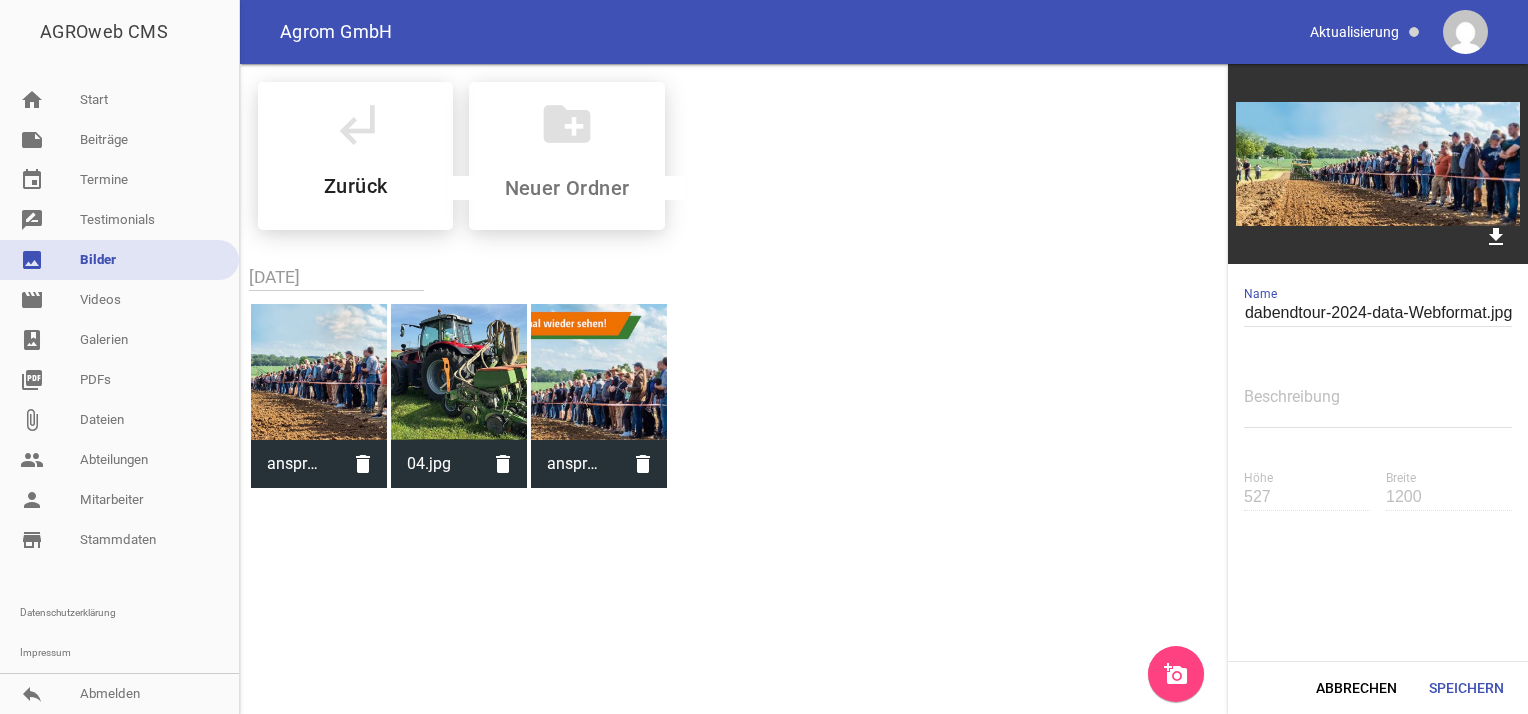 scroll, scrollTop: 0, scrollLeft: 0, axis: both 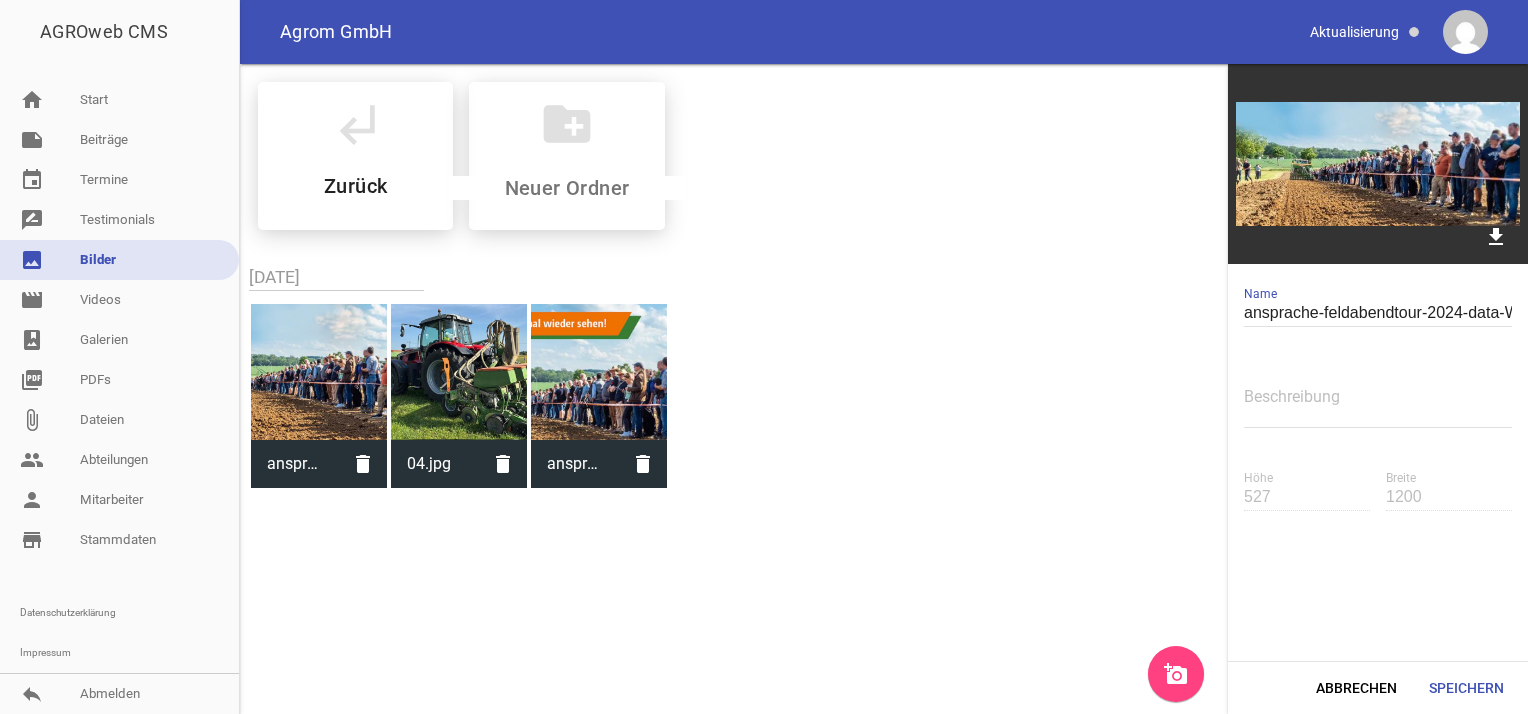 click on "subdirectory_arrow_left   Zurück    create_new_folder     [DATE]       ansprache-feldabendtour-2024-data-Webformat.jpg     delete     04.jpg     delete     ansprache-feldabendtour-2024-data-Webformat-groß.jpg     delete" at bounding box center (884, 279) 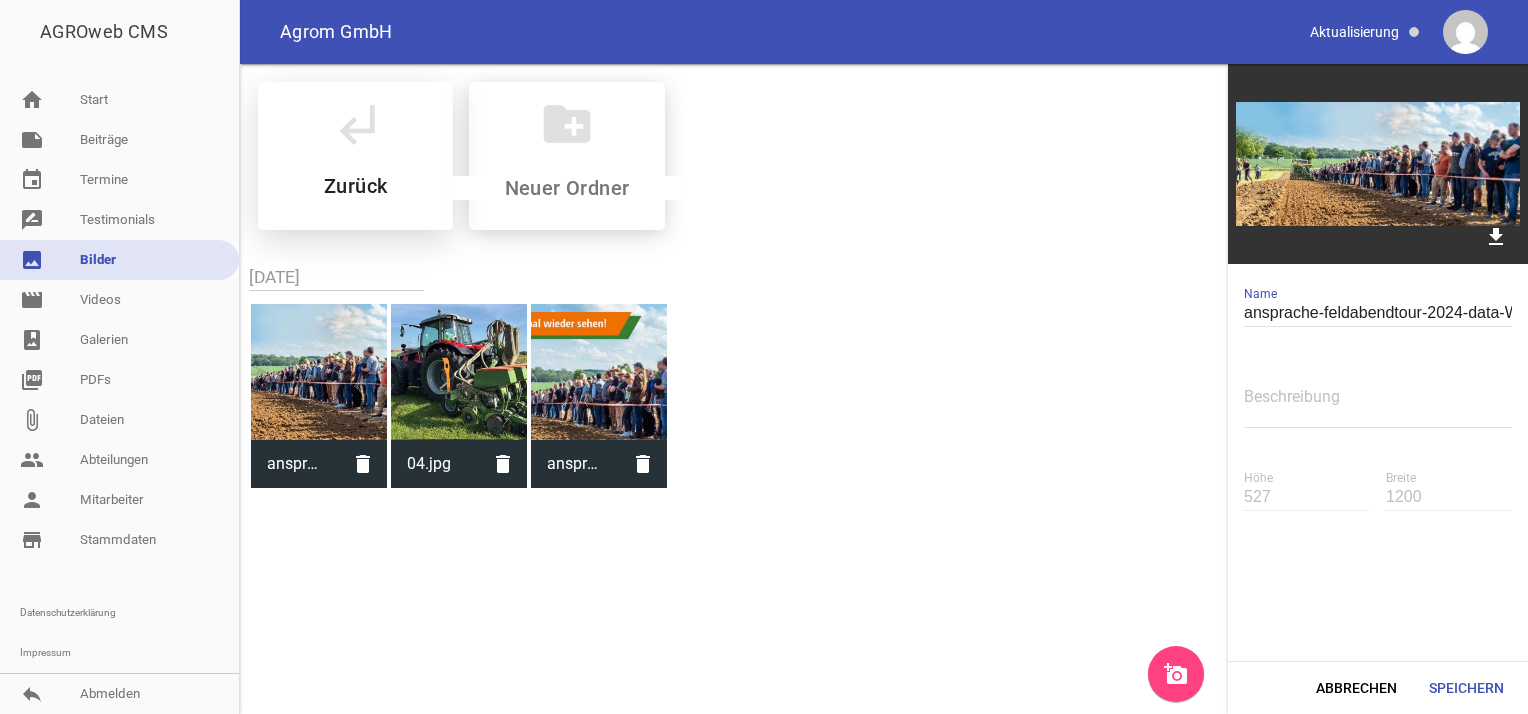 click on "subdirectory_arrow_left" at bounding box center [356, 124] 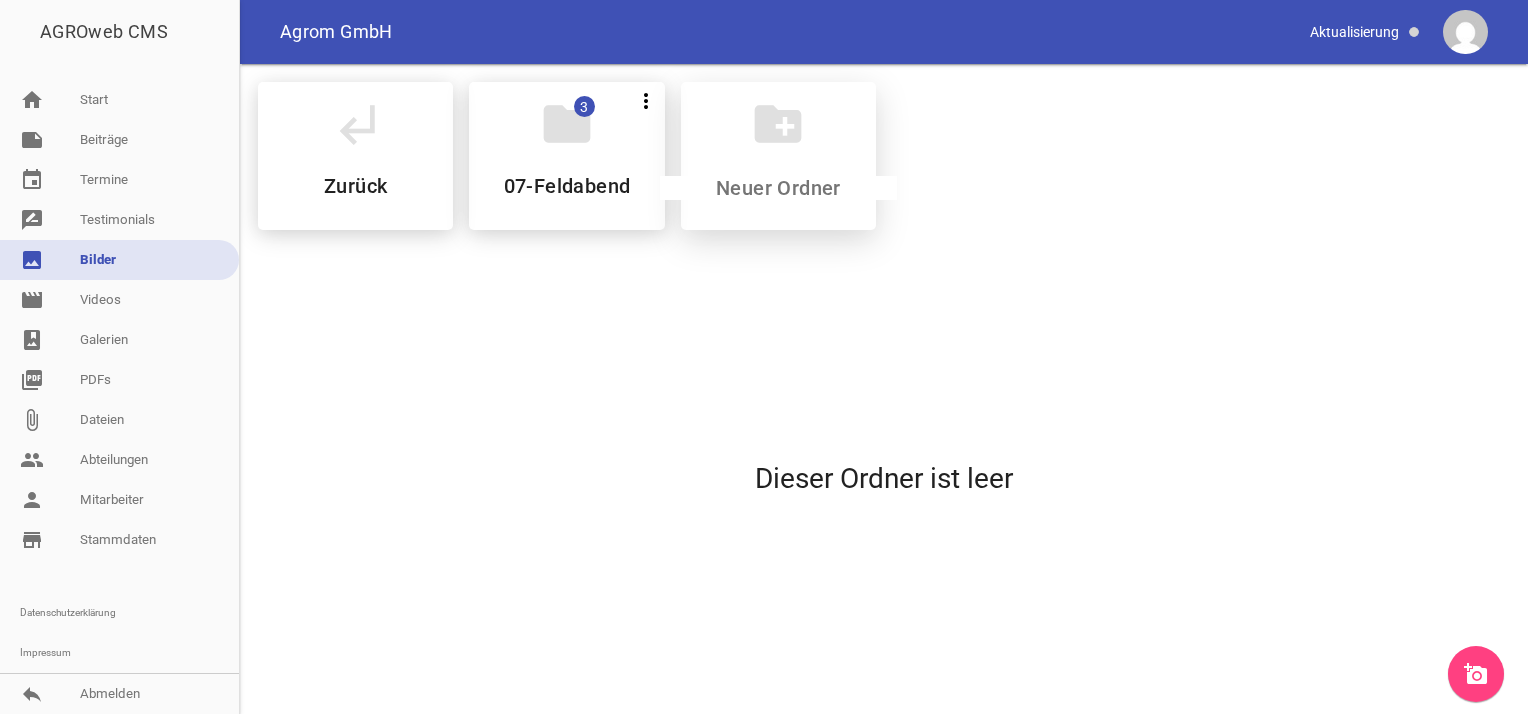 click on "create_new_folder" at bounding box center [778, 156] 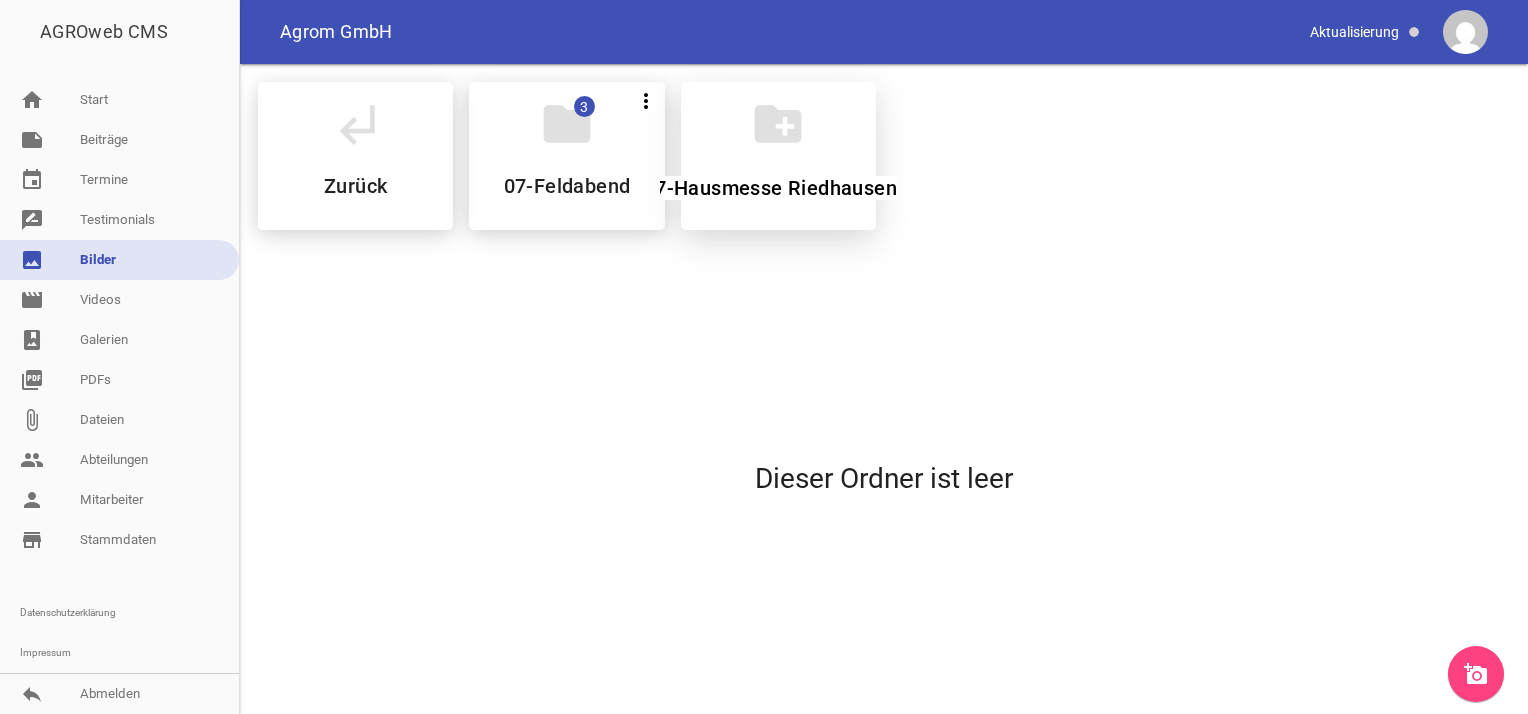 scroll, scrollTop: 0, scrollLeft: 28, axis: horizontal 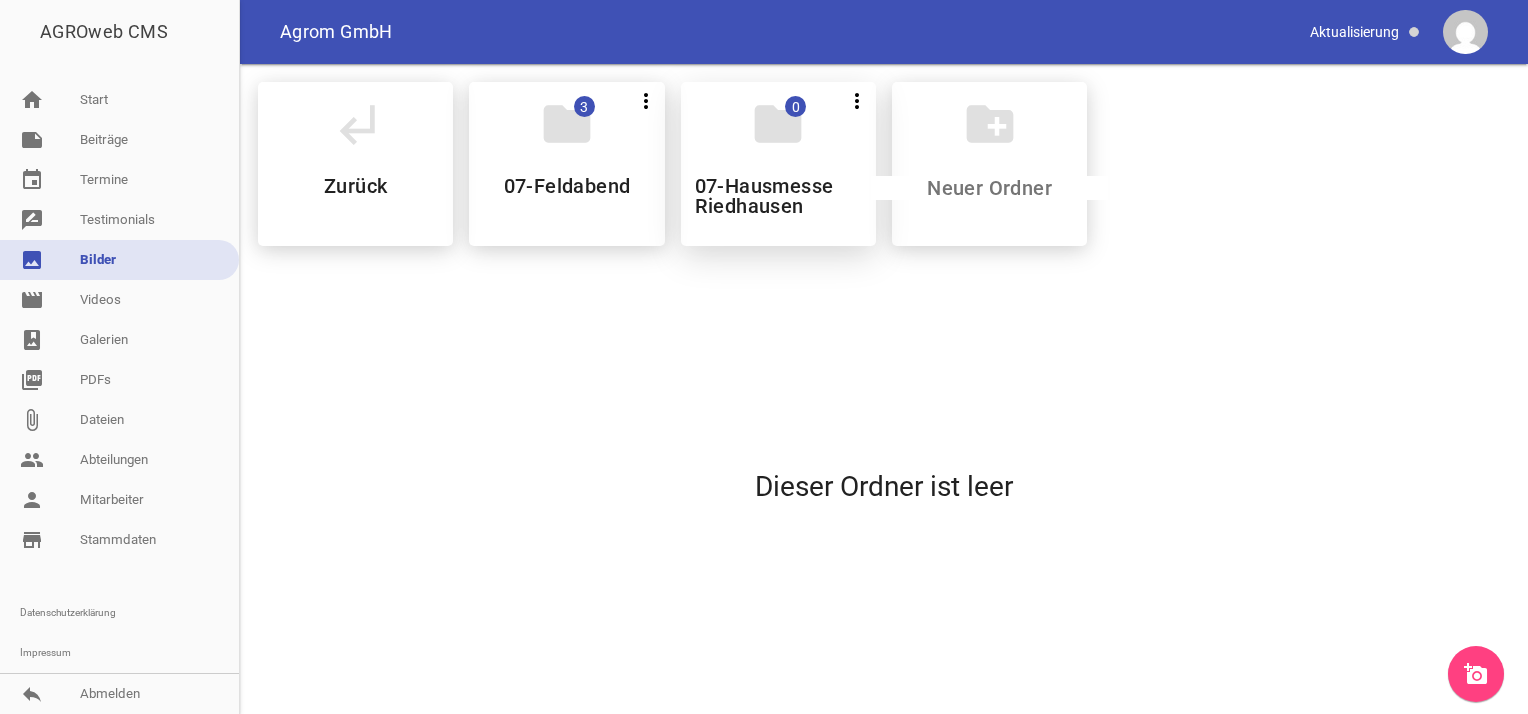 click on "folder" at bounding box center [778, 124] 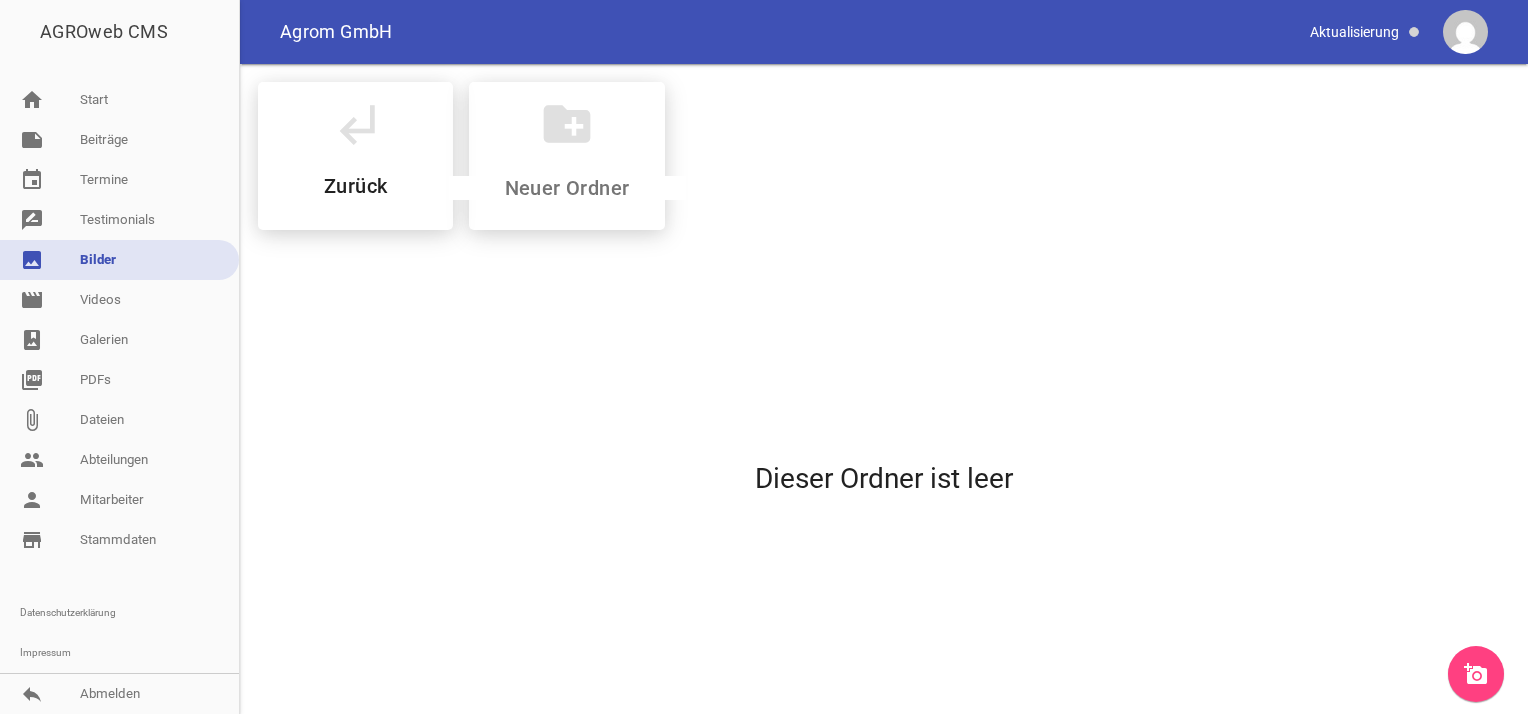 click on "subdirectory_arrow_left   Zurück    create_new_folder" at bounding box center [884, 156] 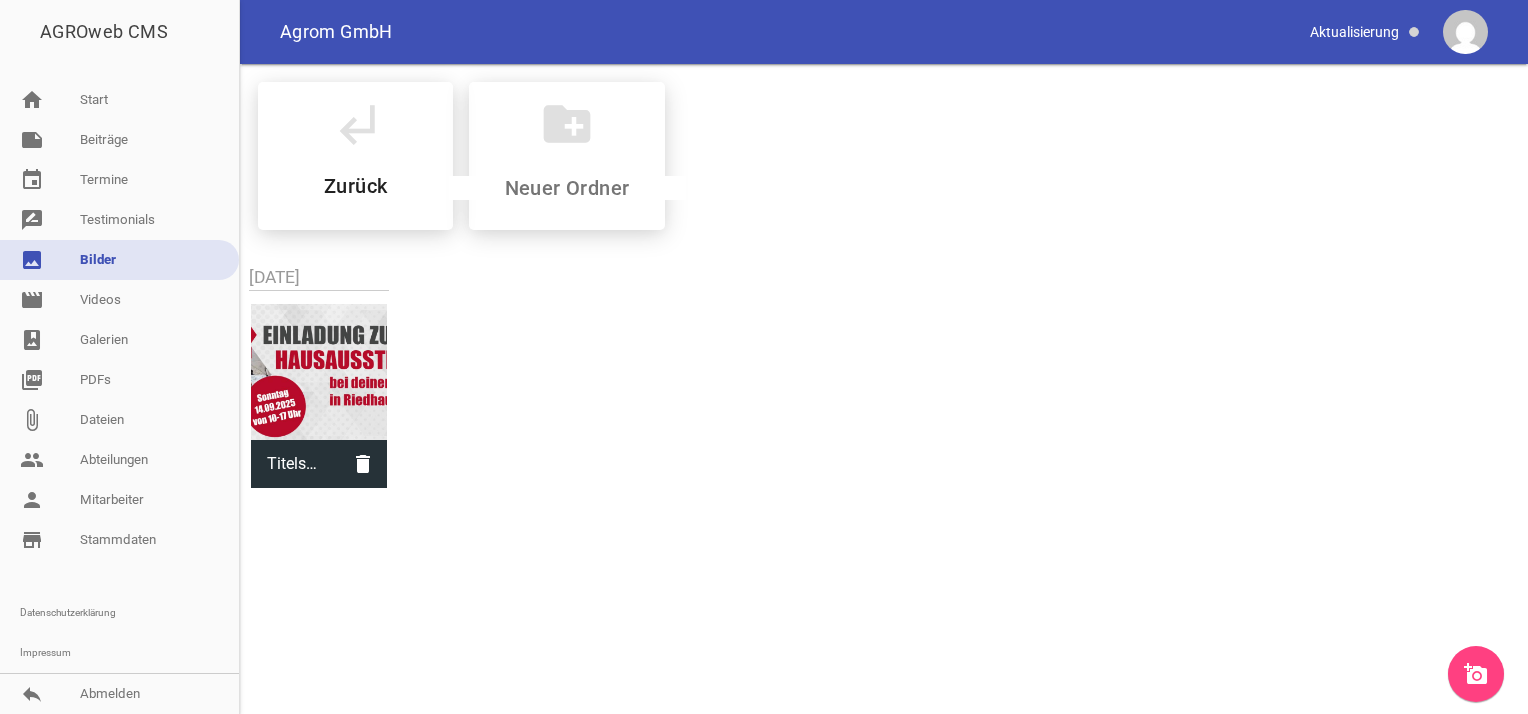 click on "subdirectory_arrow_left   Zurück    create_new_folder     [DATE]       Titelseite.jpg     delete" at bounding box center (884, 279) 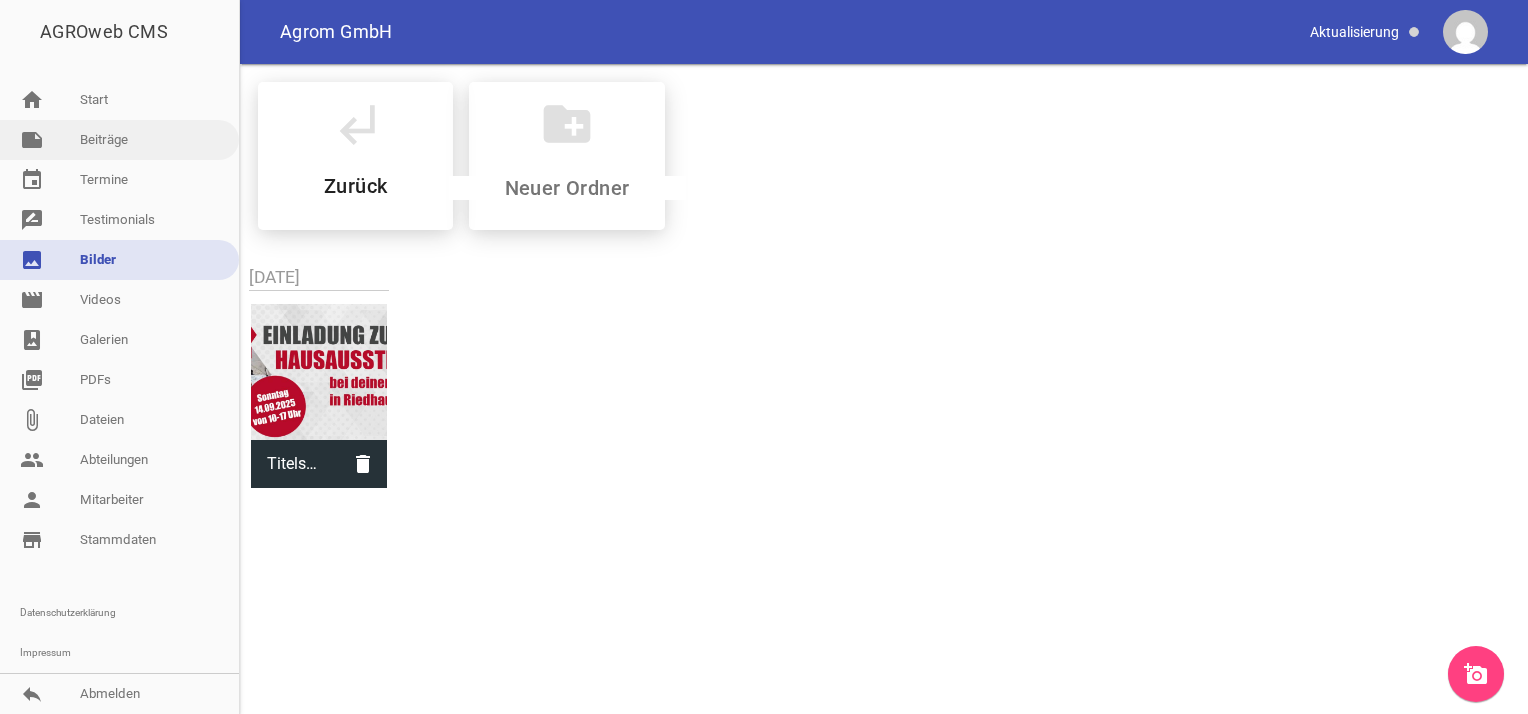 click on "note Beiträge" at bounding box center (119, 140) 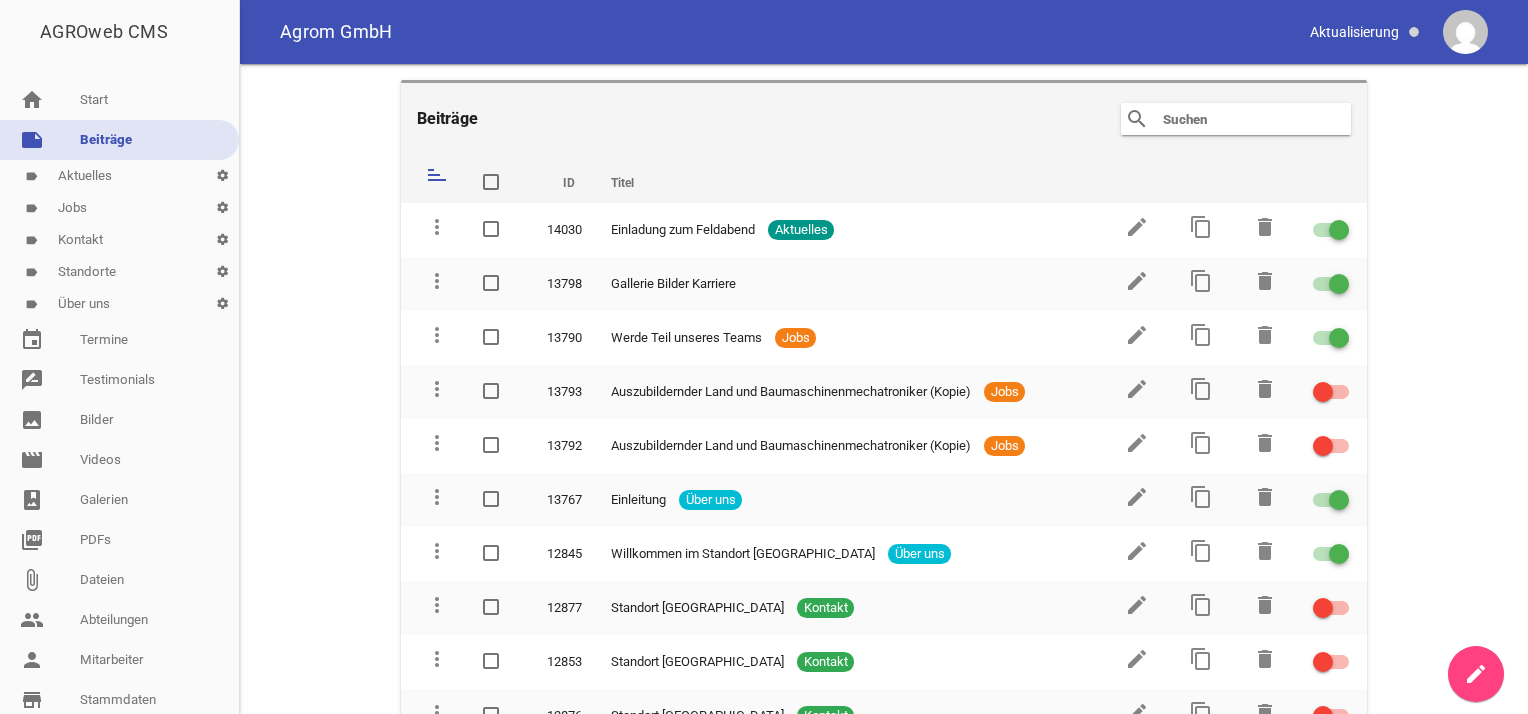 click on "label Aktuelles settings" at bounding box center [119, 176] 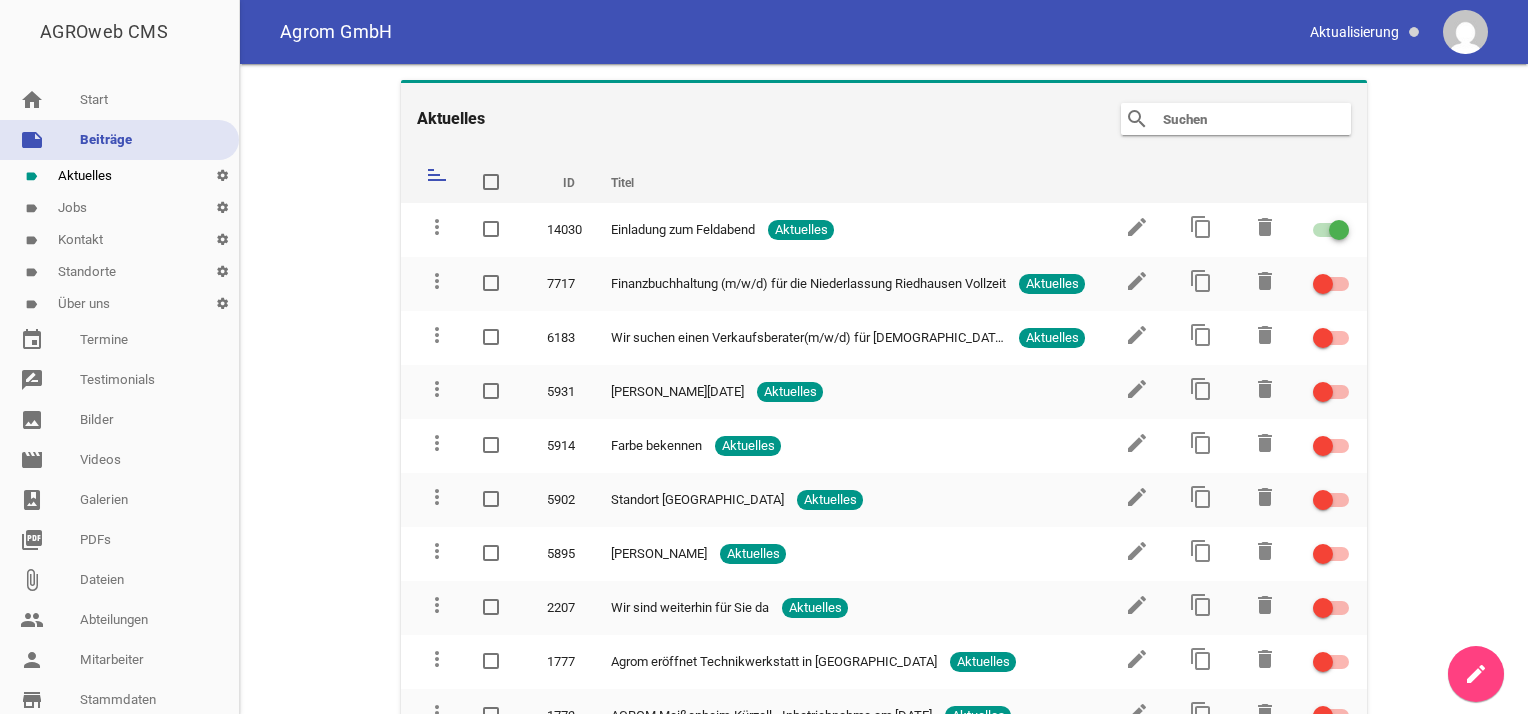 click on "label Aktuelles settings" at bounding box center (119, 176) 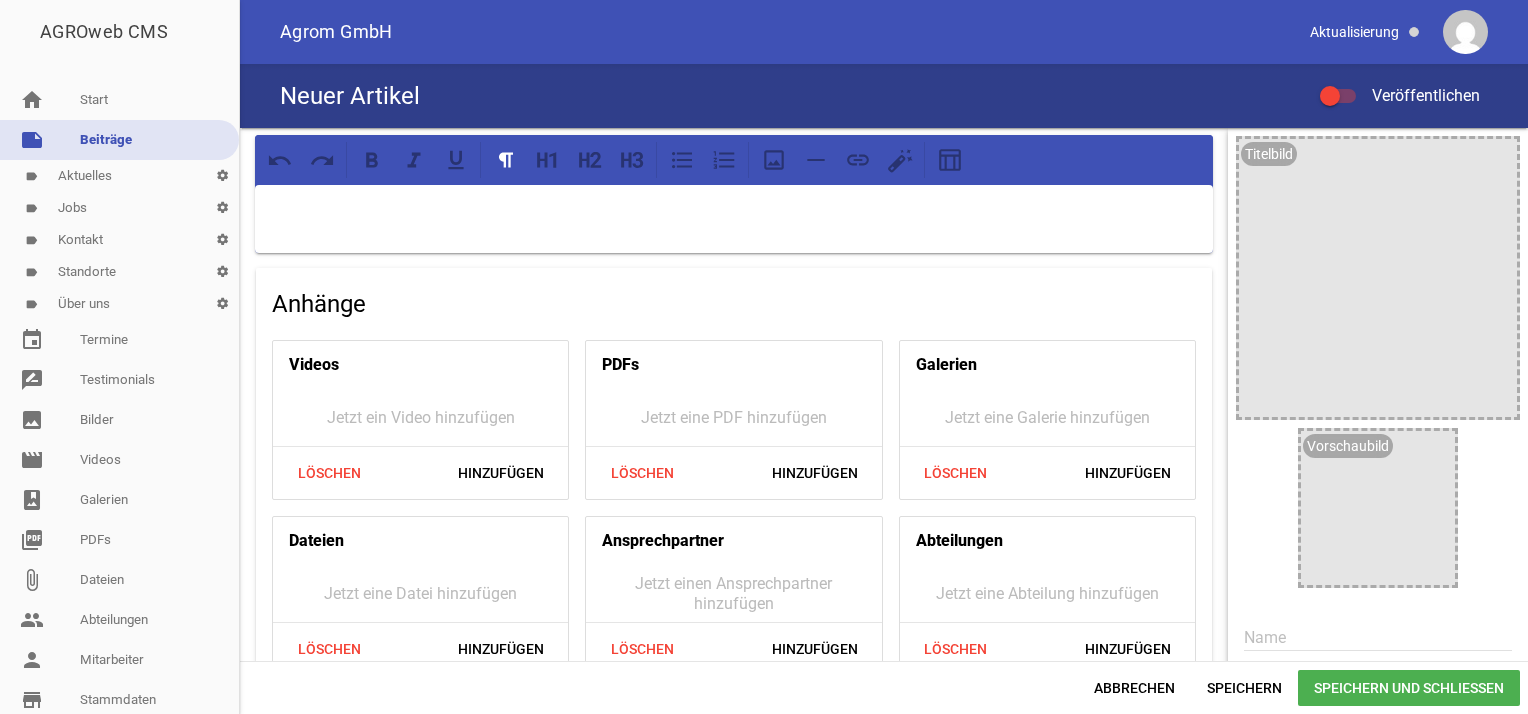 scroll, scrollTop: 100, scrollLeft: 0, axis: vertical 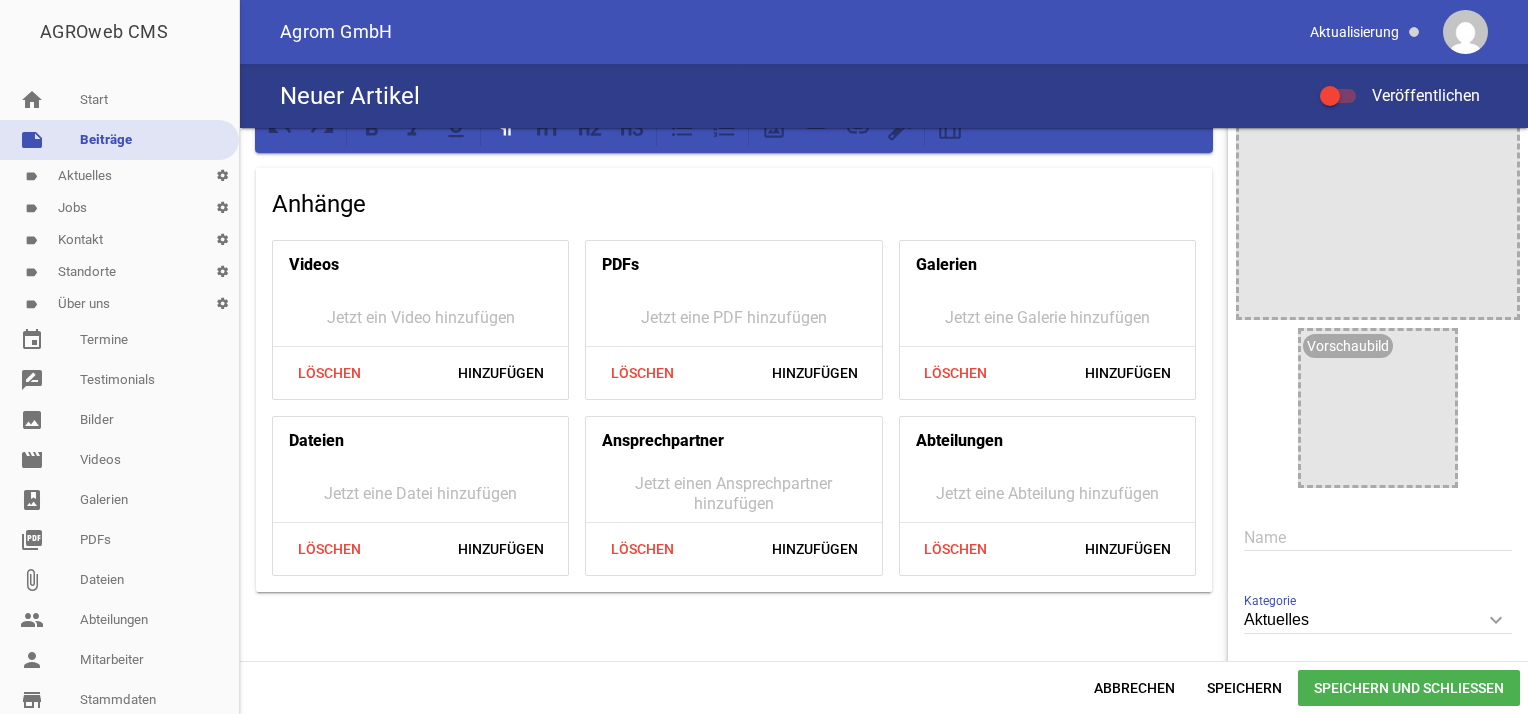 click at bounding box center [1378, 537] 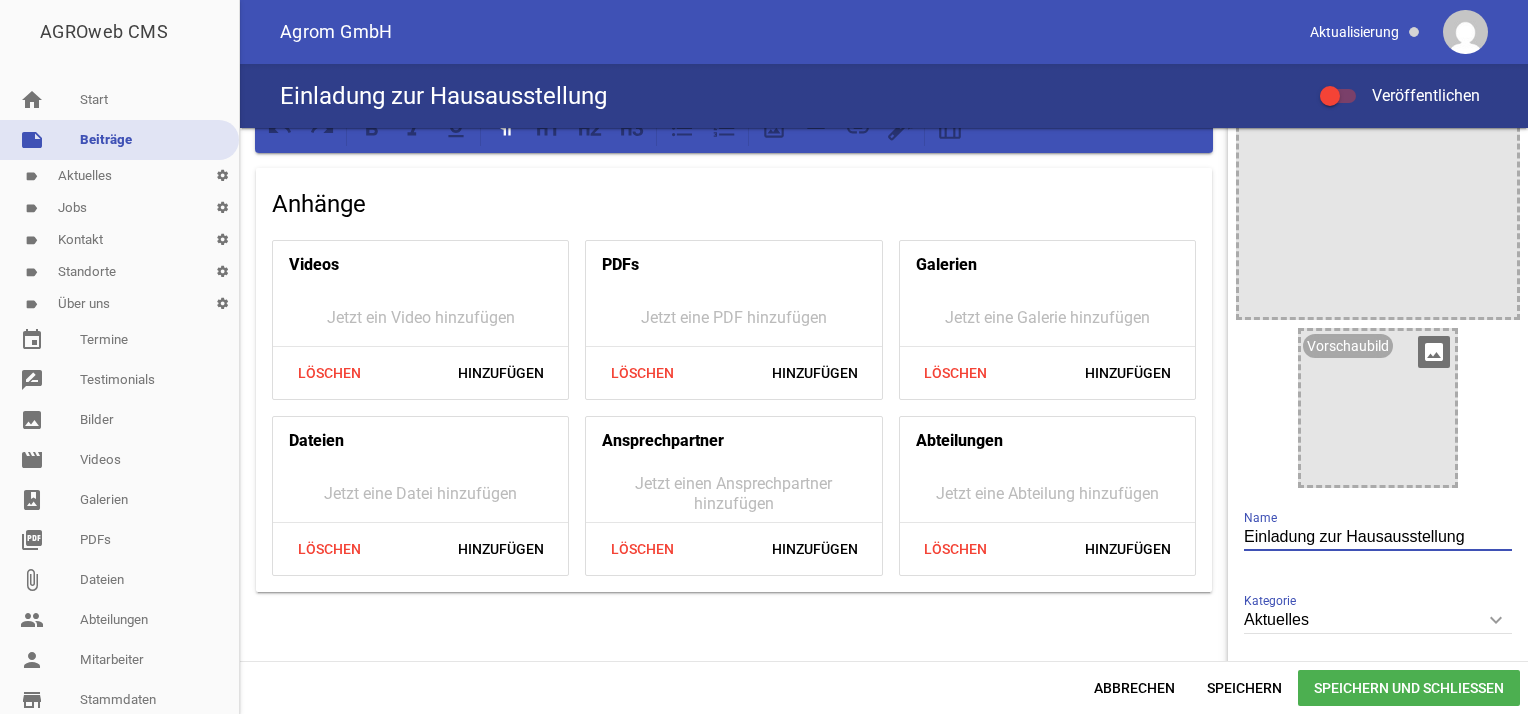 type on "Einladung zur Hausausstellung" 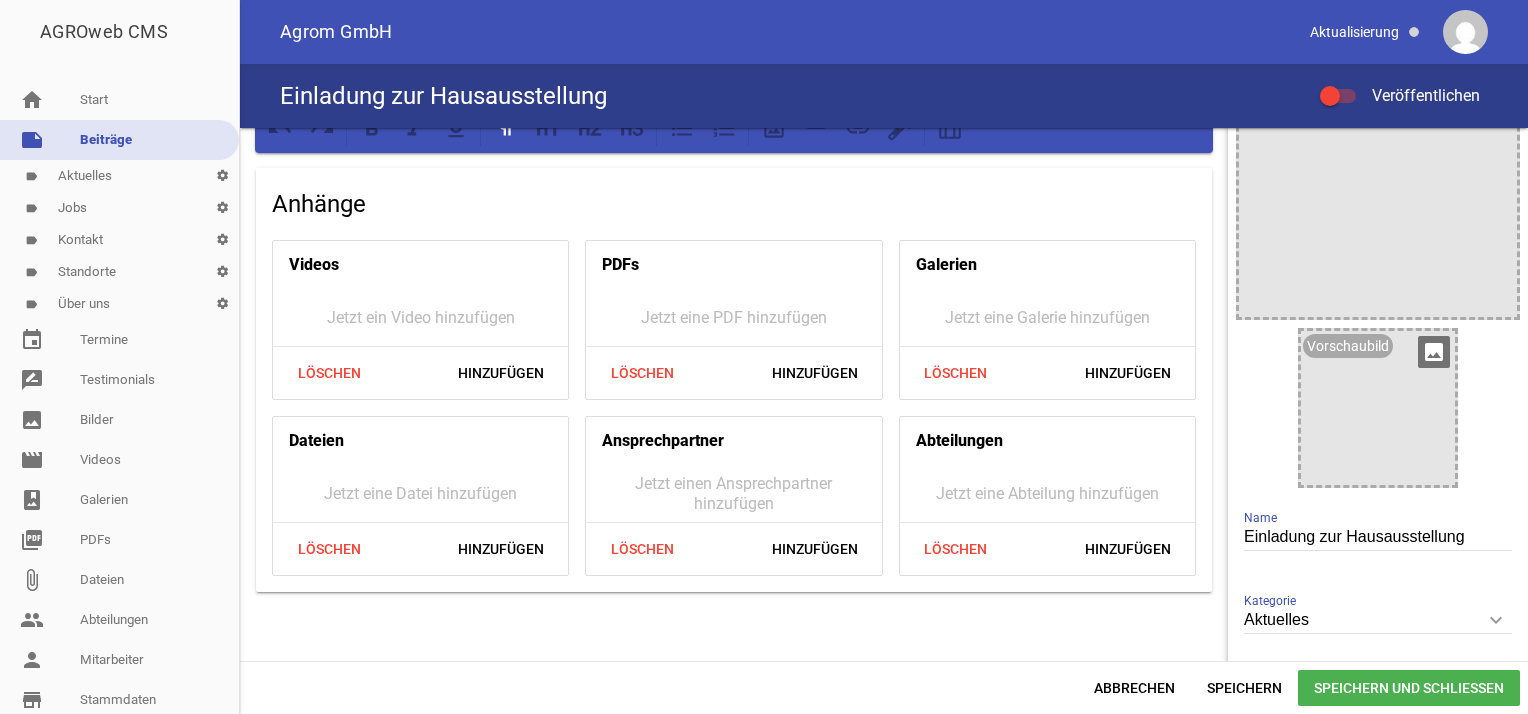 click on "image" at bounding box center (1434, 352) 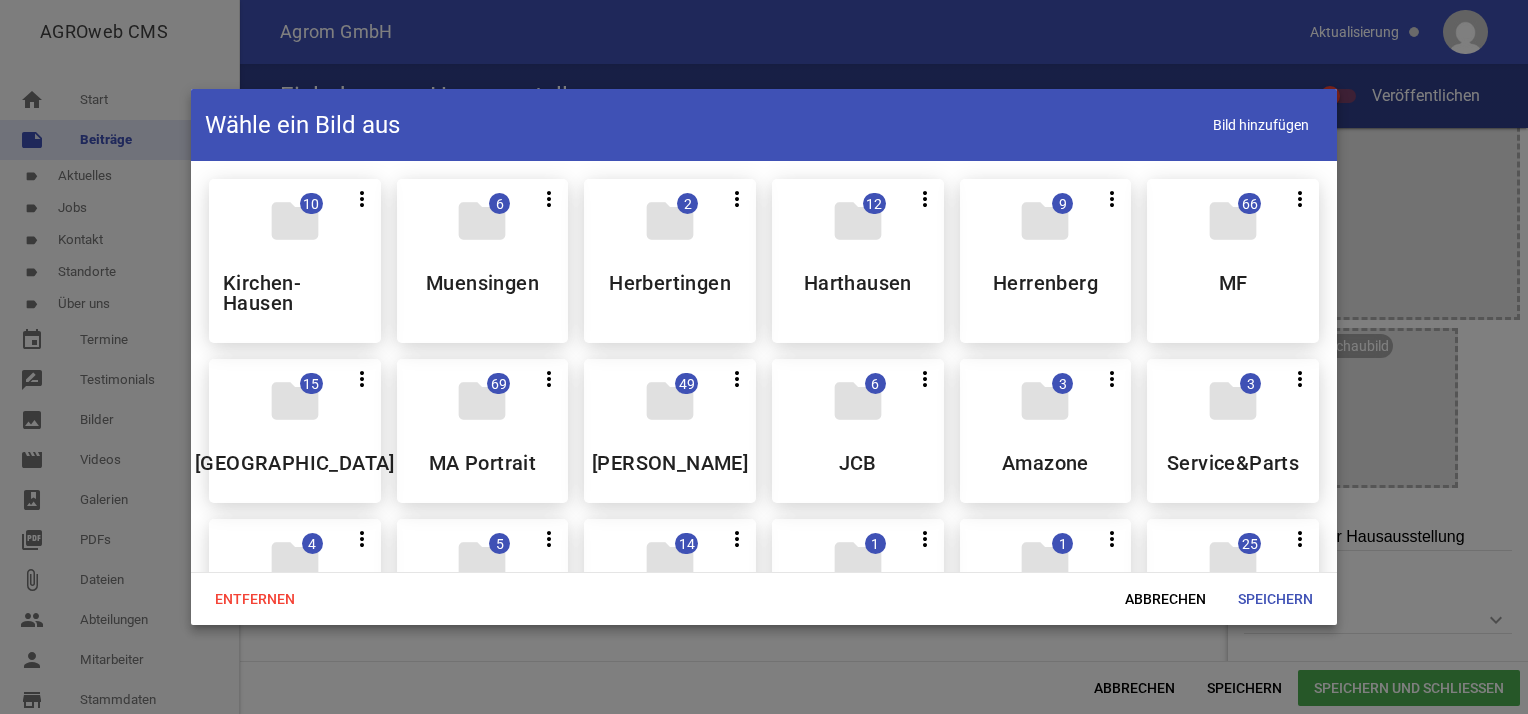 scroll, scrollTop: 600, scrollLeft: 0, axis: vertical 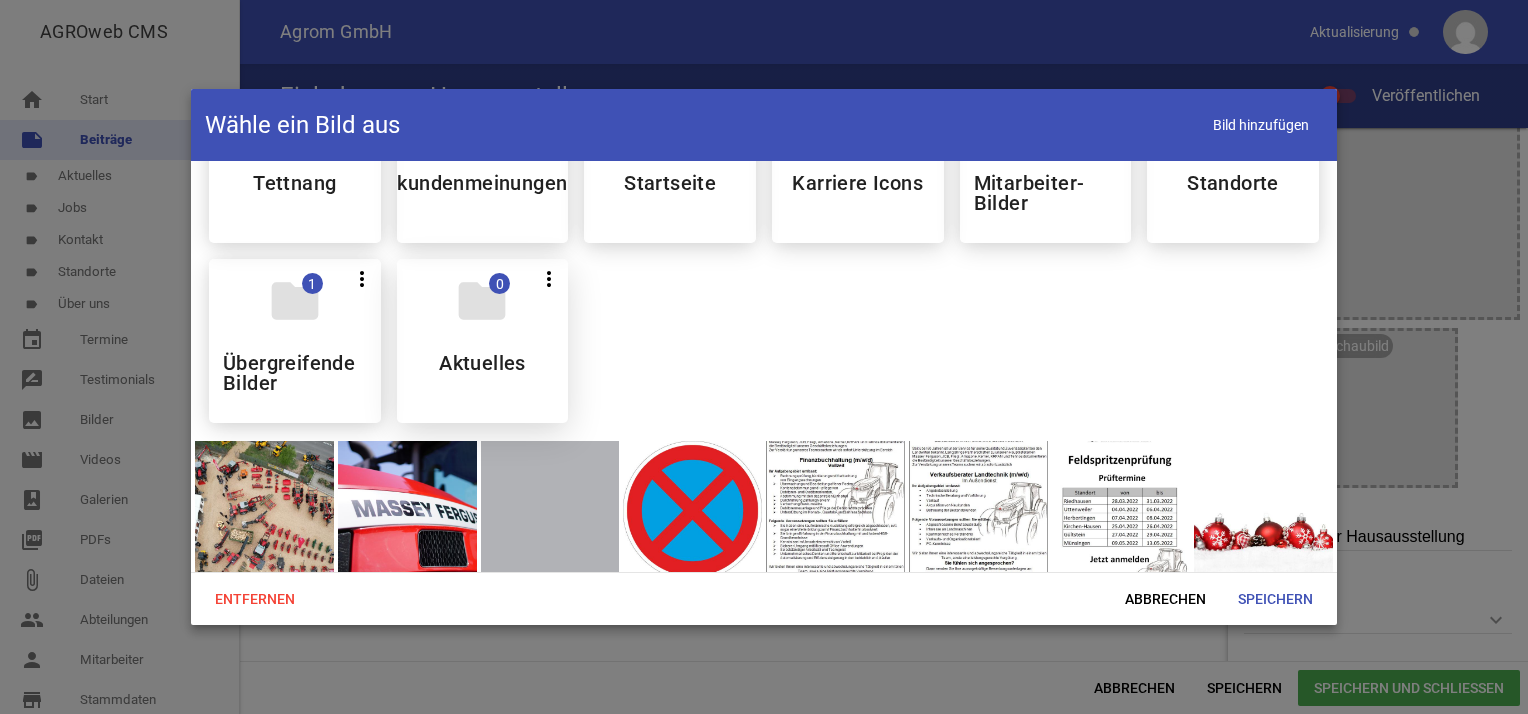 click on "folder   0   more_vert     Teilen   Bearbeiten   Löschen   Aktuelles" at bounding box center [483, 341] 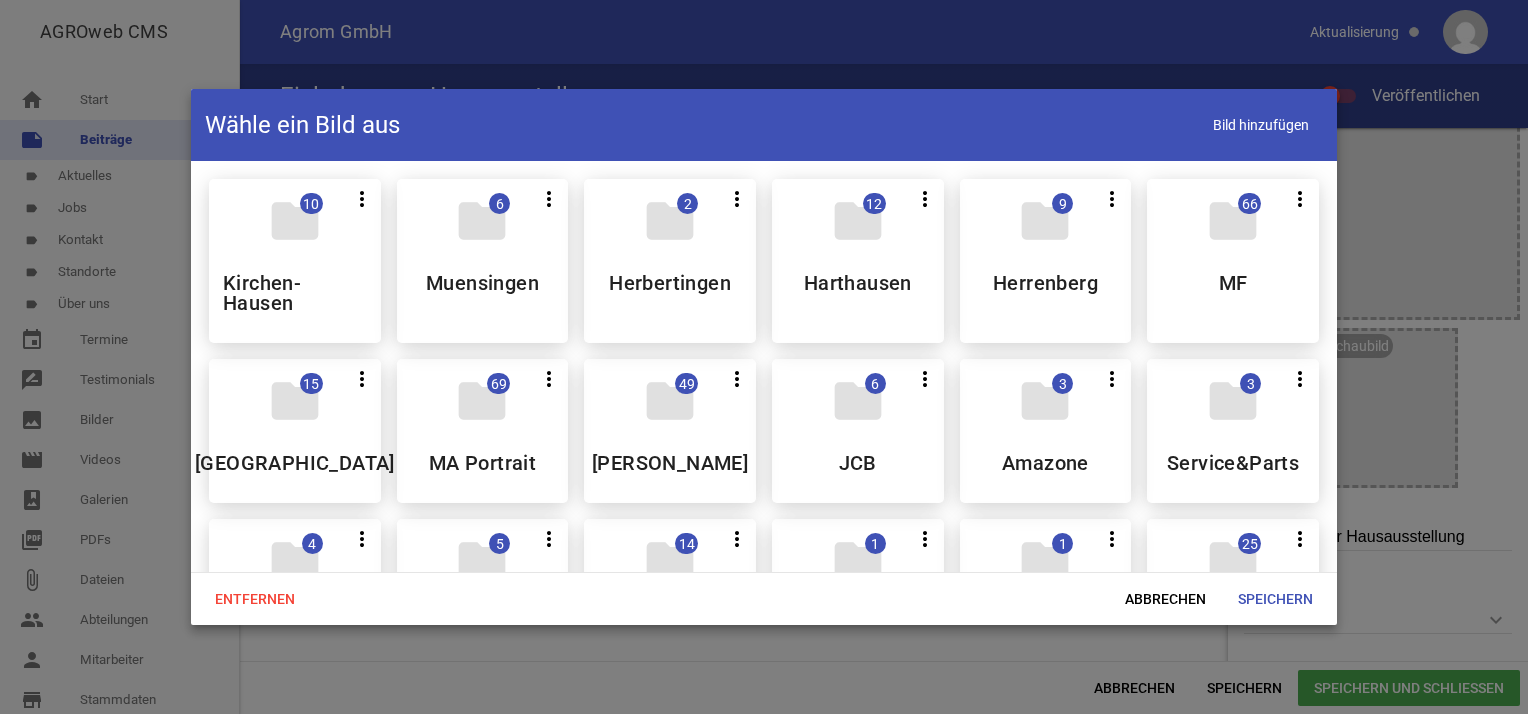 click on "folder   10   more_vert     Teilen   Bearbeiten   Löschen   [DEMOGRAPHIC_DATA]-Hausen folder   6   more_vert     Teilen   Bearbeiten   Löschen   Muensingen folder   2   more_vert     Teilen   Bearbeiten   Löschen   Herbertingen folder   12   more_vert     Teilen   Bearbeiten   Löschen   Harthausen folder   9   more_vert     Teilen   Bearbeiten   Löschen   Herrenberg folder   66   more_vert     Teilen   Bearbeiten   Löschen   MF folder   15   more_vert     Teilen   Bearbeiten   Löschen   Riedhausen folder   69   more_vert     Teilen   Bearbeiten   Löschen   MA Portrait folder   49   more_vert     Teilen   Bearbeiten   Löschen   Billigheim folder   6   more_vert     Teilen   Bearbeiten   Löschen   JCB folder   3   more_vert     Teilen   Bearbeiten   Löschen   Amazone folder   3   more_vert     Teilen   Bearbeiten   Löschen   Service&Parts folder   4   more_vert     Teilen   Bearbeiten   Löschen   Fliegl folder   5   more_vert     Teilen   Bearbeiten   Löschen   Karten folder   14   more_vert     Teilen" at bounding box center [764, 601] 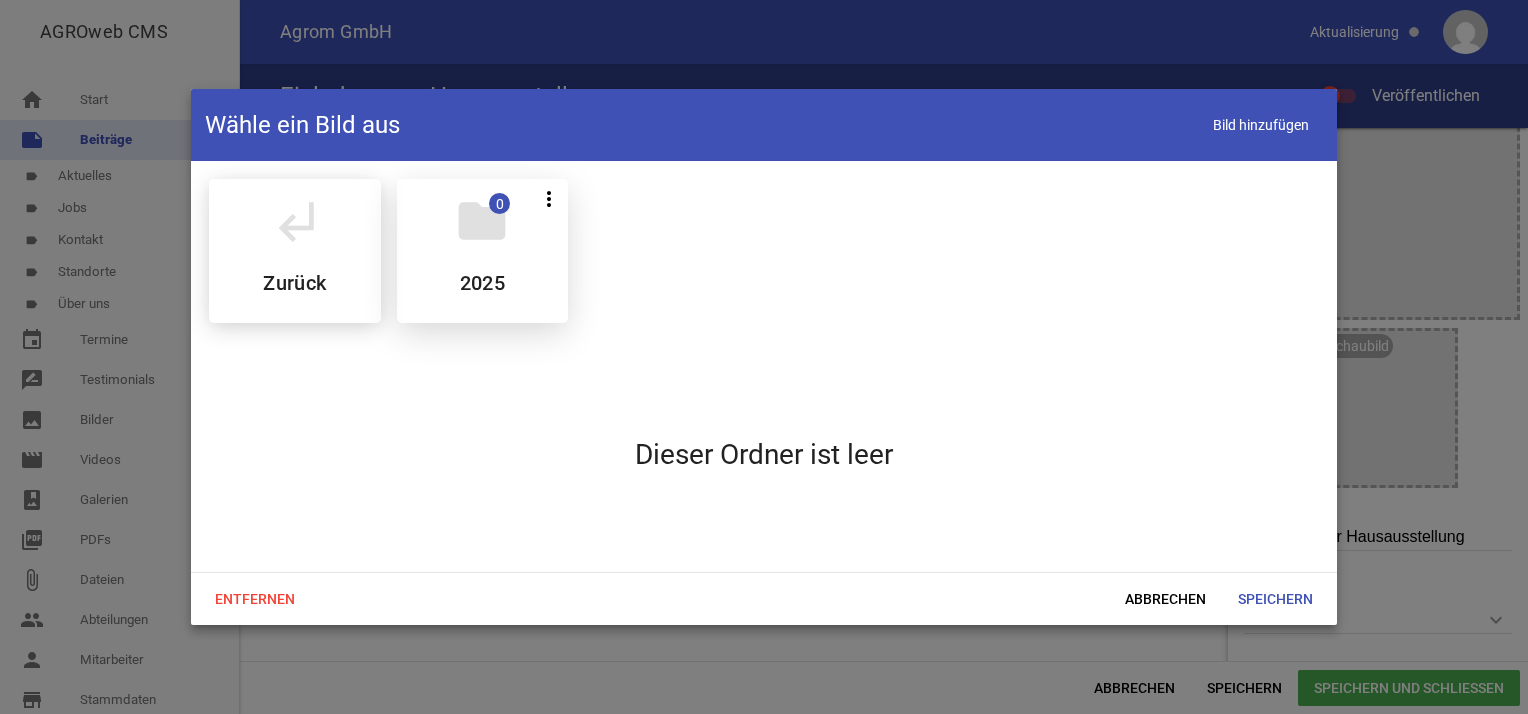 click on "folder   0   more_vert     Teilen   Bearbeiten   Löschen   2025" at bounding box center [483, 251] 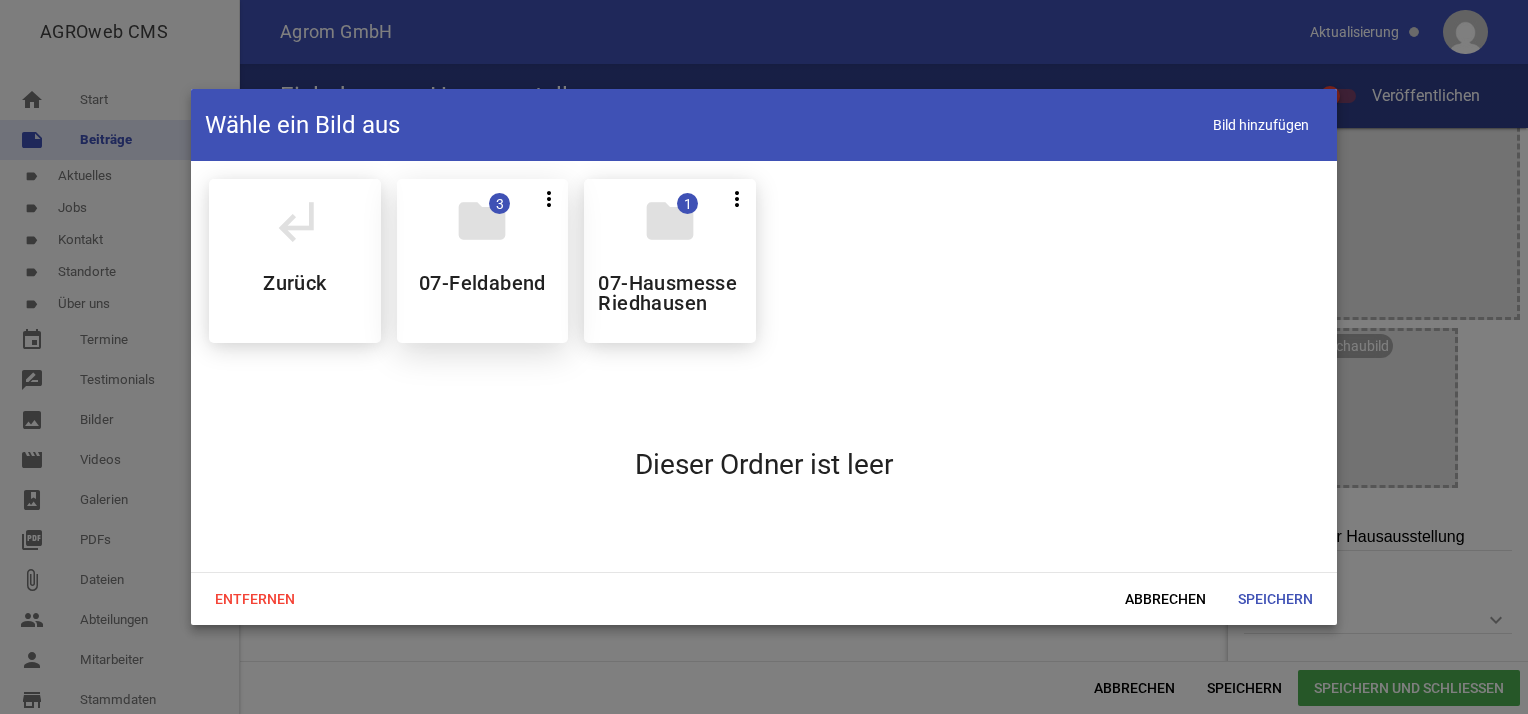 click on "folder   3   more_vert     Teilen   Bearbeiten   Löschen   07-Feldabend" at bounding box center (483, 261) 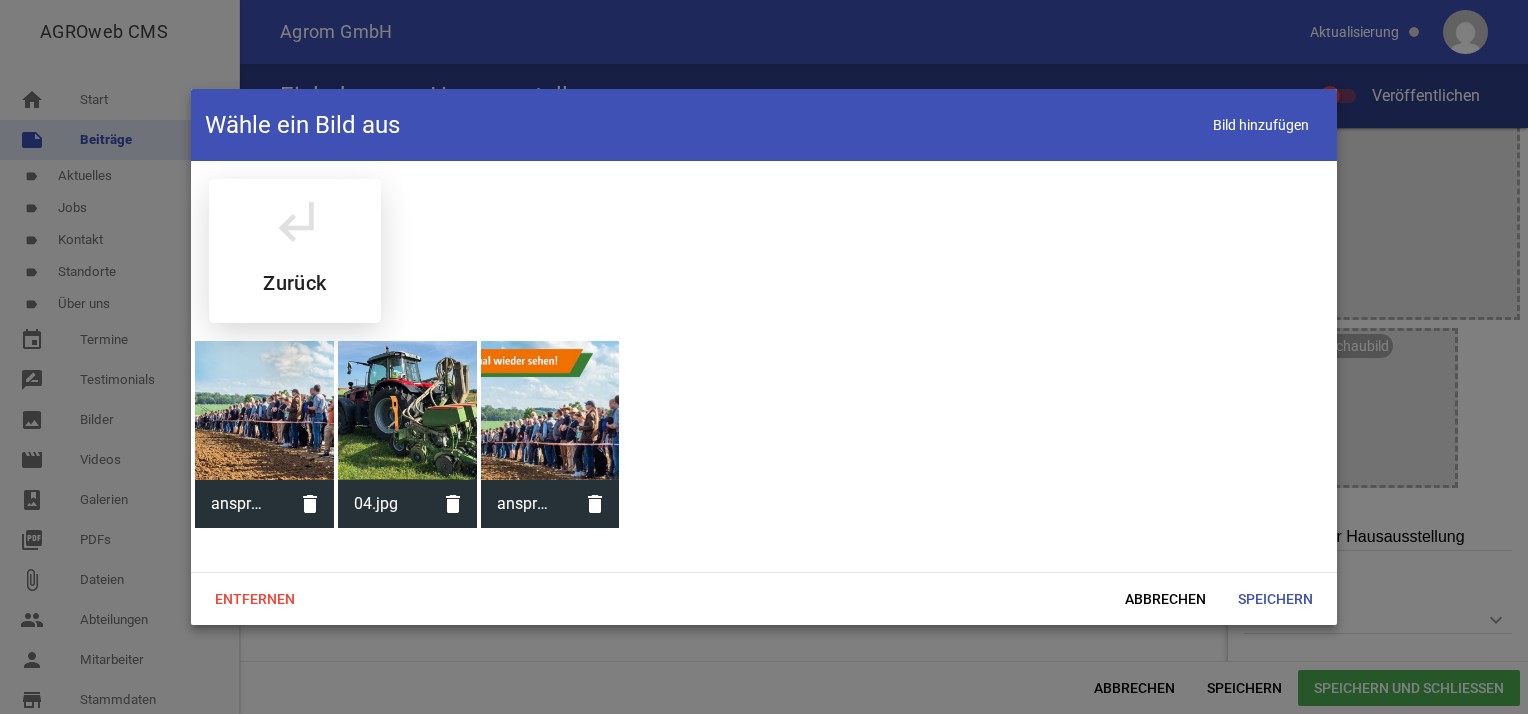 click on "subdirectory_arrow_left" at bounding box center [295, 221] 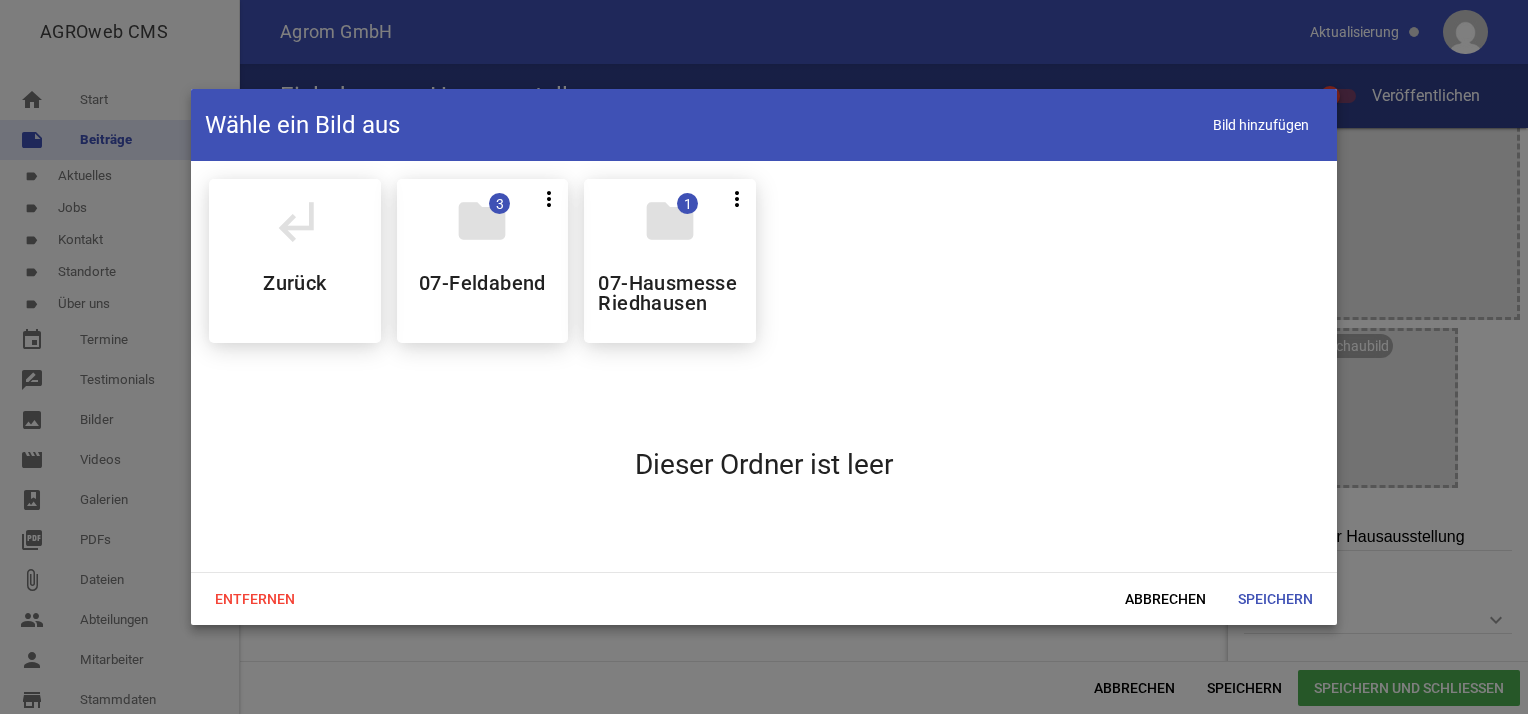 click on "folder   1   more_vert     Teilen   Bearbeiten   Löschen   07-Hausmesse [GEOGRAPHIC_DATA]" at bounding box center [670, 261] 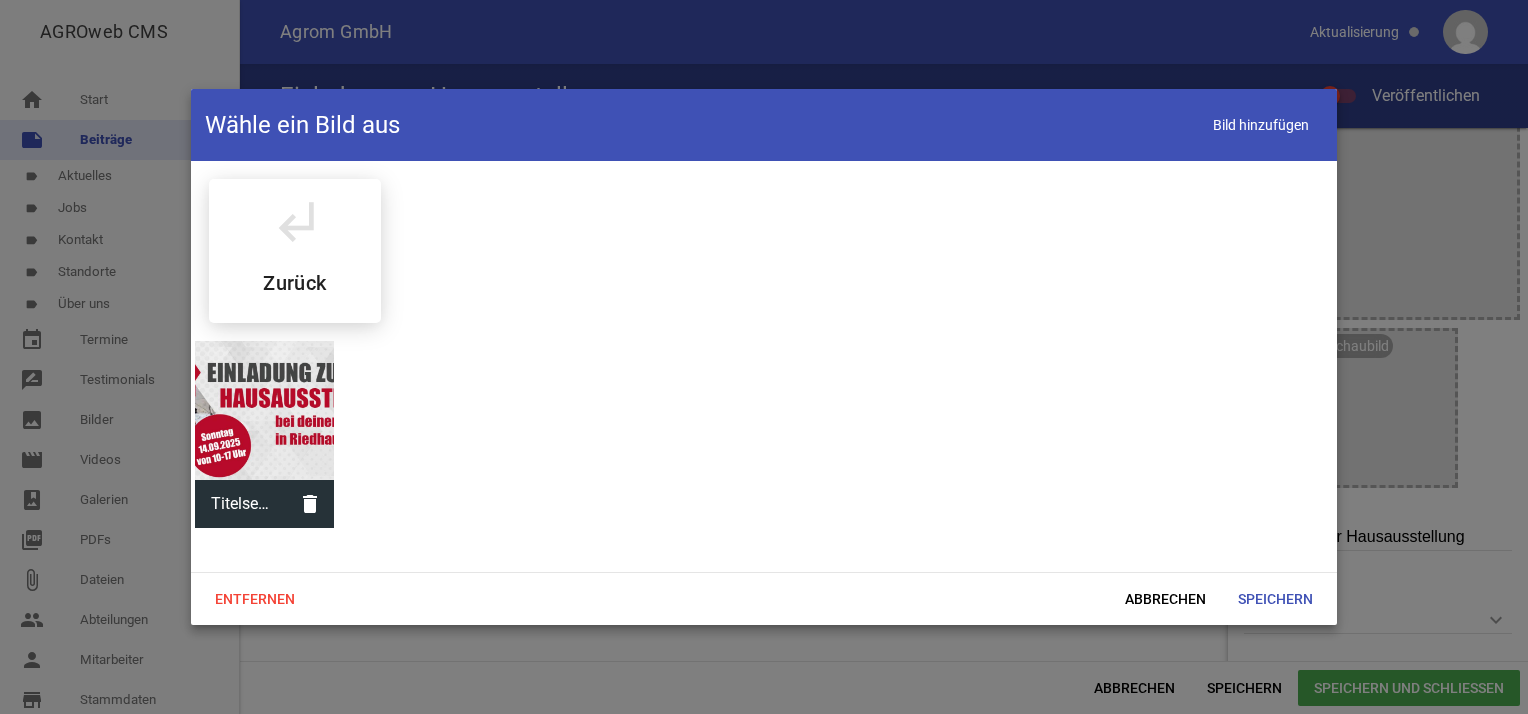 click on "subdirectory_arrow_left   Zurück" at bounding box center (764, 251) 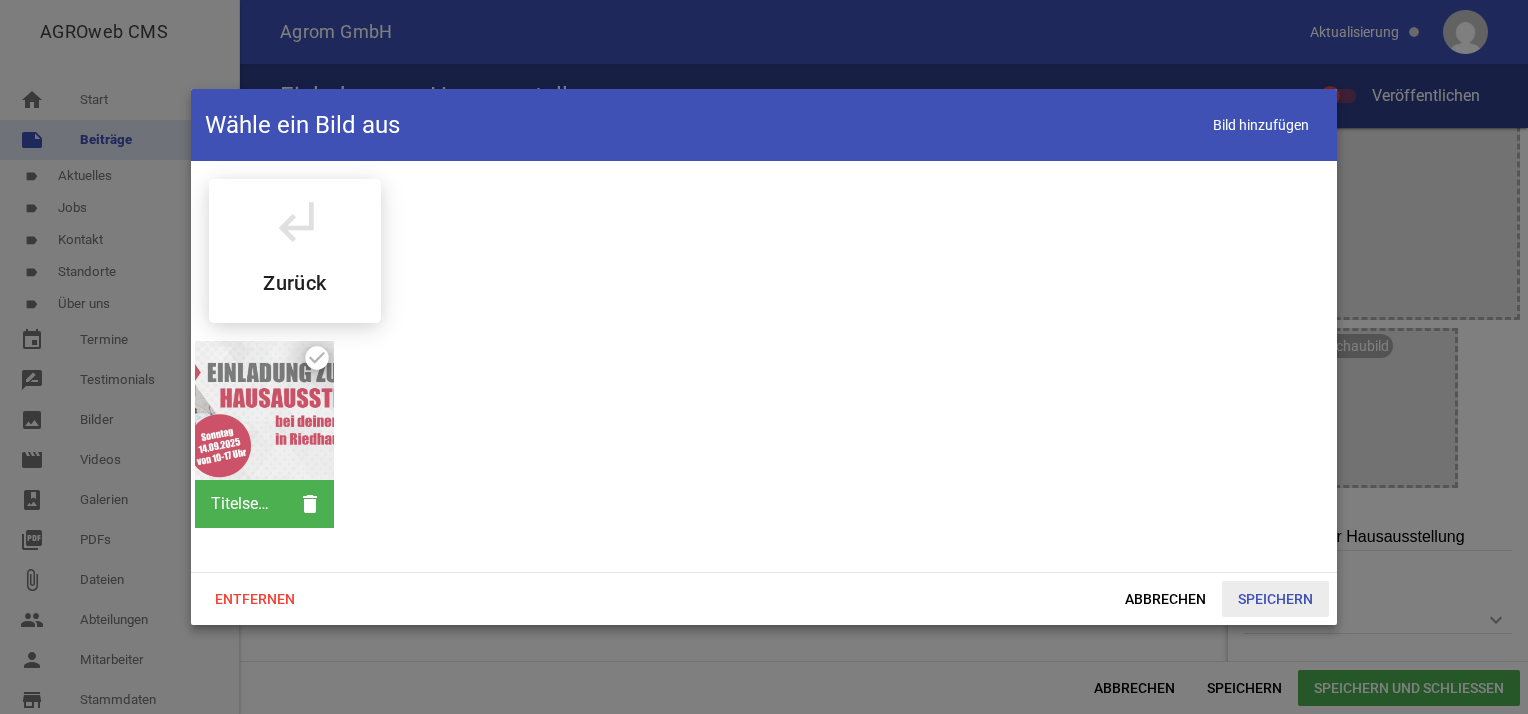 click on "Speichern" at bounding box center (1275, 599) 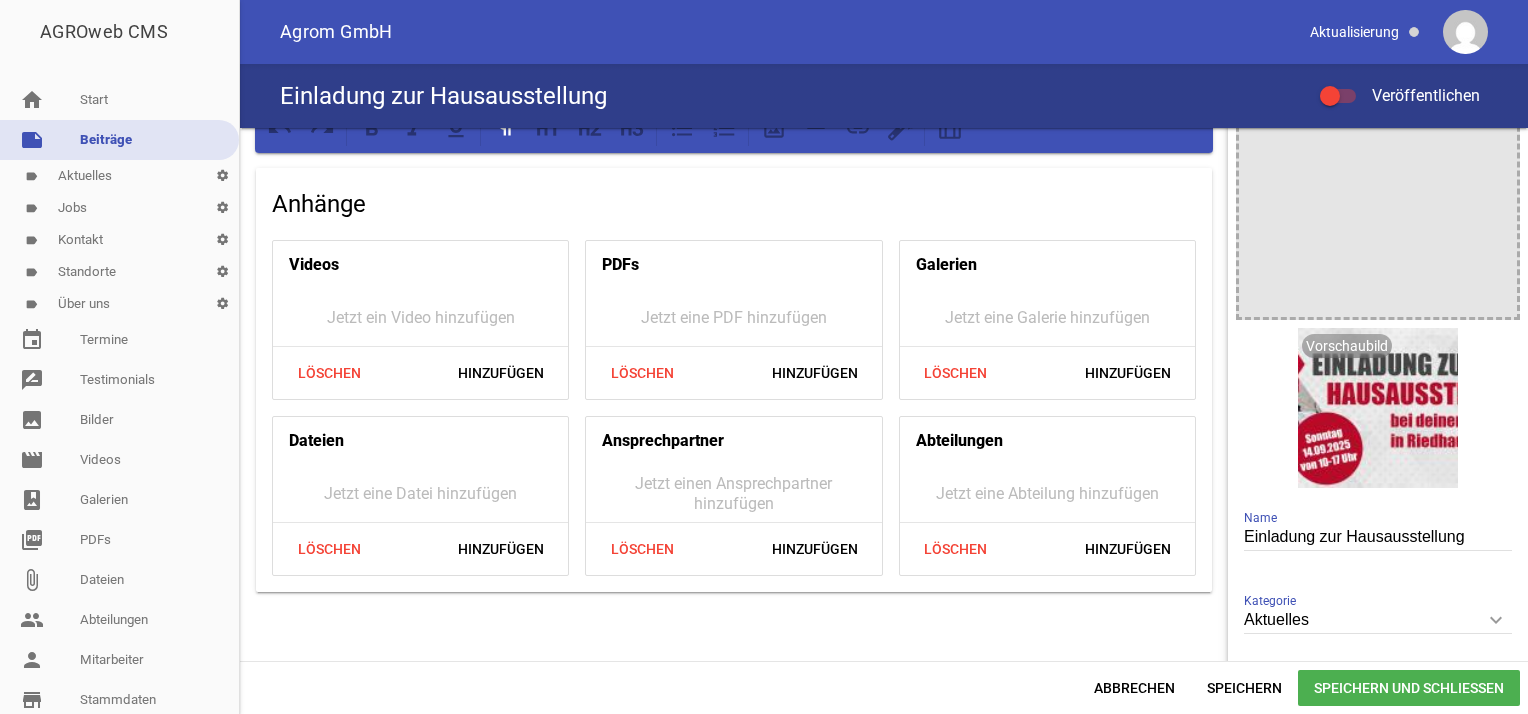 scroll, scrollTop: 0, scrollLeft: 0, axis: both 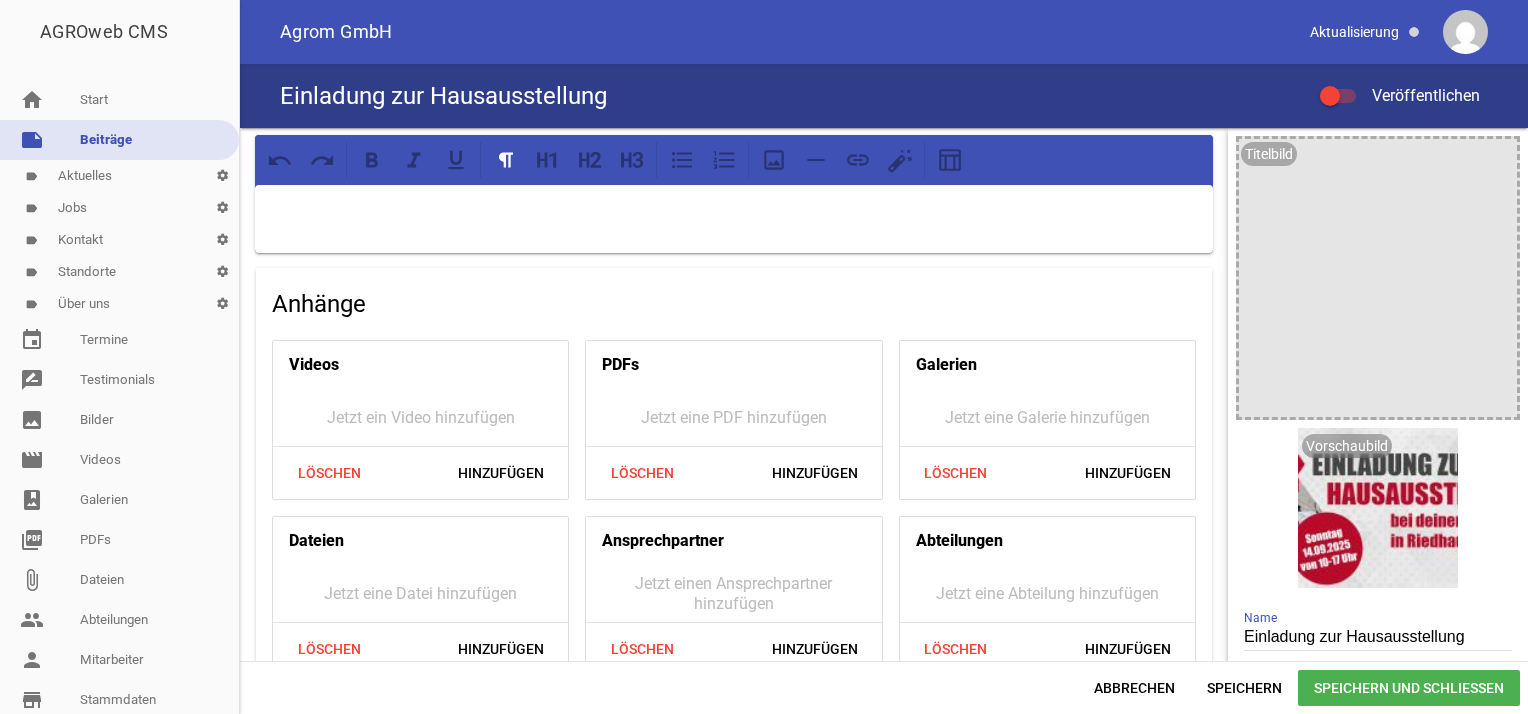 click at bounding box center (734, 211) 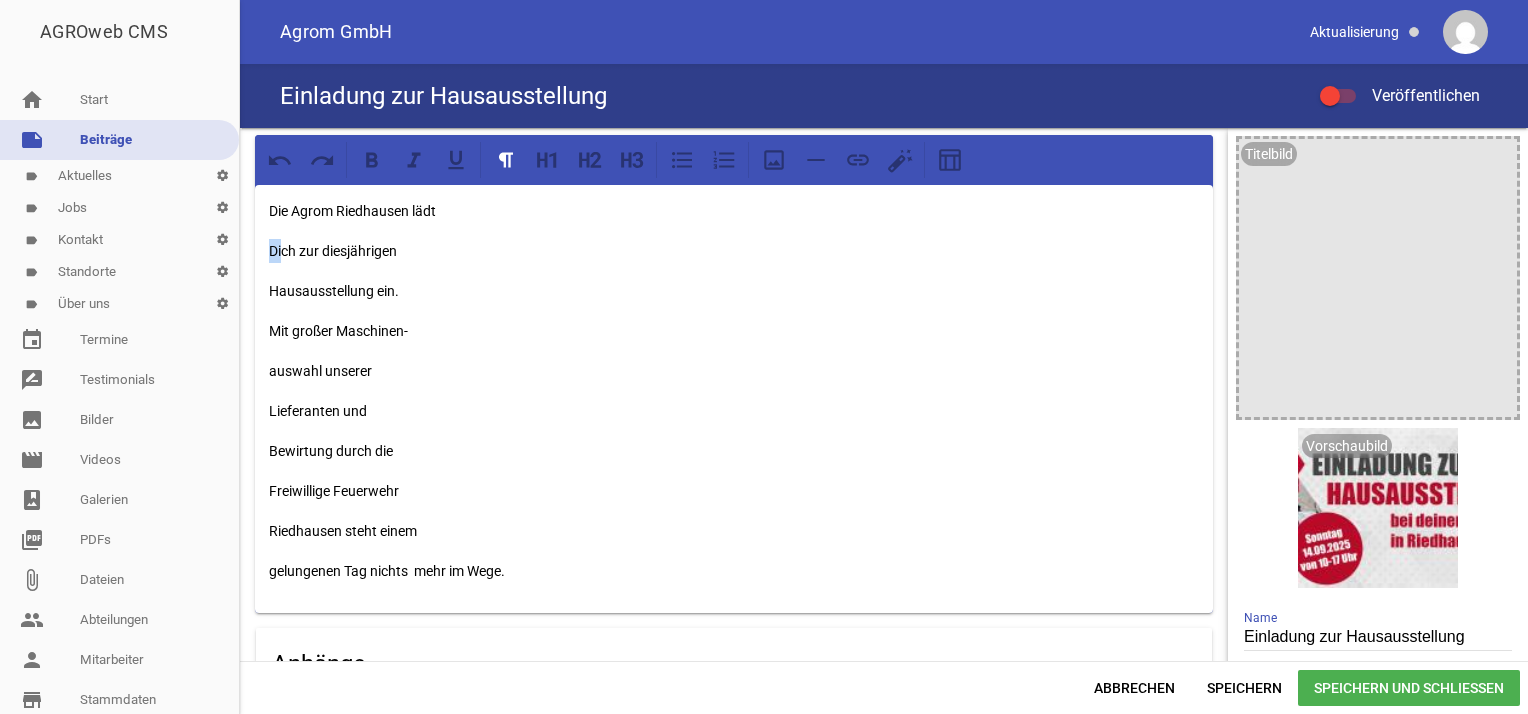 click on "Dich zur diesjährigen" at bounding box center (734, 251) 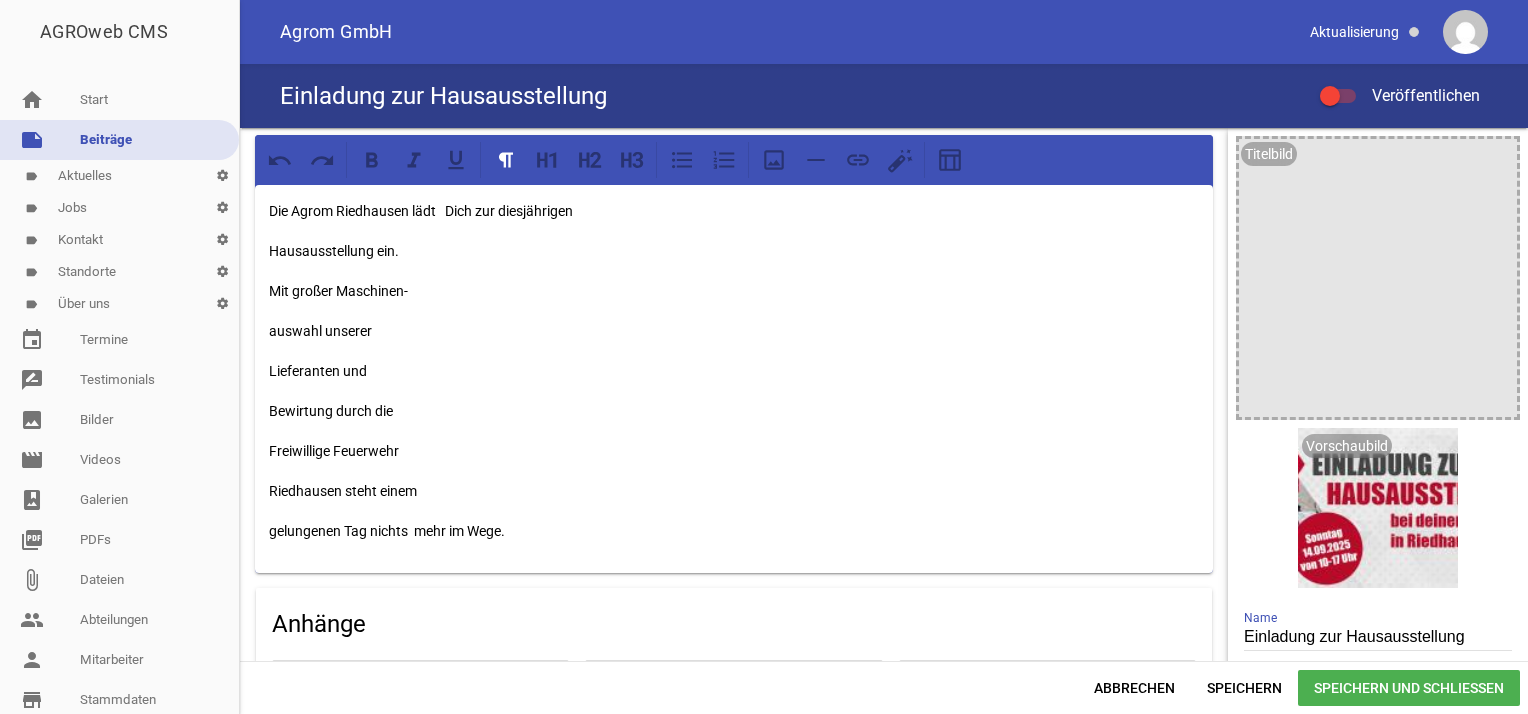 type 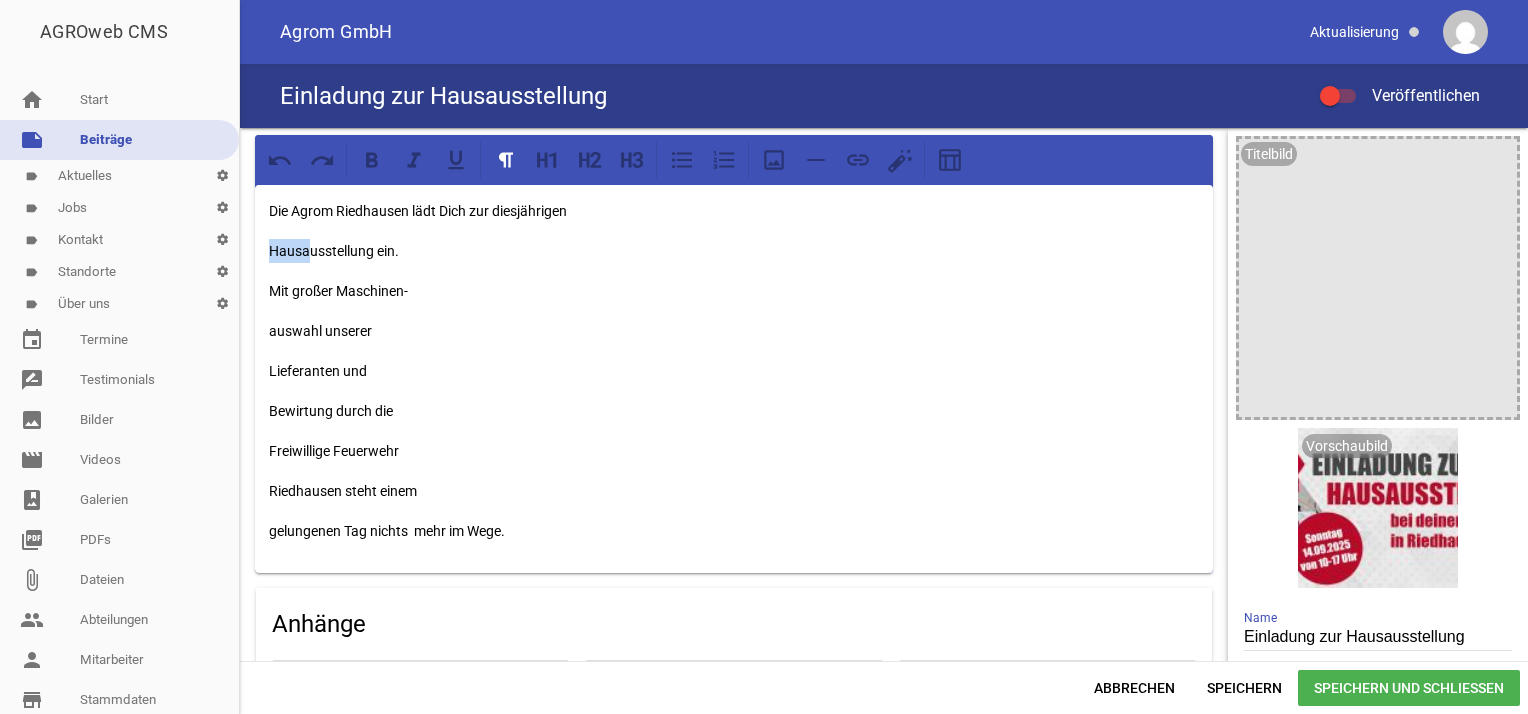 drag, startPoint x: 285, startPoint y: 249, endPoint x: 244, endPoint y: 237, distance: 42.72002 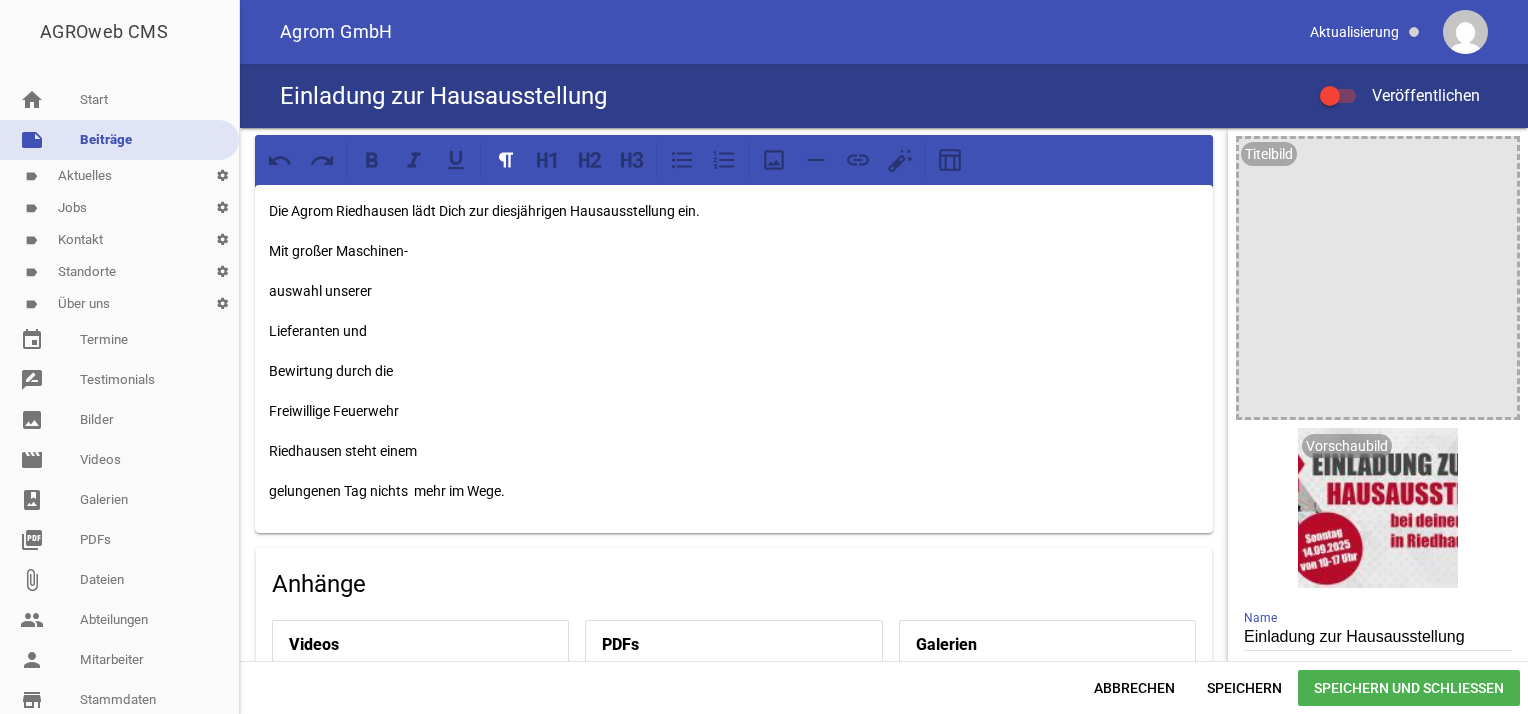 click on "Mit großer Maschinen-" at bounding box center [734, 251] 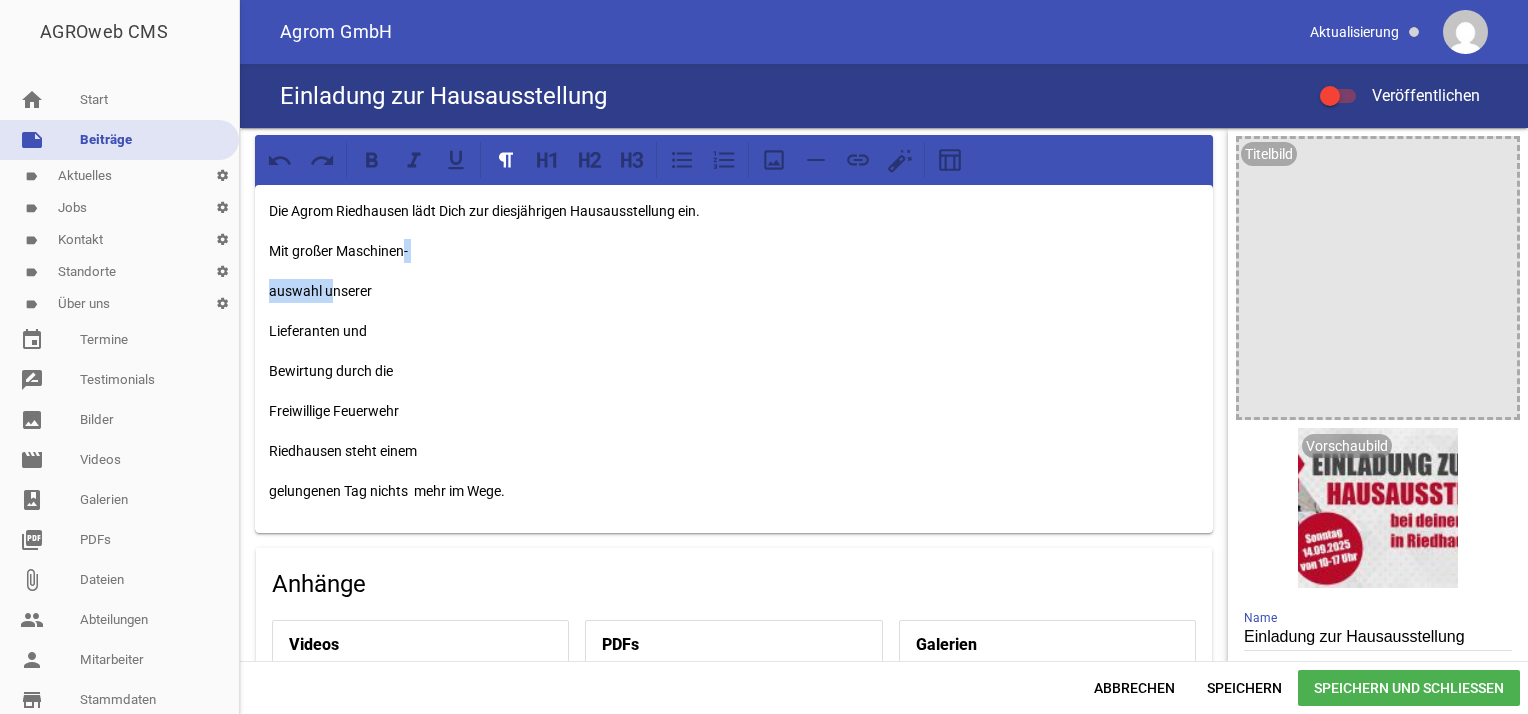 drag, startPoint x: 300, startPoint y: 284, endPoint x: 405, endPoint y: 249, distance: 110.67972 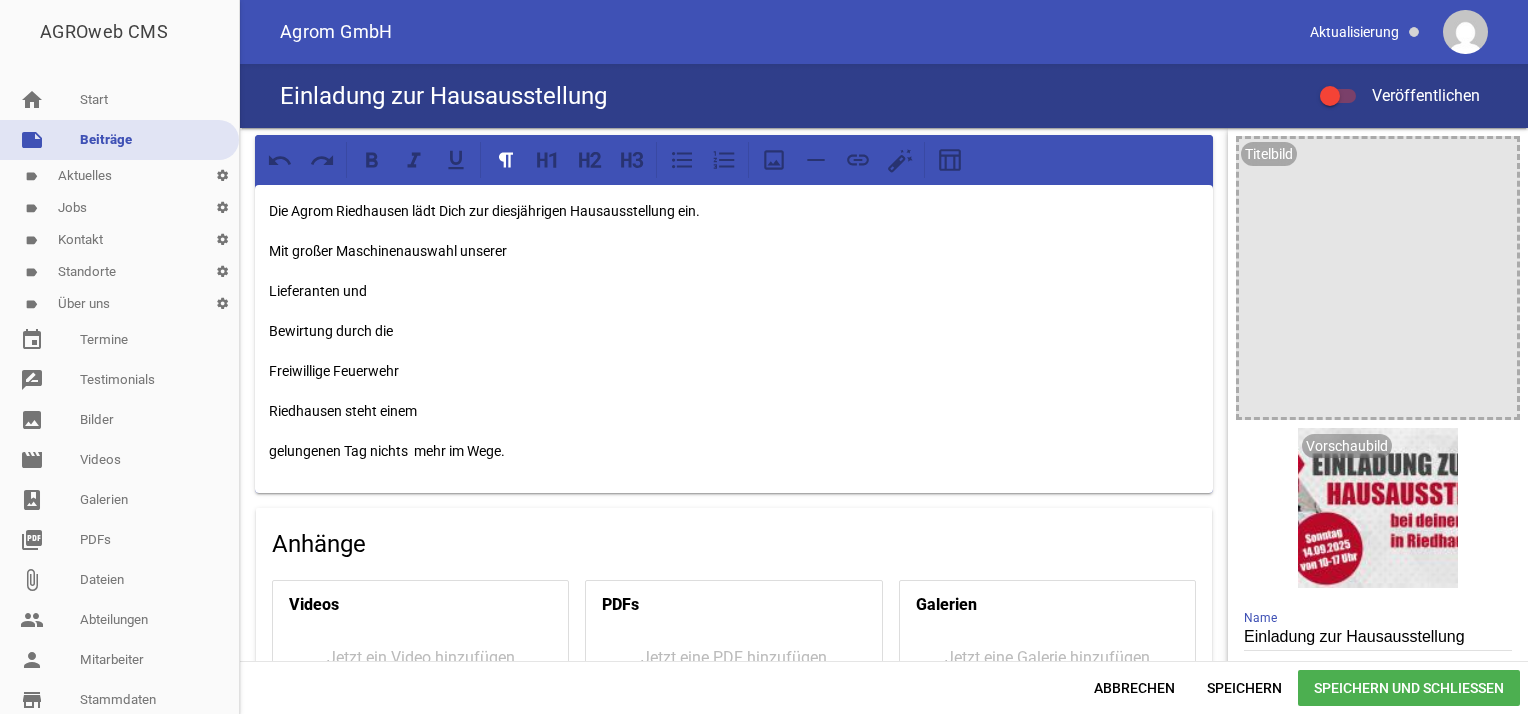 drag, startPoint x: 310, startPoint y: 289, endPoint x: 512, endPoint y: 248, distance: 206.1189 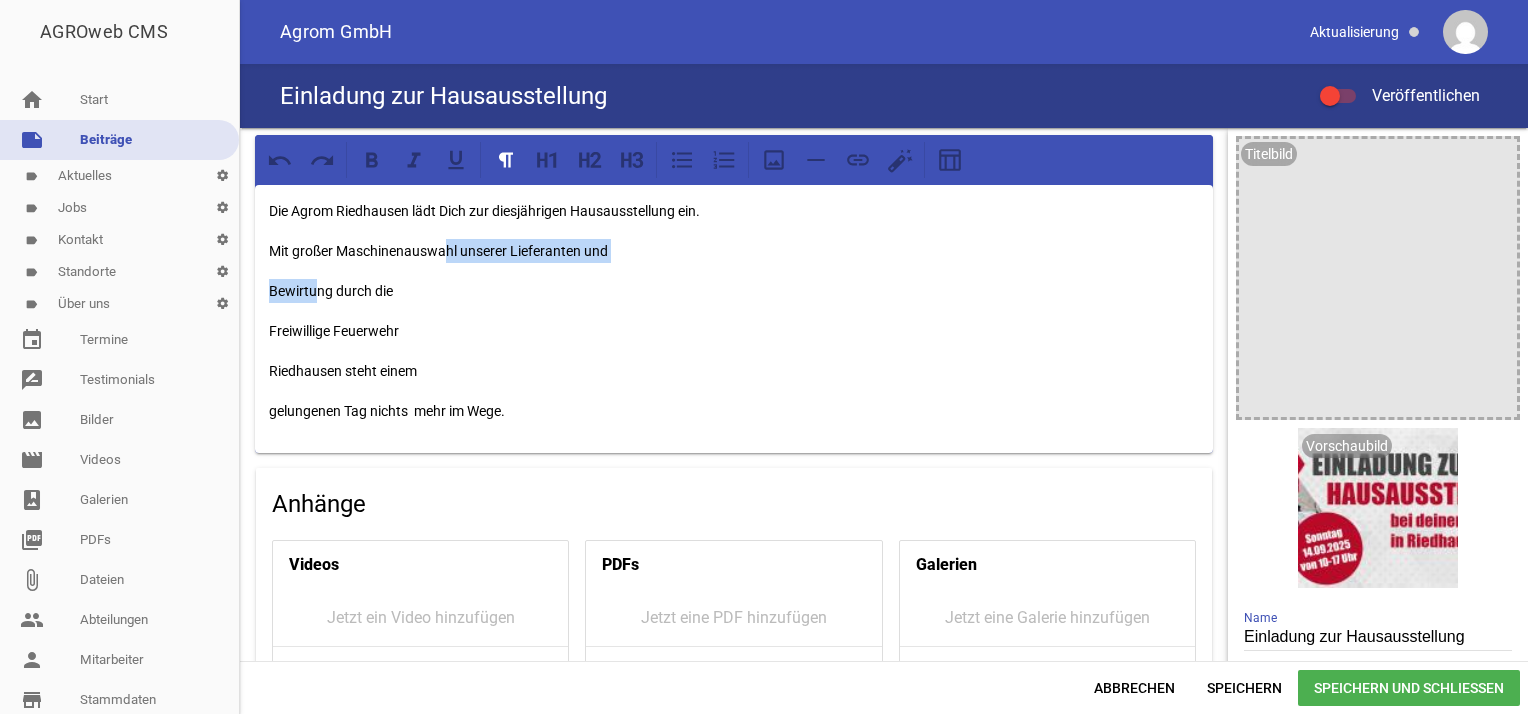 drag, startPoint x: 294, startPoint y: 287, endPoint x: 353, endPoint y: 261, distance: 64.4748 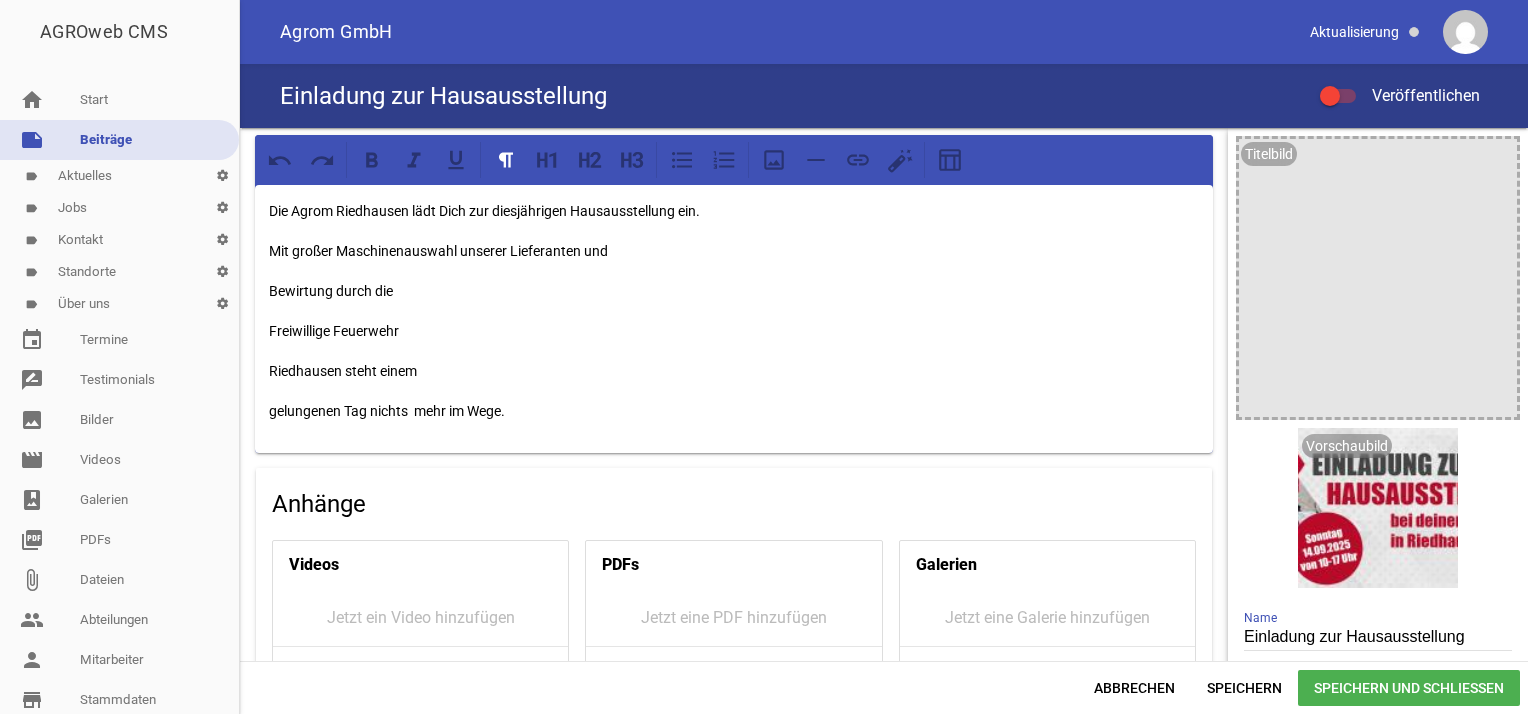 drag, startPoint x: 336, startPoint y: 282, endPoint x: 299, endPoint y: 284, distance: 37.054016 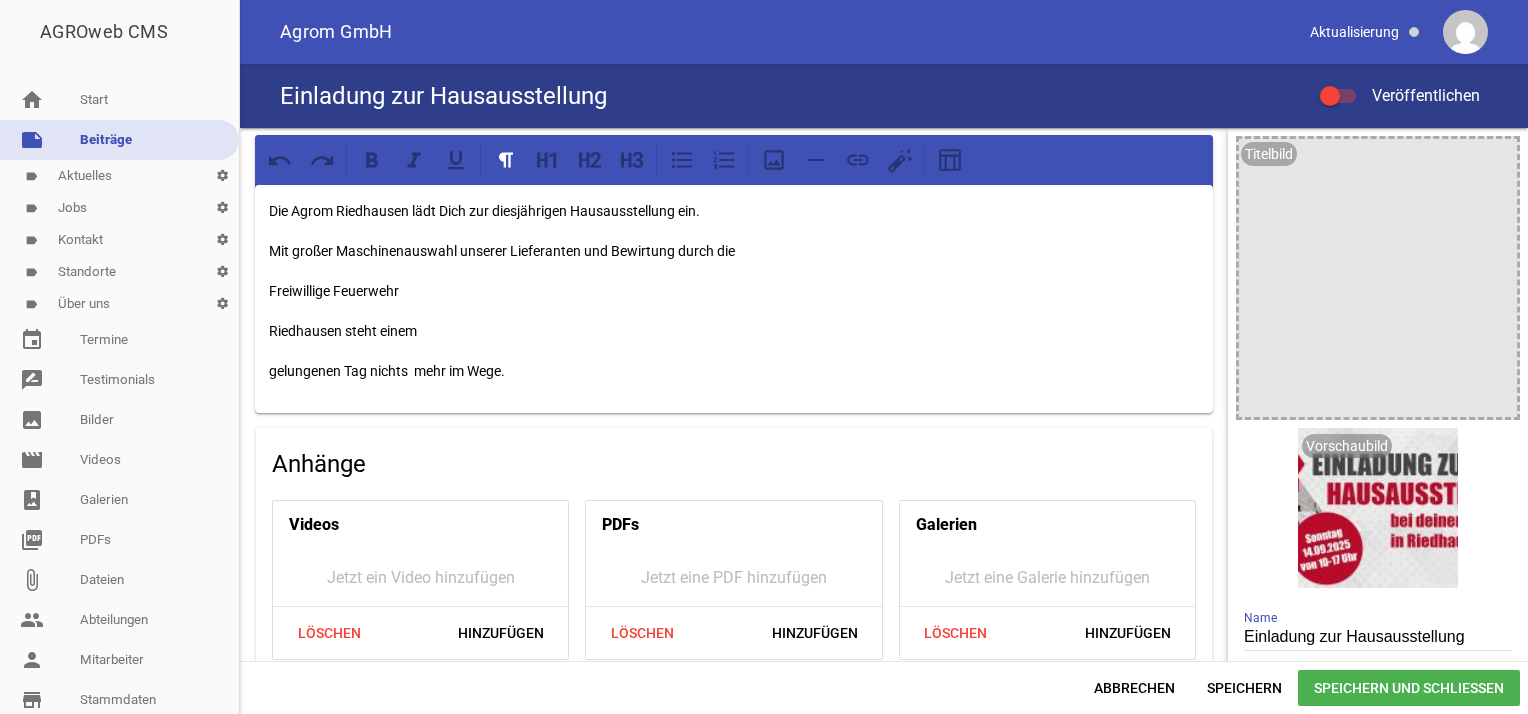drag, startPoint x: 295, startPoint y: 285, endPoint x: 748, endPoint y: 254, distance: 454.05948 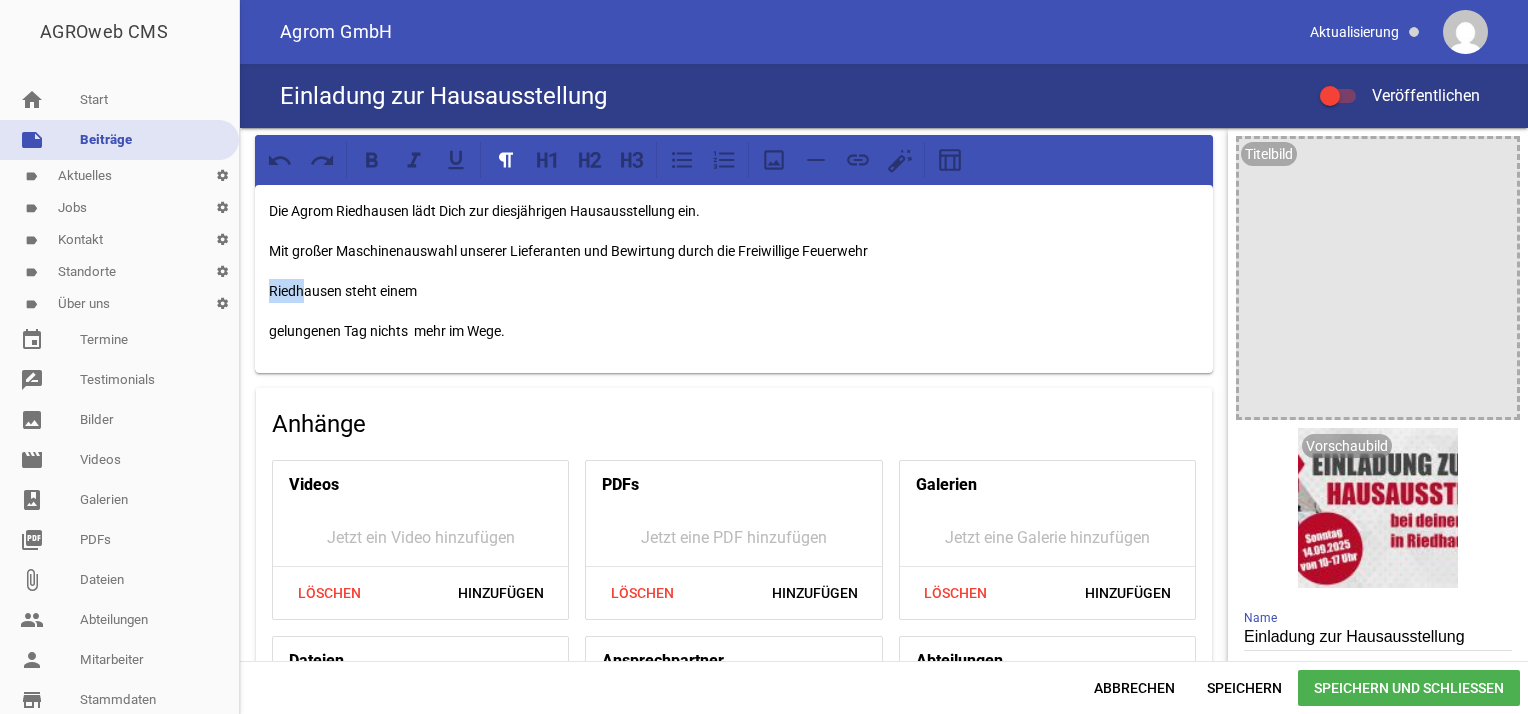 drag, startPoint x: 287, startPoint y: 287, endPoint x: 241, endPoint y: 286, distance: 46.010868 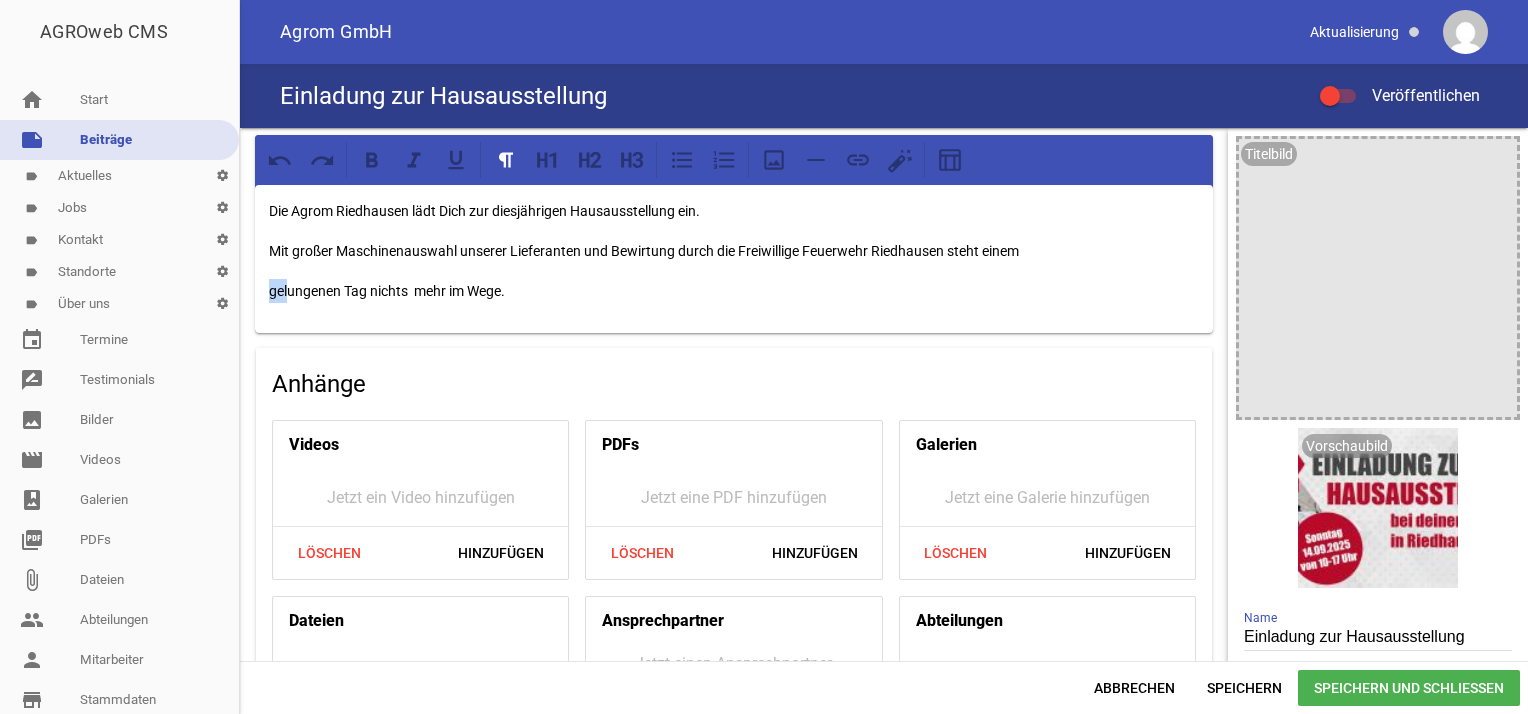 drag, startPoint x: 276, startPoint y: 289, endPoint x: 253, endPoint y: 286, distance: 23.194826 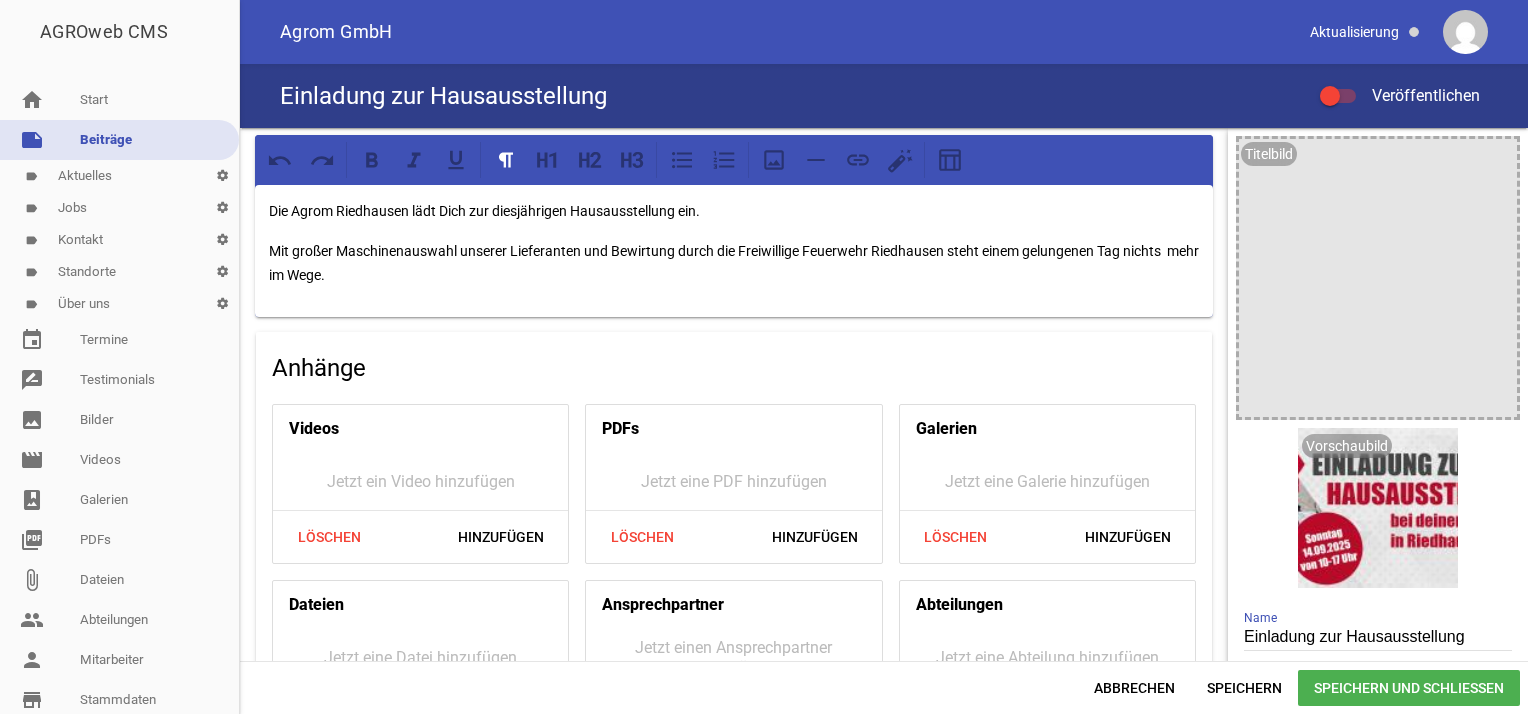 click on "Die Agrom Riedhausen lädt Dich zur diesjährigen Hausausstellung ein.  Mit großer Maschinenauswahl unserer Lieferanten und Bewirtung durch die Freiwillige Feuerwehr [GEOGRAPHIC_DATA] steht einem gelungenen Tag nichts  mehr im Wege." at bounding box center [734, 251] 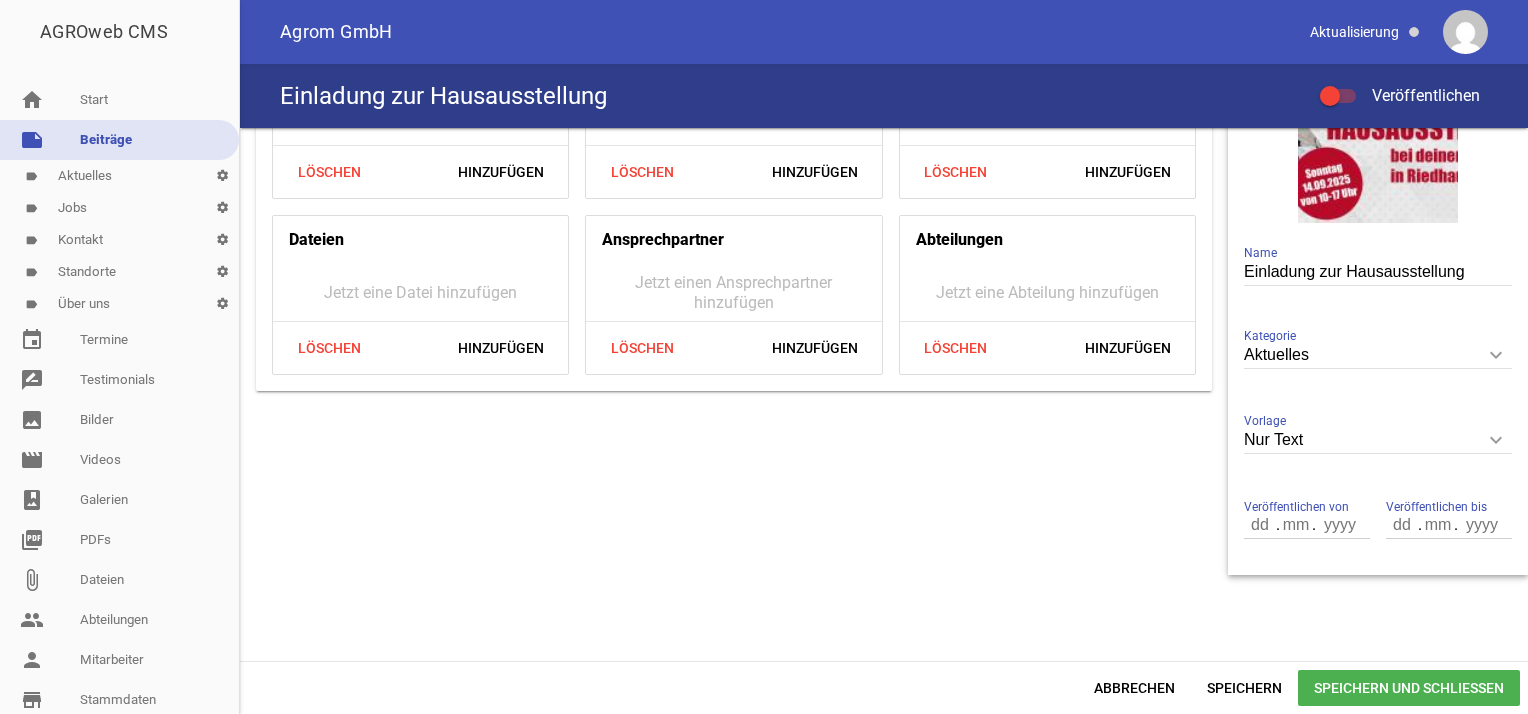 scroll, scrollTop: 0, scrollLeft: 0, axis: both 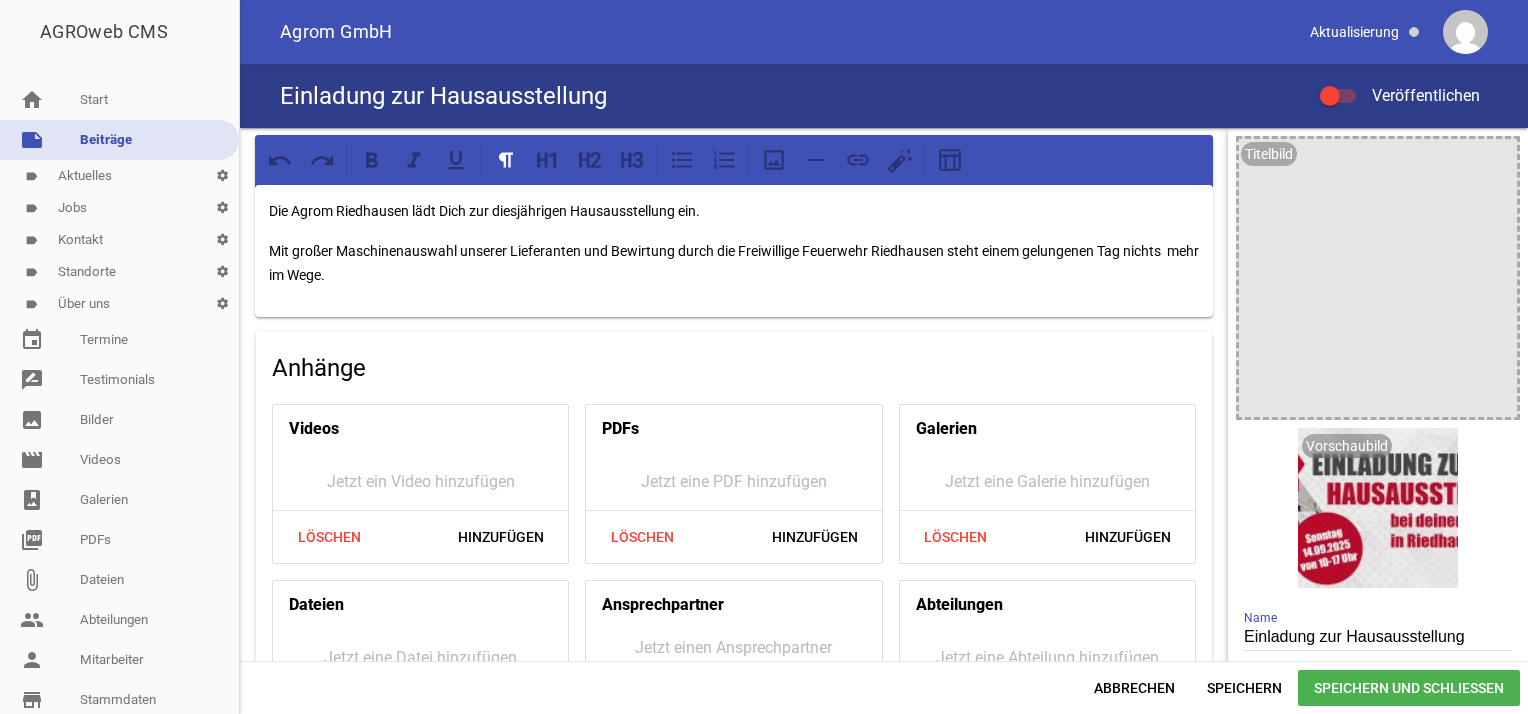 click on "Mit großer Maschinenauswahl unserer Lieferanten und Bewirtung durch die Freiwillige Feuerwehr Riedhausen steht einem gelungenen Tag nichts  mehr im Wege." at bounding box center (734, 263) 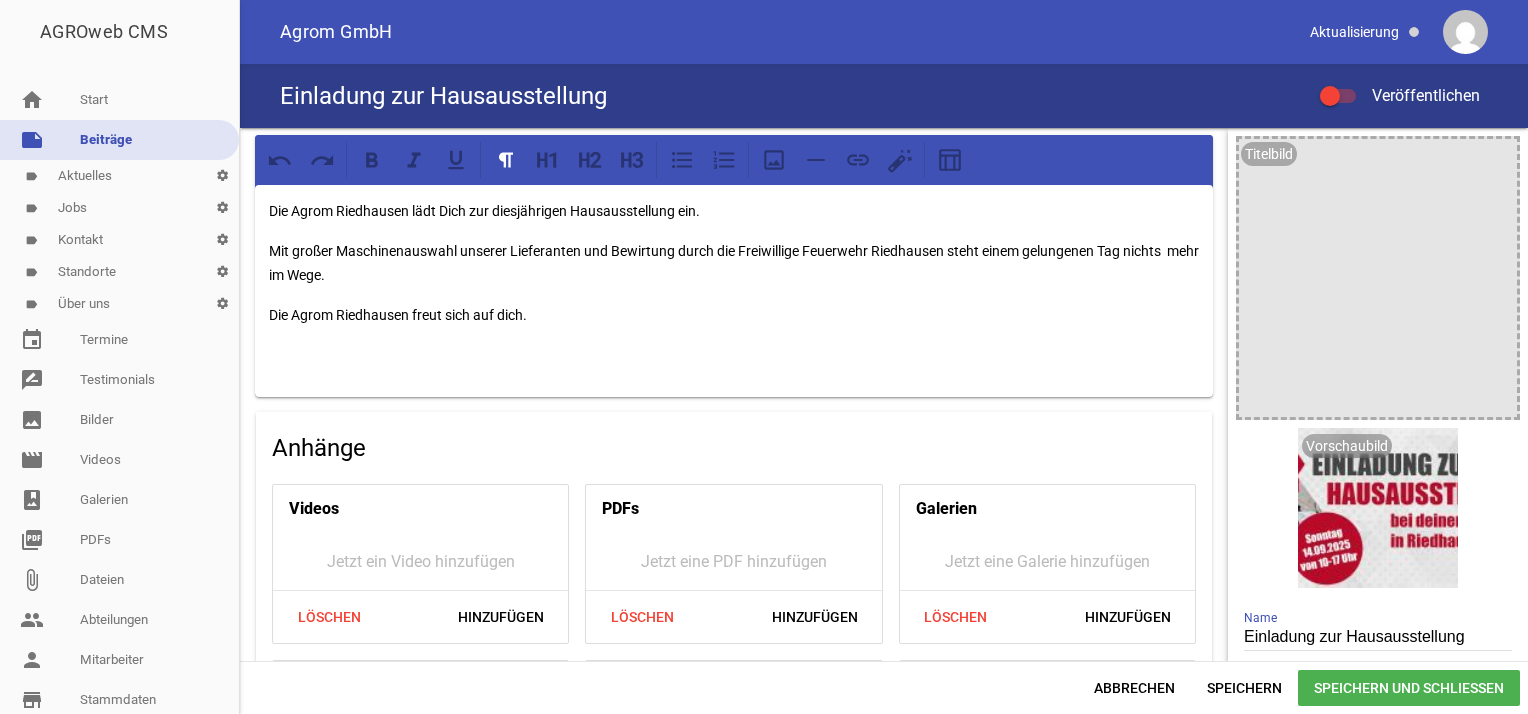 click on "Die Agrom Riedhausen lädt Dich zur diesjährigen Hausausstellung ein." at bounding box center (734, 211) 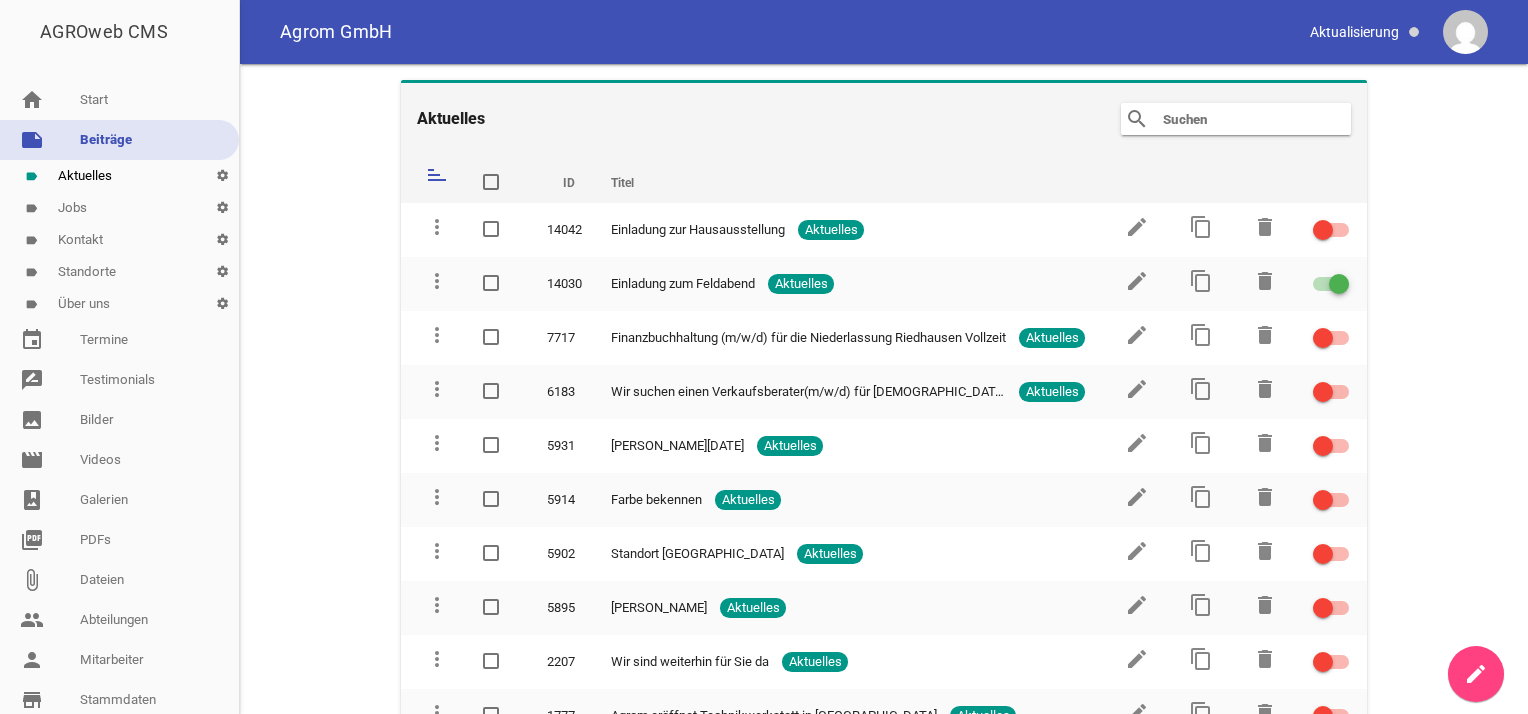 click on "Aktuelles
search     clear   sort
ID
Titel
delete     more_vert       14042   Einladung zur Hausausstellung Aktuelles   edit   content_copy   delete     more_vert       14030   Einladung zum Feldabend Aktuelles   edit   content_copy   delete     more_vert       7717   Finanzbuchhaltung (m/w/d) für die Niederlassung Riedhausen Vollzeit Aktuelles   edit   content_copy   delete     more_vert       6183   Wir suchen einen Verkaufsberater(m/w/d) für Kirchen-Hausen Aktuelles   edit   content_copy   delete     more_vert       5931   Frohe [DATE] Aktuelles   edit   content_copy   delete     more_vert       5914   Farbe bekennen Aktuelles   edit   content_copy   delete     more_vert       5902   Standort Kürzell Aktuelles   edit   content_copy   delete     more_vert       5895   [PERSON_NAME] Aktuelles   edit   content_copy   delete     more_vert       2207   Aktuelles" at bounding box center (884, 389) 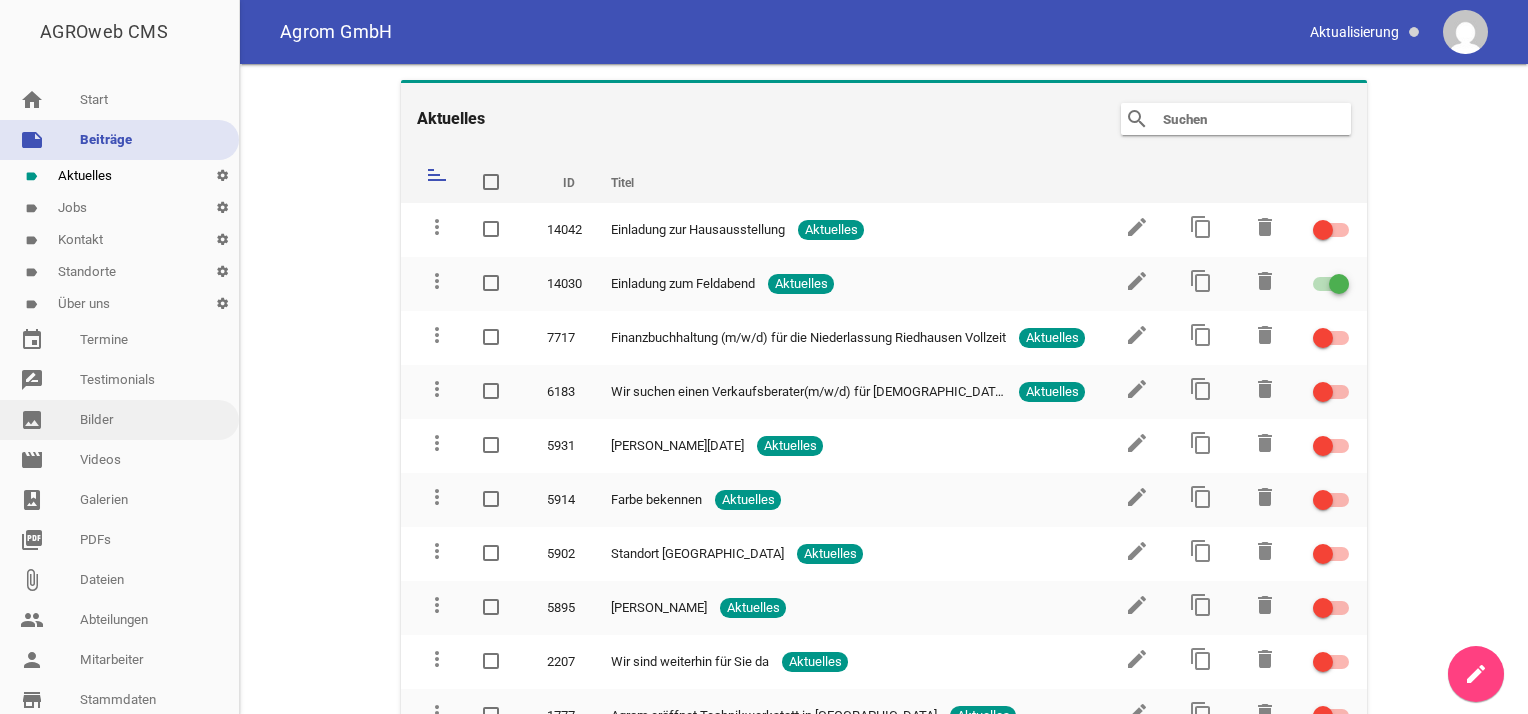 click on "image Bilder" at bounding box center [119, 420] 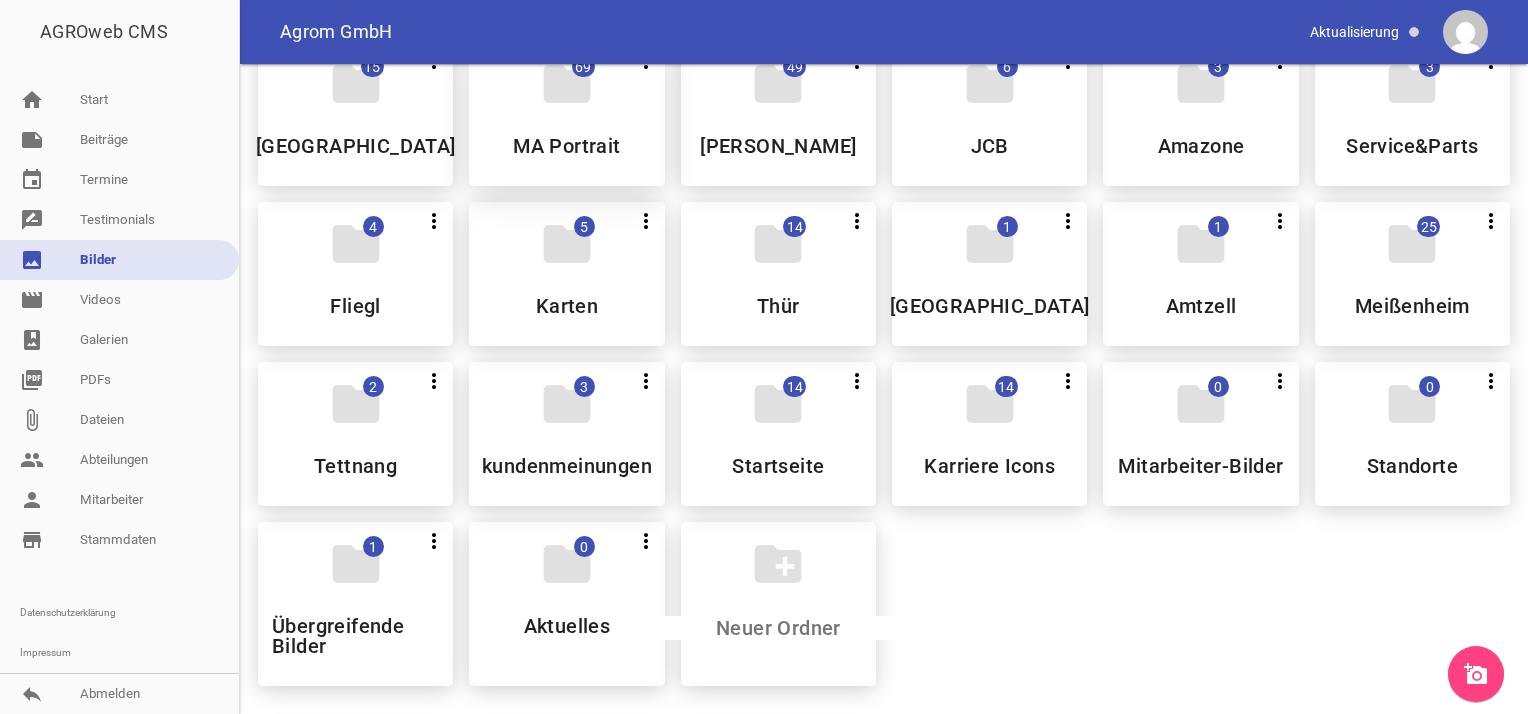 scroll, scrollTop: 100, scrollLeft: 0, axis: vertical 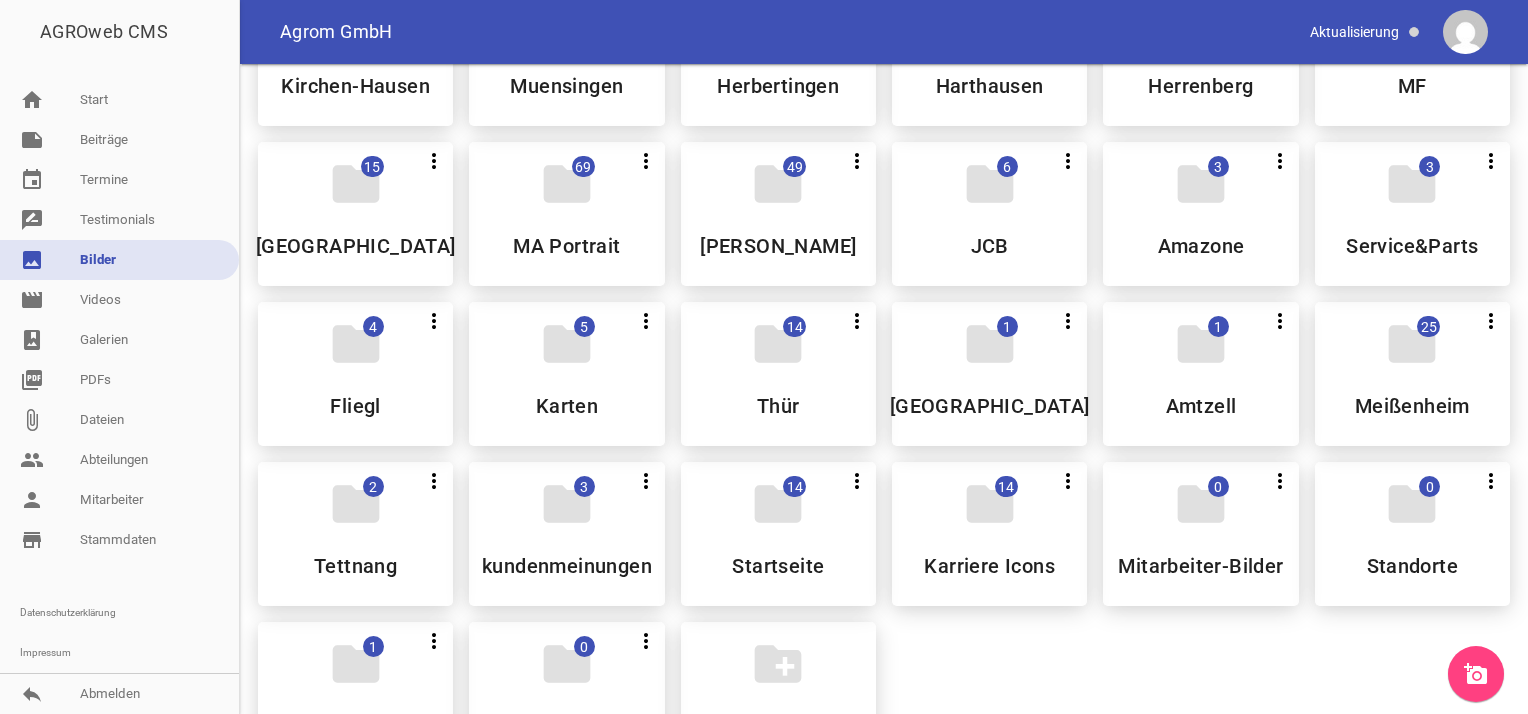 click on "folder   0   more_vert     Teilen   Bearbeiten   Löschen   Mitarbeiter-Bilder" at bounding box center (1200, 534) 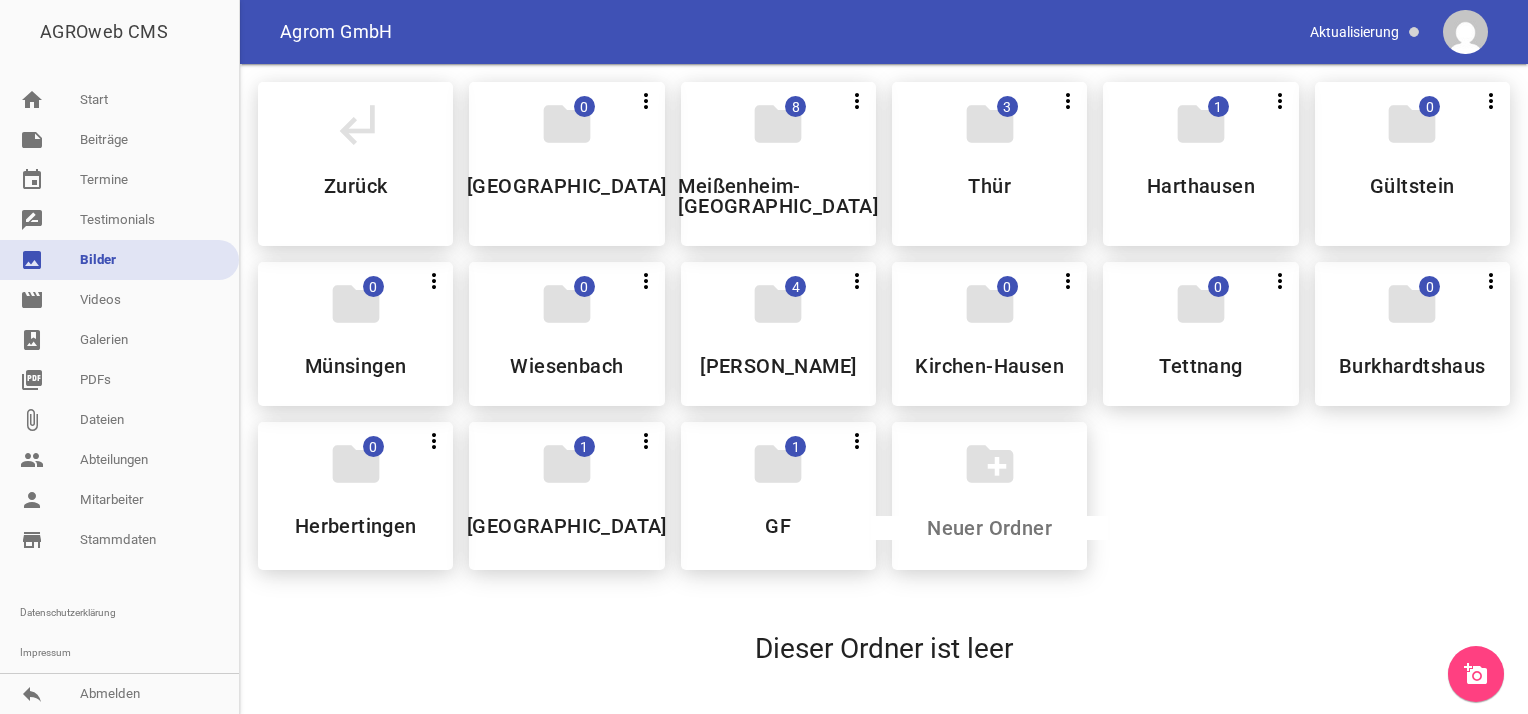 scroll, scrollTop: 0, scrollLeft: 0, axis: both 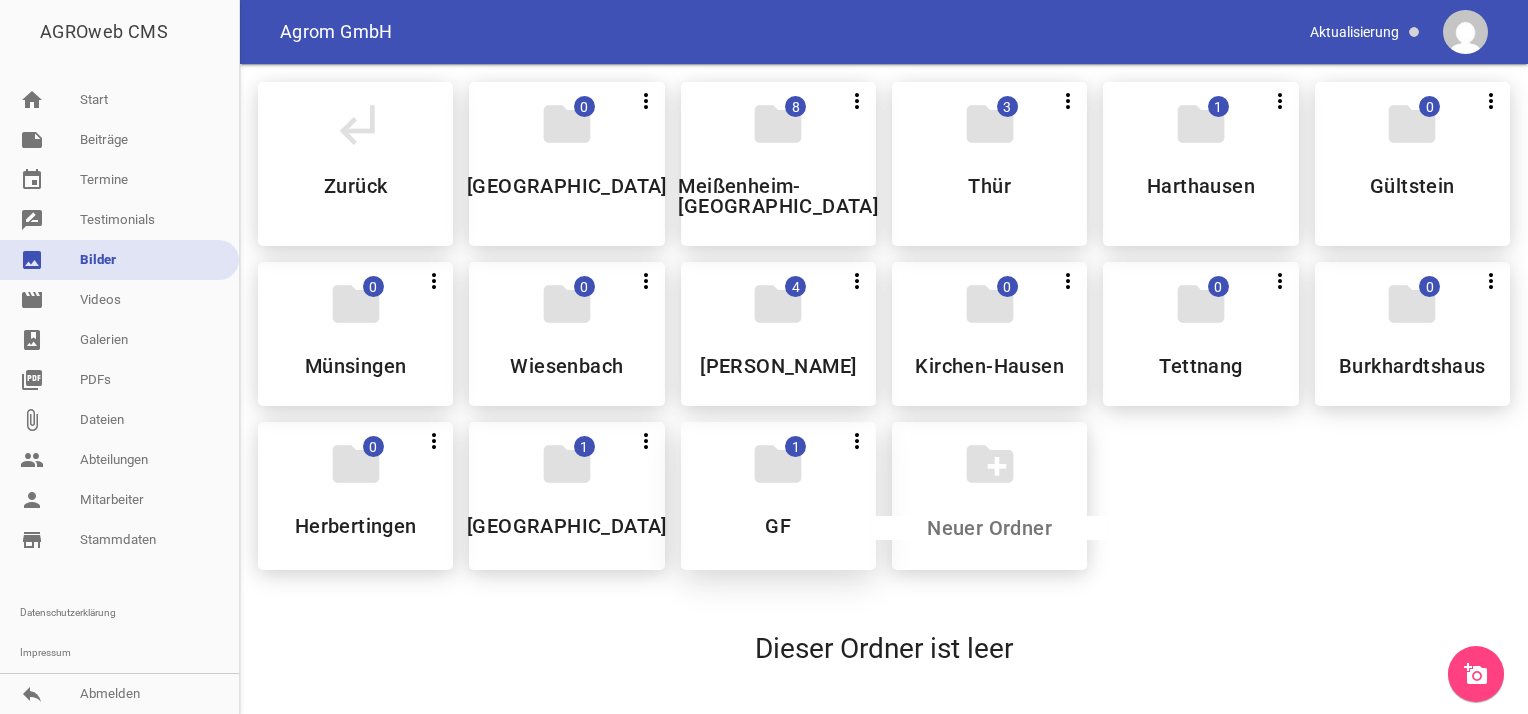 click on "folder" at bounding box center (778, 464) 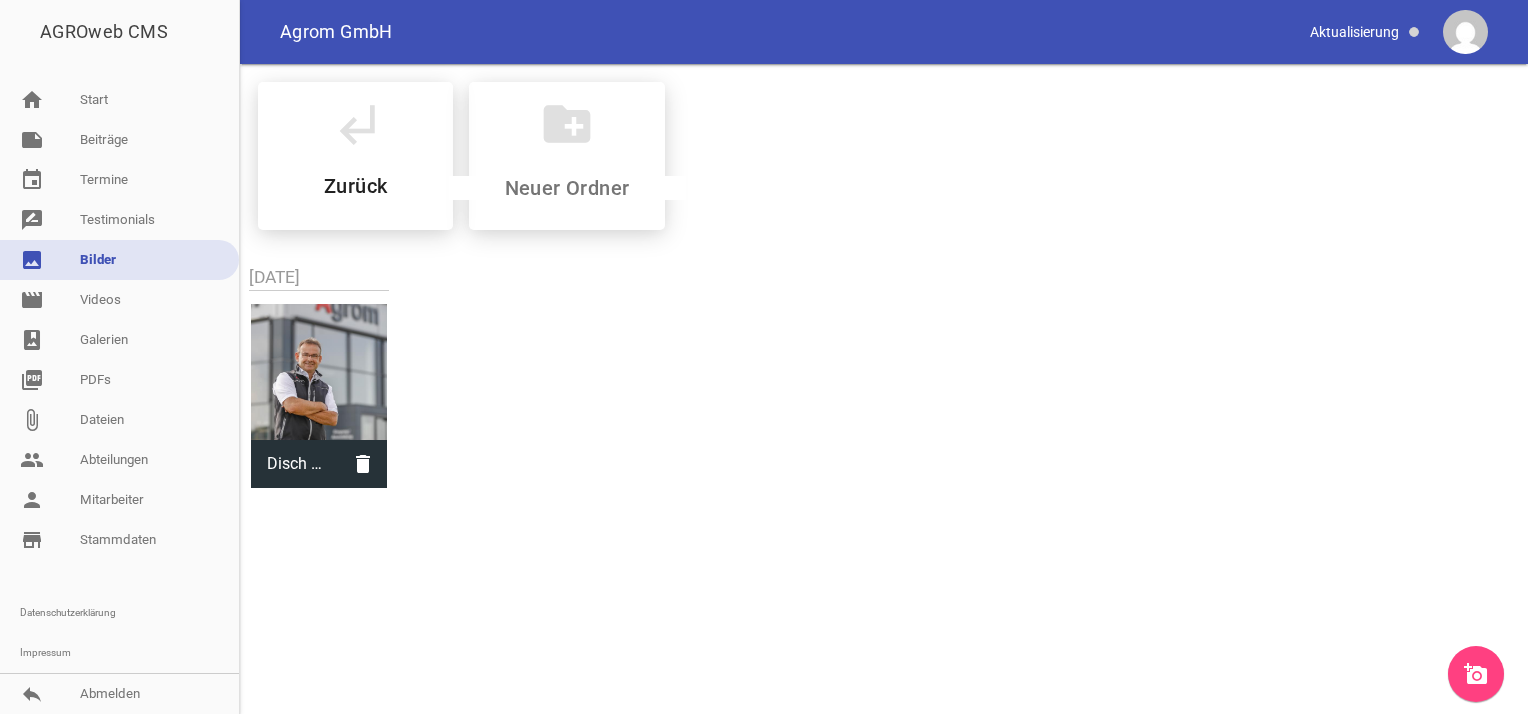 click on "add_a_photo" at bounding box center (1476, 674) 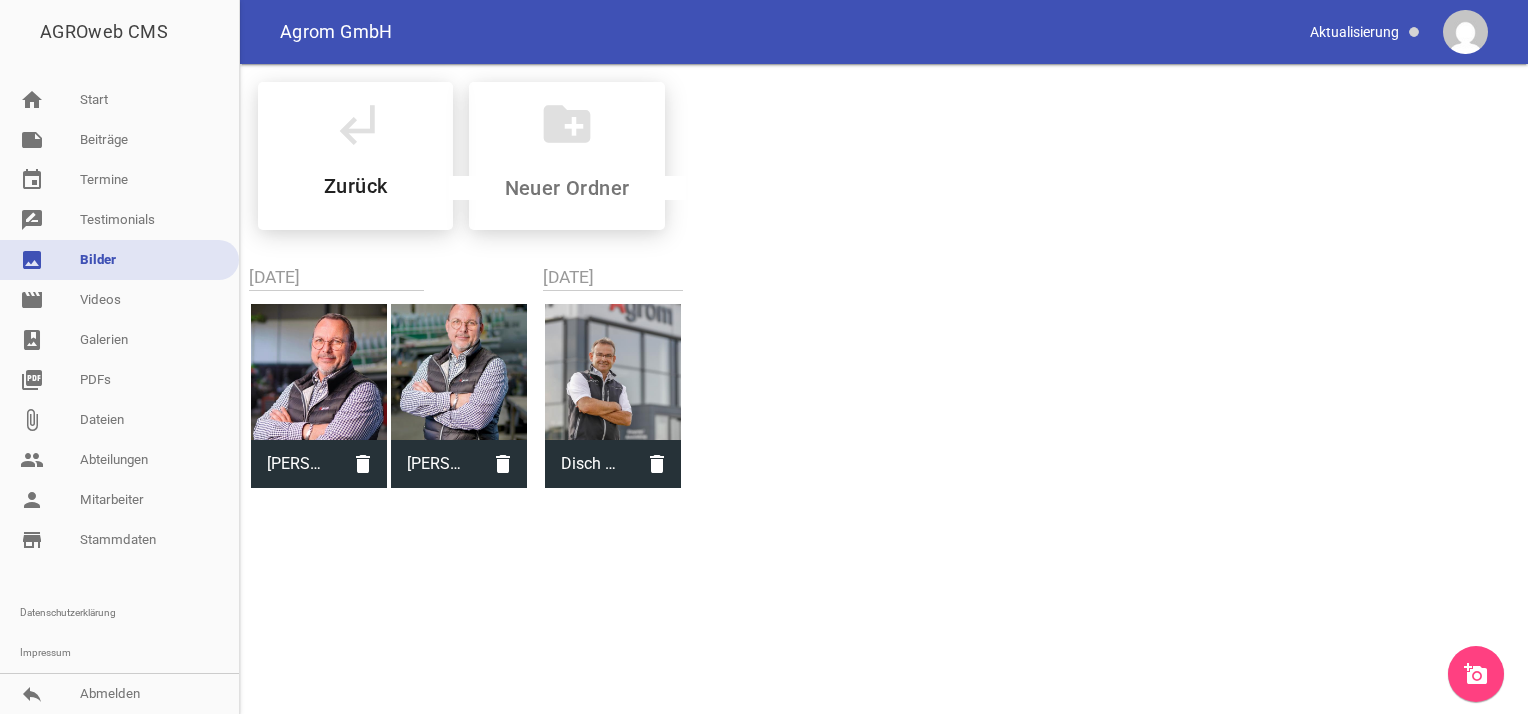 click on "subdirectory_arrow_left   Zurück    create_new_folder     [DATE]       [PERSON_NAME]-01.jpg     delete     [PERSON_NAME]-02.jpg     delete [DATE]       Disch [PERSON_NAME].jpg     delete" at bounding box center (884, 279) 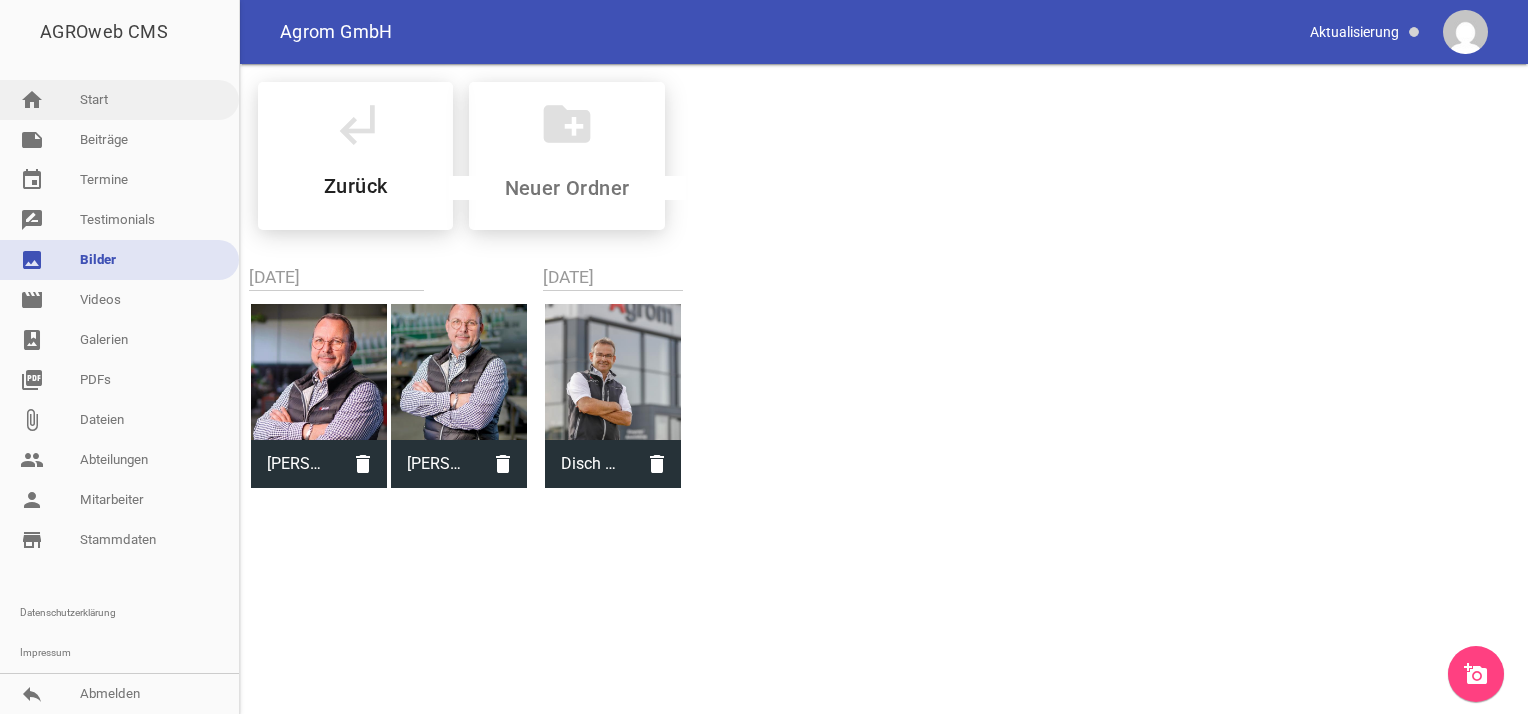 click on "home Start" at bounding box center [119, 100] 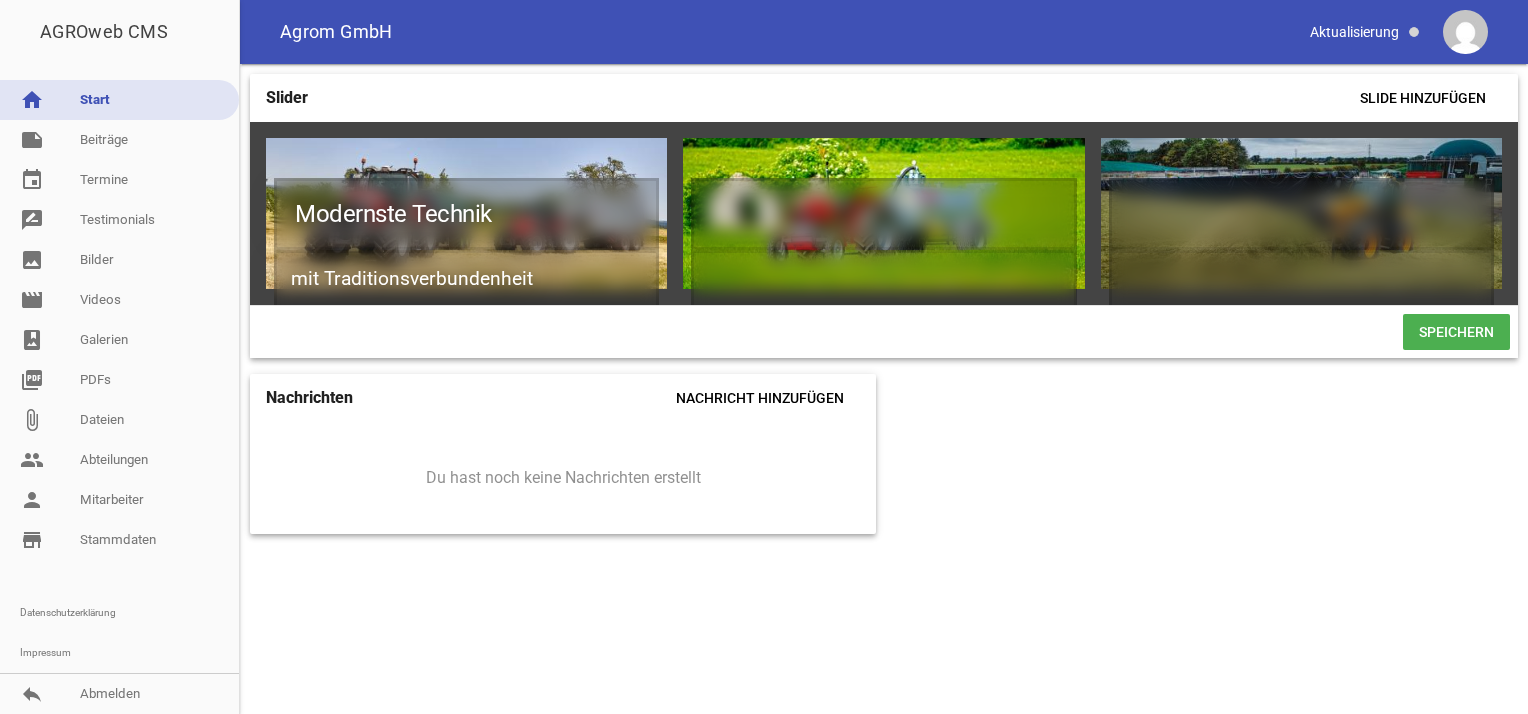 click on "Slider     Slide hinzufügen   Modernste Technik   mit Traditionsverbundenheit     games   delete    crop   image       games   delete    crop   image       games   delete    crop   image       games   delete    crop   image       games   delete    crop   image       games   delete    crop   image         Speichern     Nachrichten     Nachricht hinzufügen
Du hast noch keine Nachrichten erstellt" at bounding box center (884, 389) 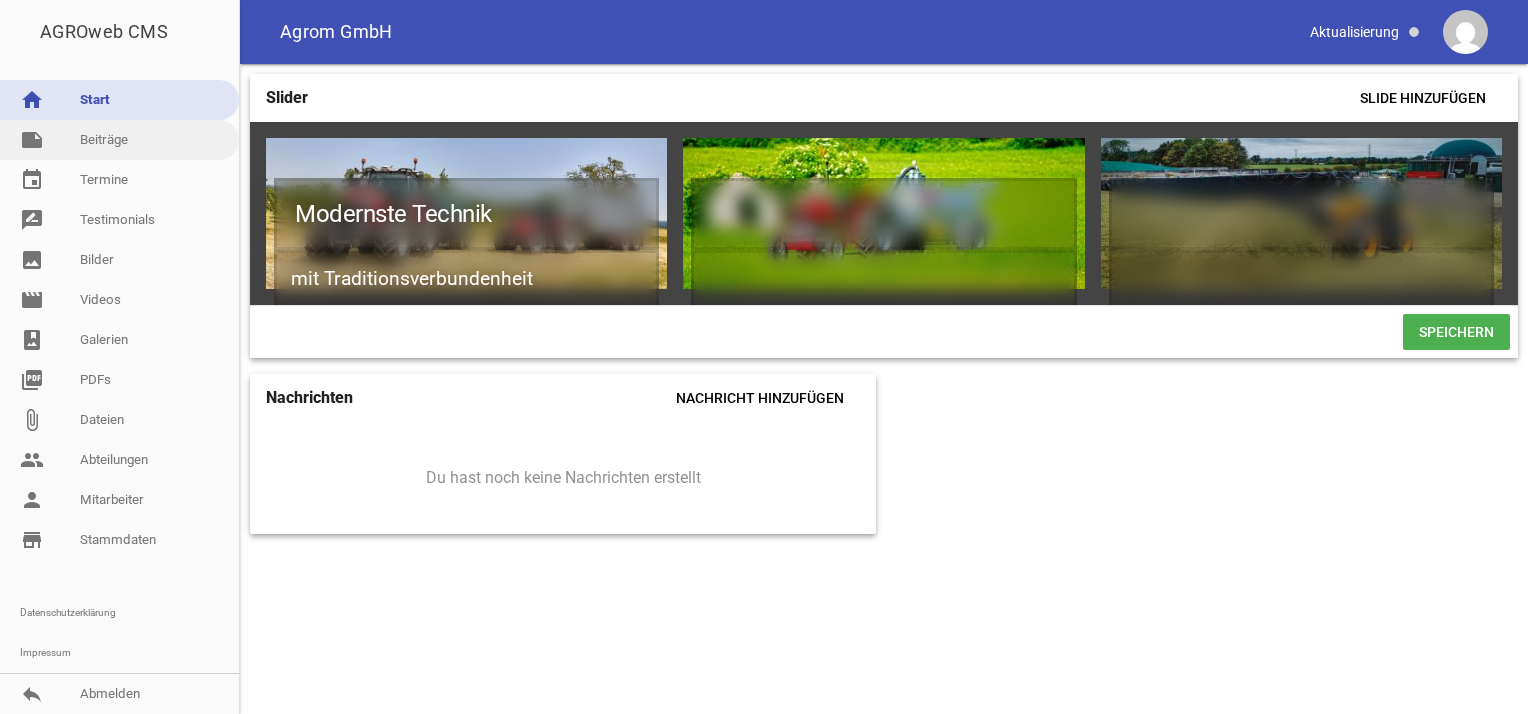 click on "note Beiträge" at bounding box center [119, 140] 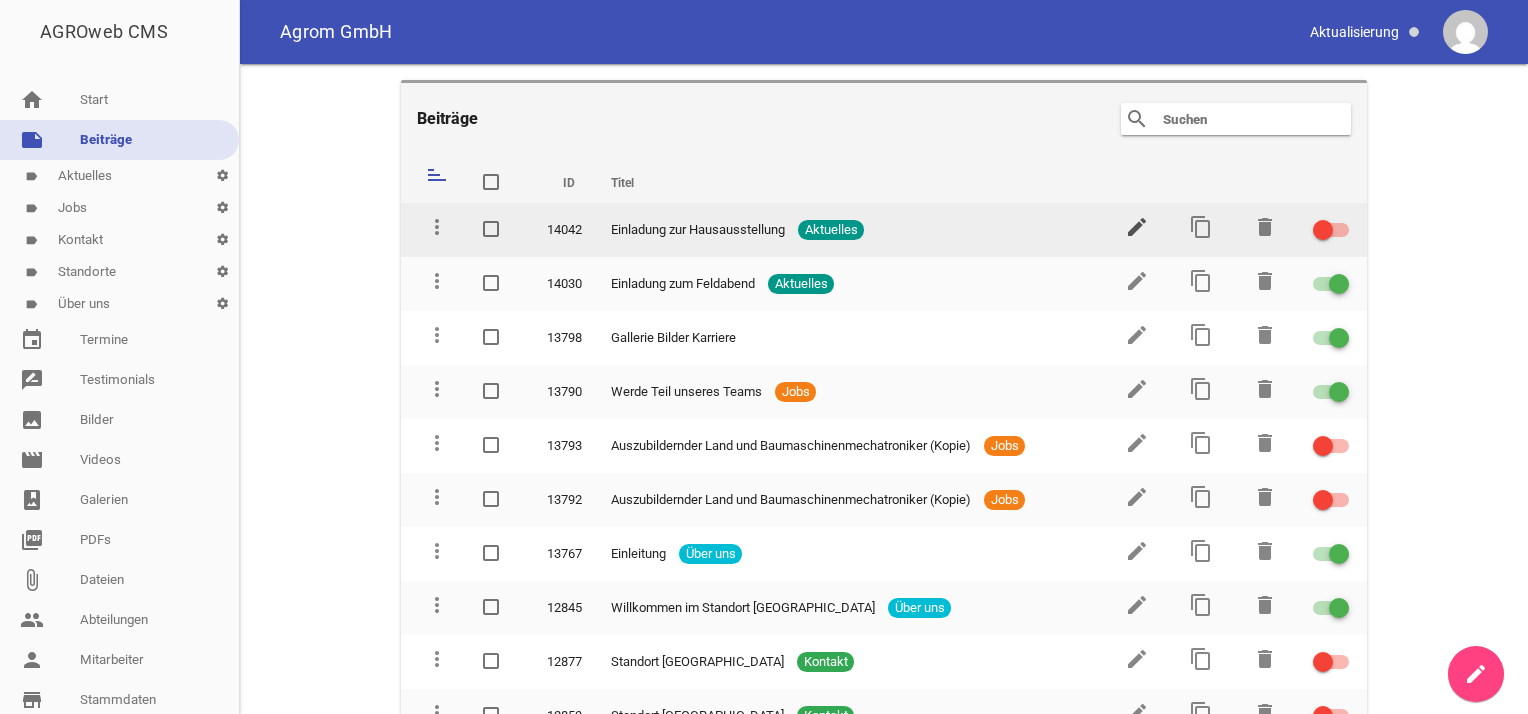 click on "edit" at bounding box center [1137, 227] 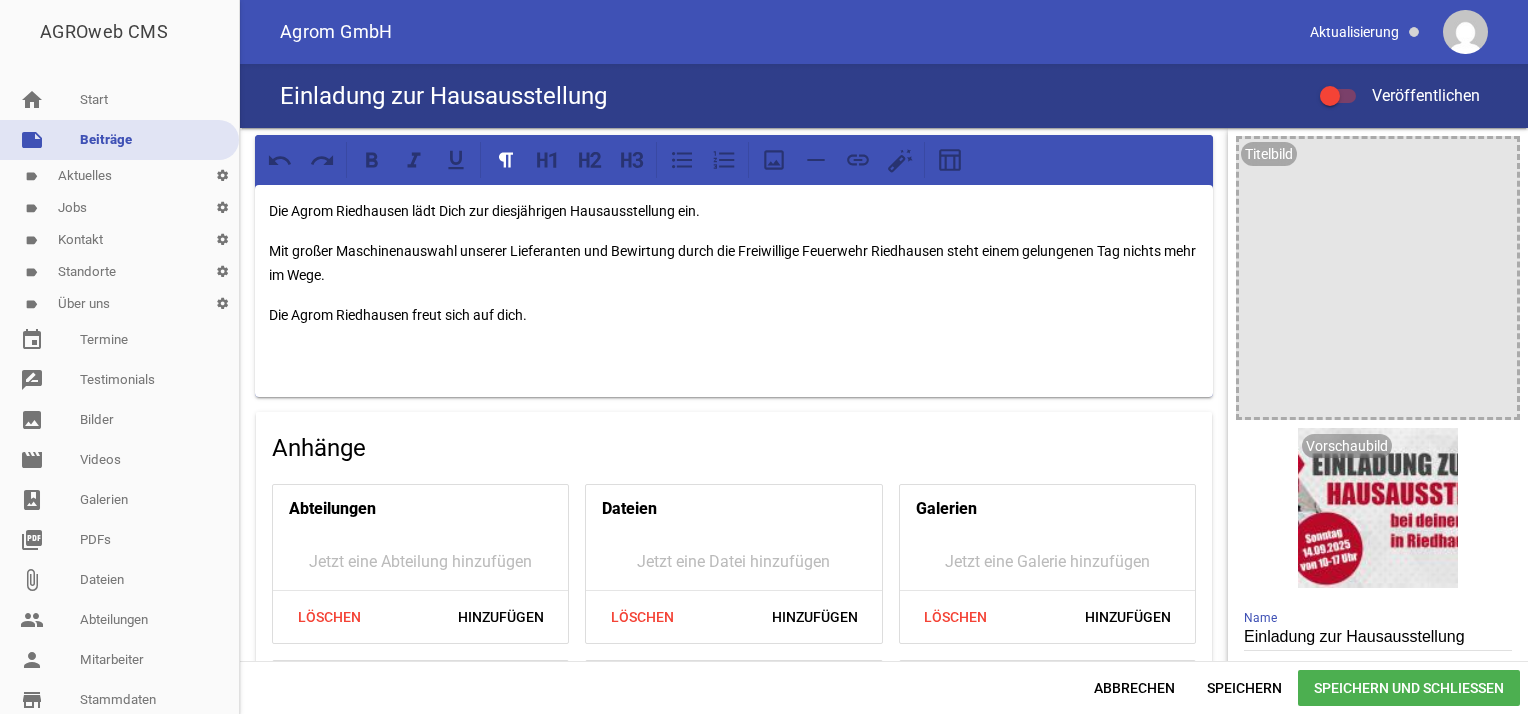 click on "note Beiträge" at bounding box center (119, 140) 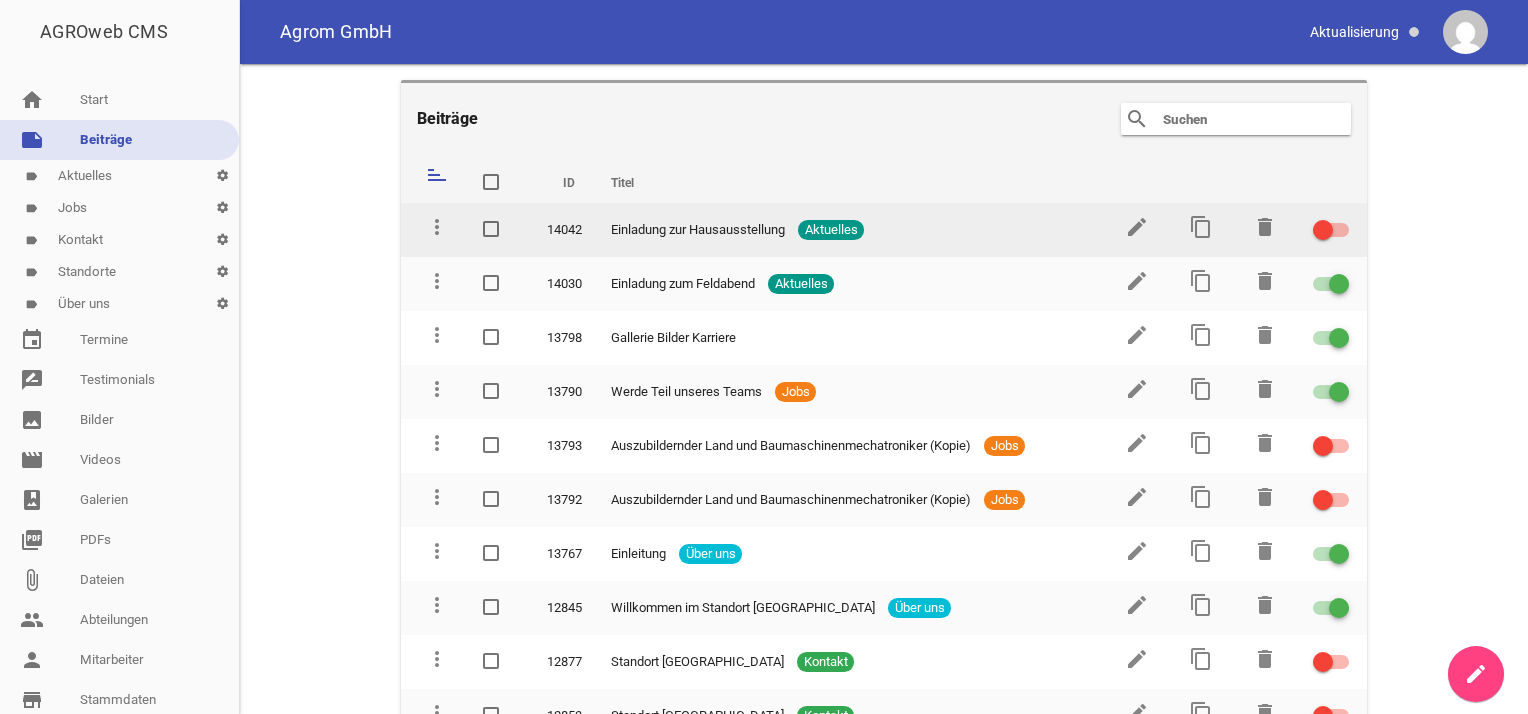 drag, startPoint x: 1328, startPoint y: 228, endPoint x: 1344, endPoint y: 244, distance: 22.627417 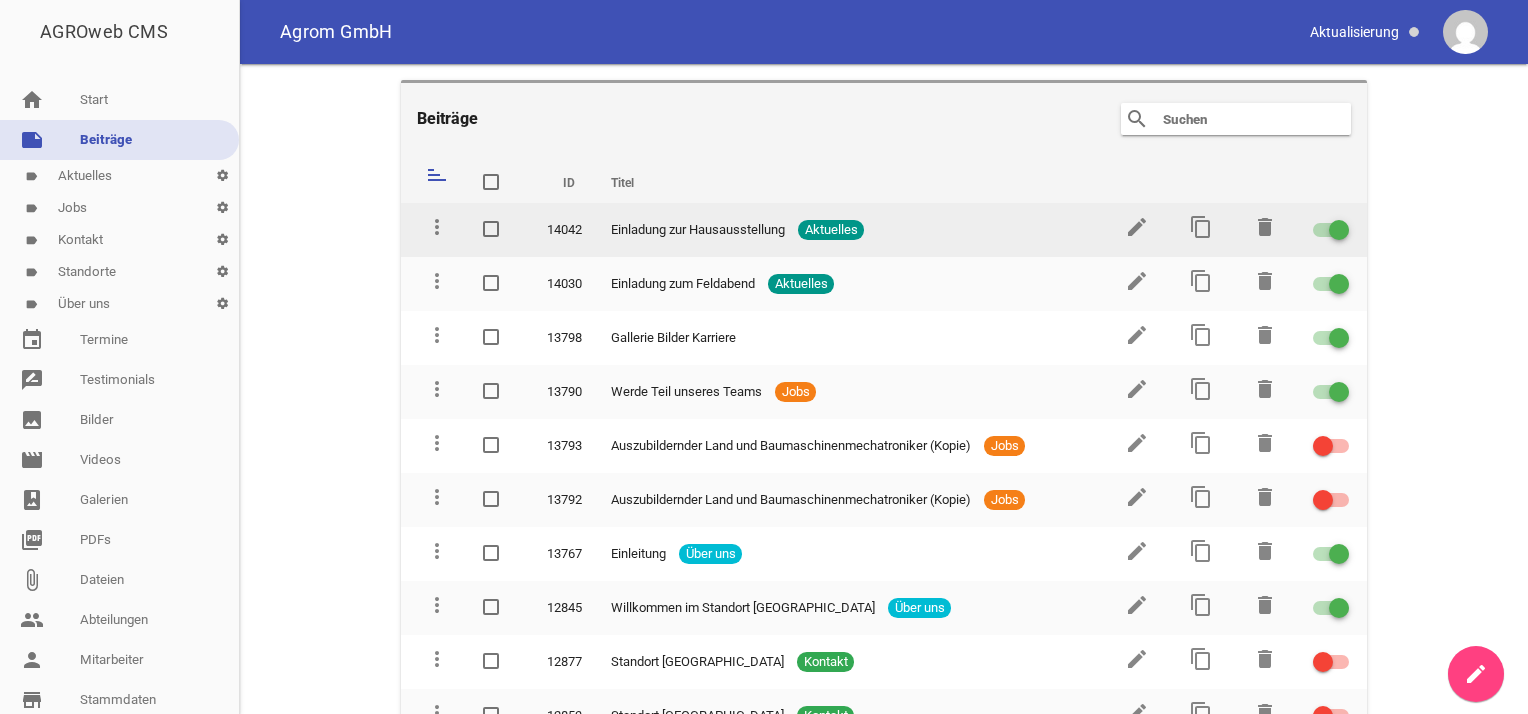 click at bounding box center [1339, 230] 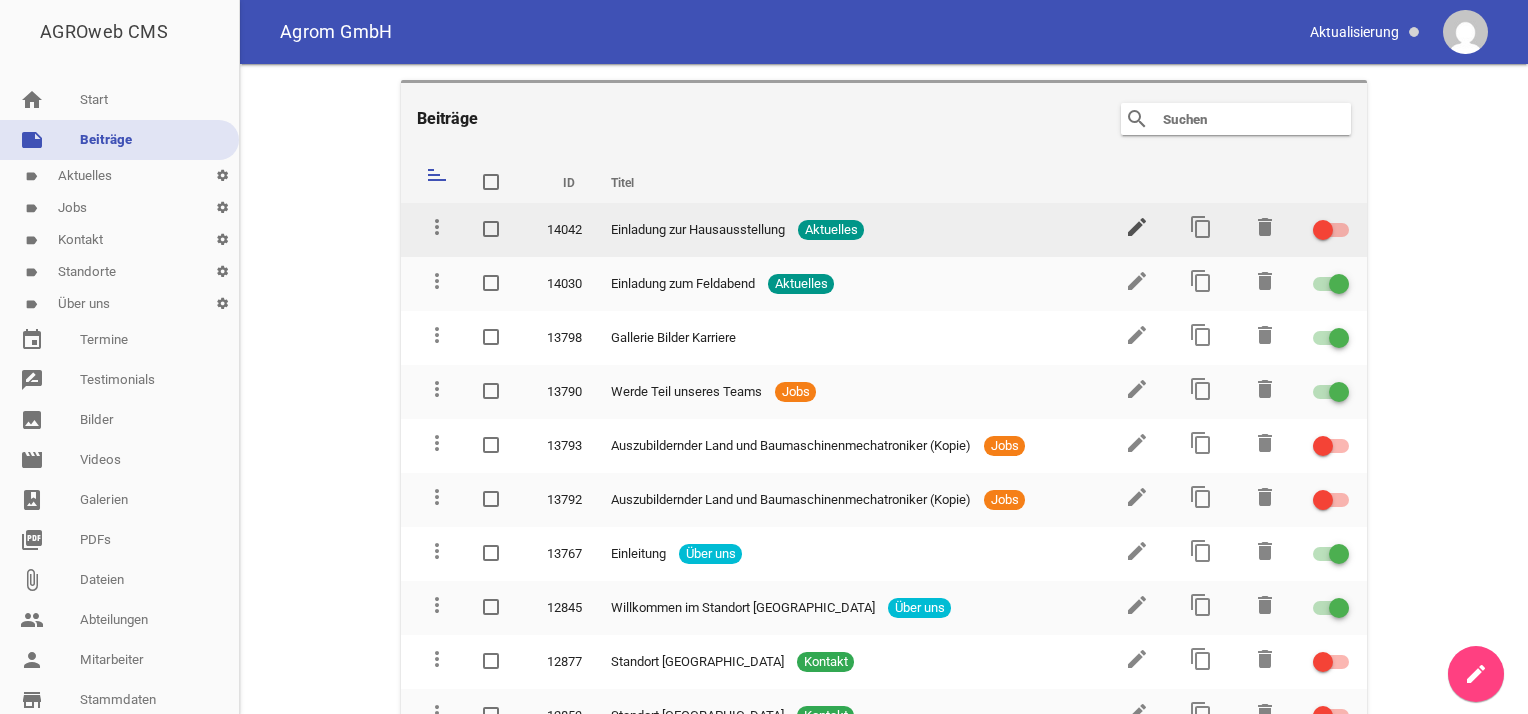 click on "edit" at bounding box center (1137, 227) 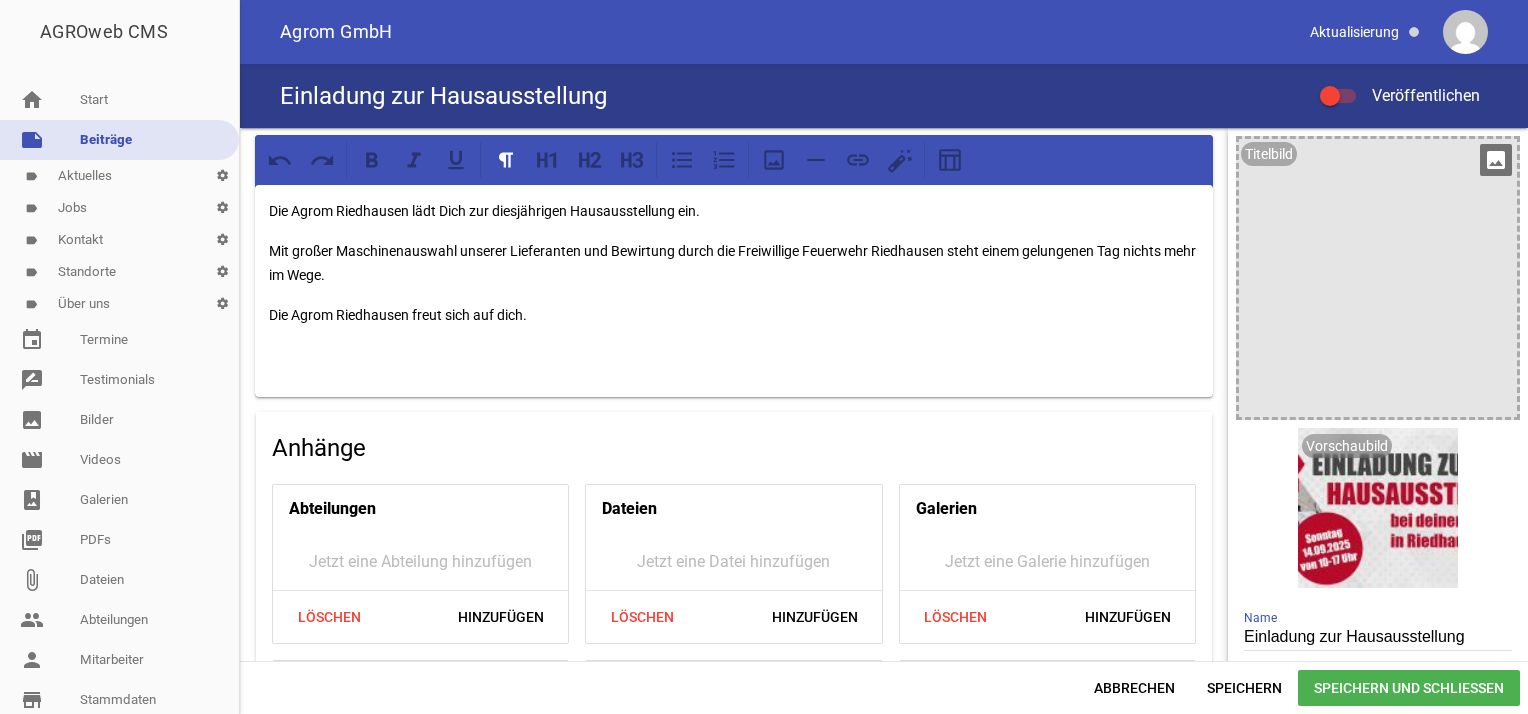 click on "image" at bounding box center [1496, 160] 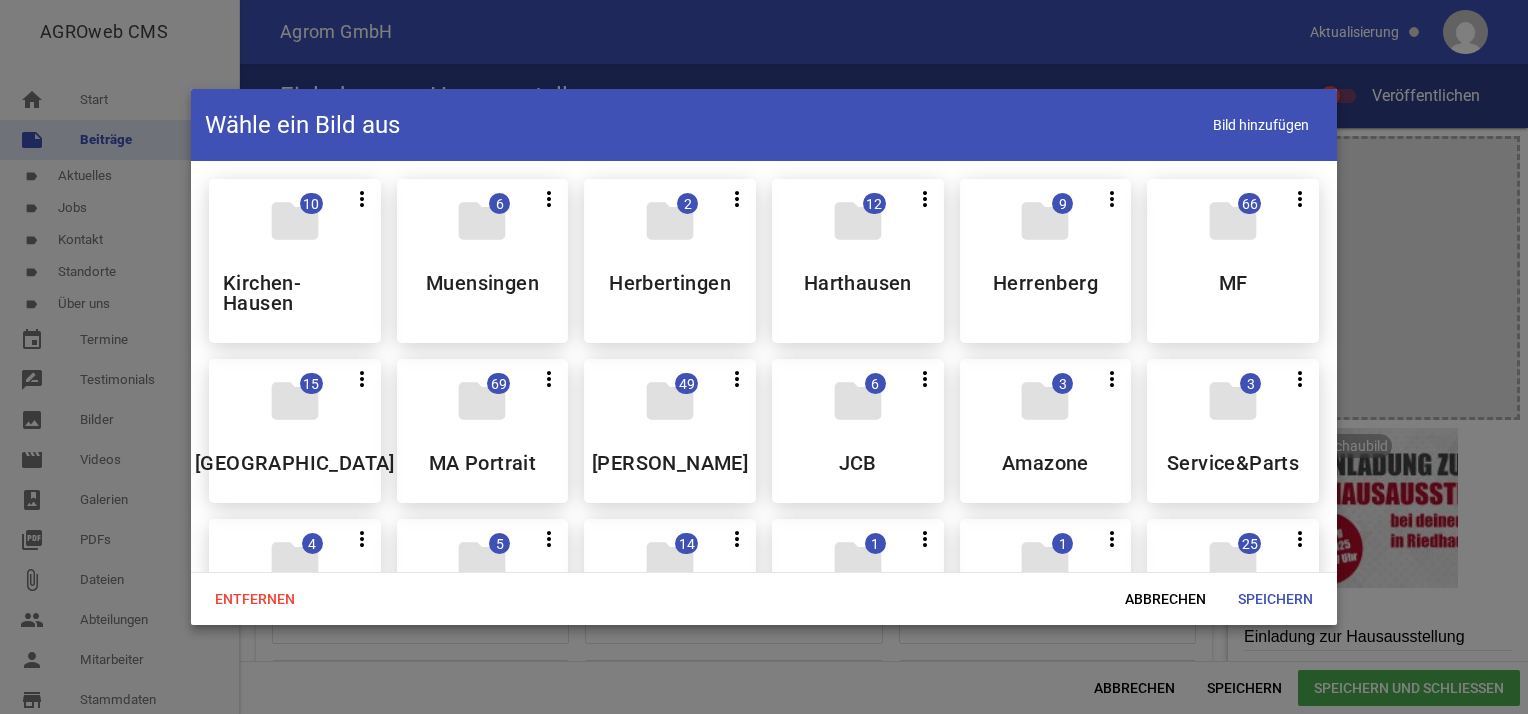 scroll, scrollTop: 500, scrollLeft: 0, axis: vertical 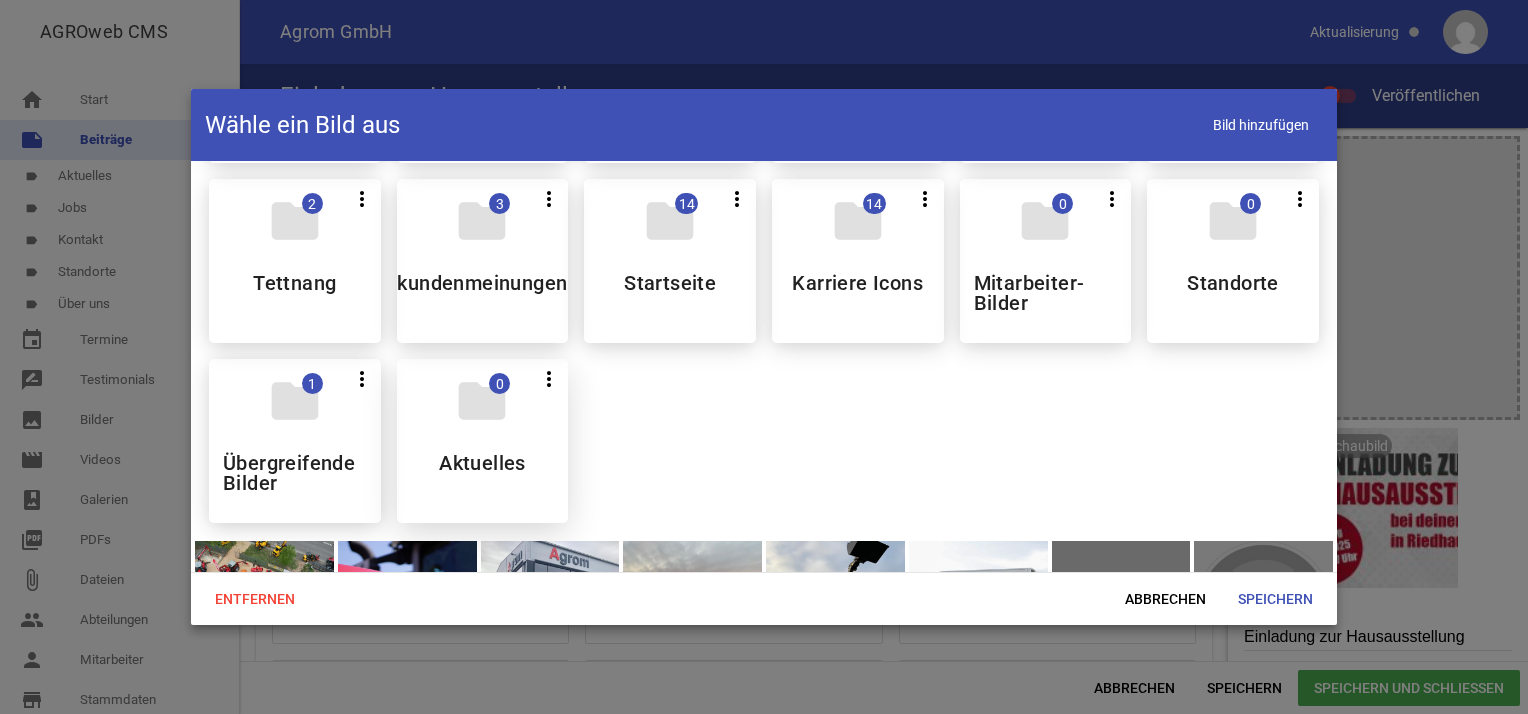 click on "folder   0   more_vert     Teilen   Bearbeiten   Löschen   Aktuelles" at bounding box center (483, 441) 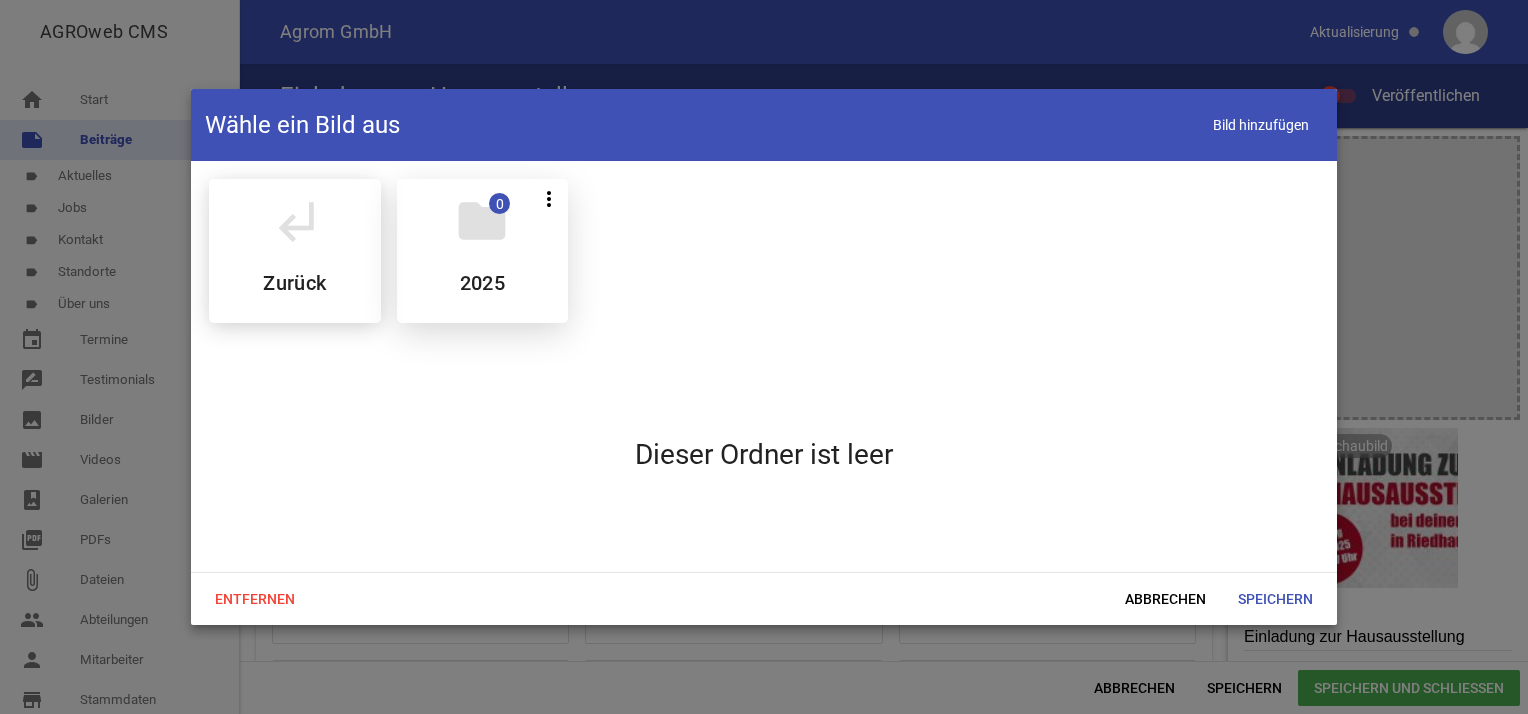 drag, startPoint x: 478, startPoint y: 273, endPoint x: 490, endPoint y: 293, distance: 23.323807 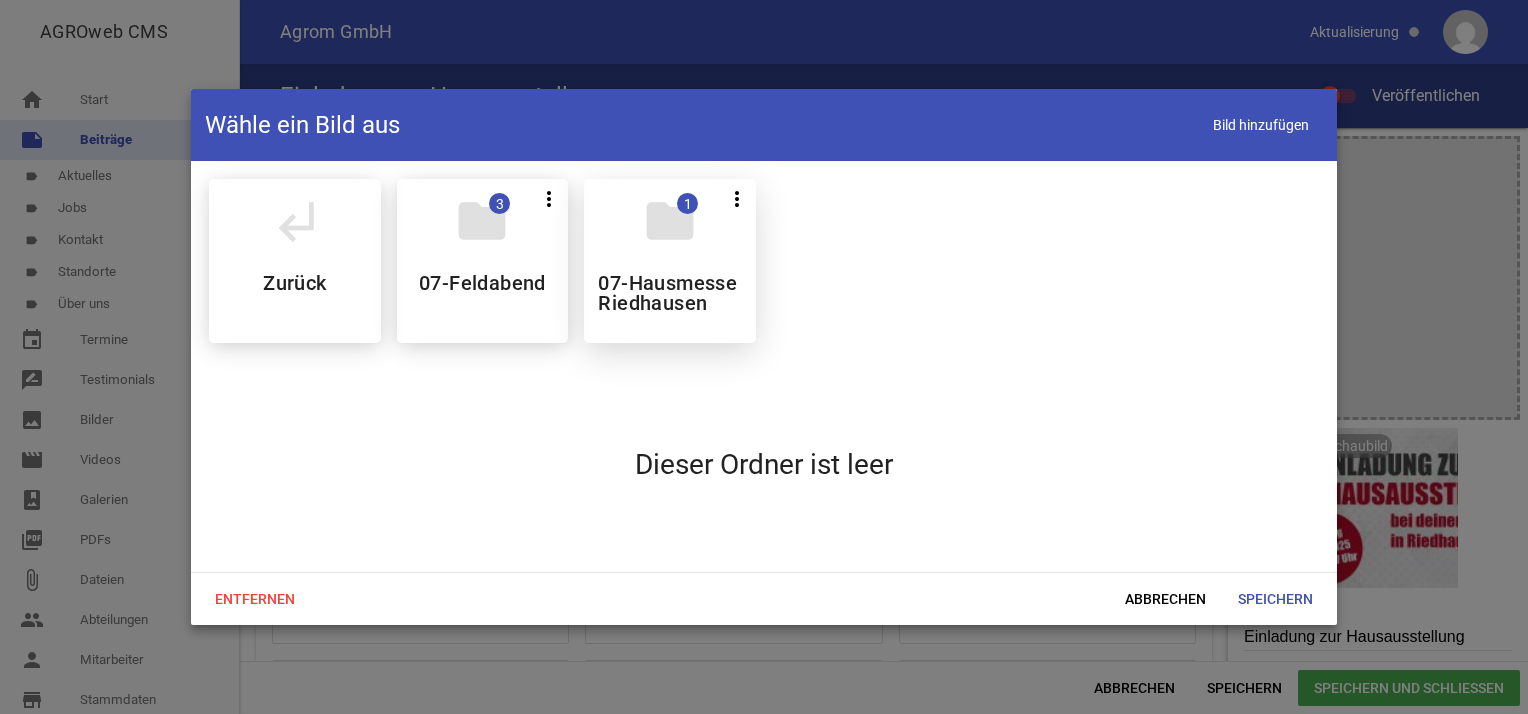 click on "folder   1   more_vert     Teilen   Bearbeiten   Löschen   07-Hausmesse [GEOGRAPHIC_DATA]" at bounding box center [670, 261] 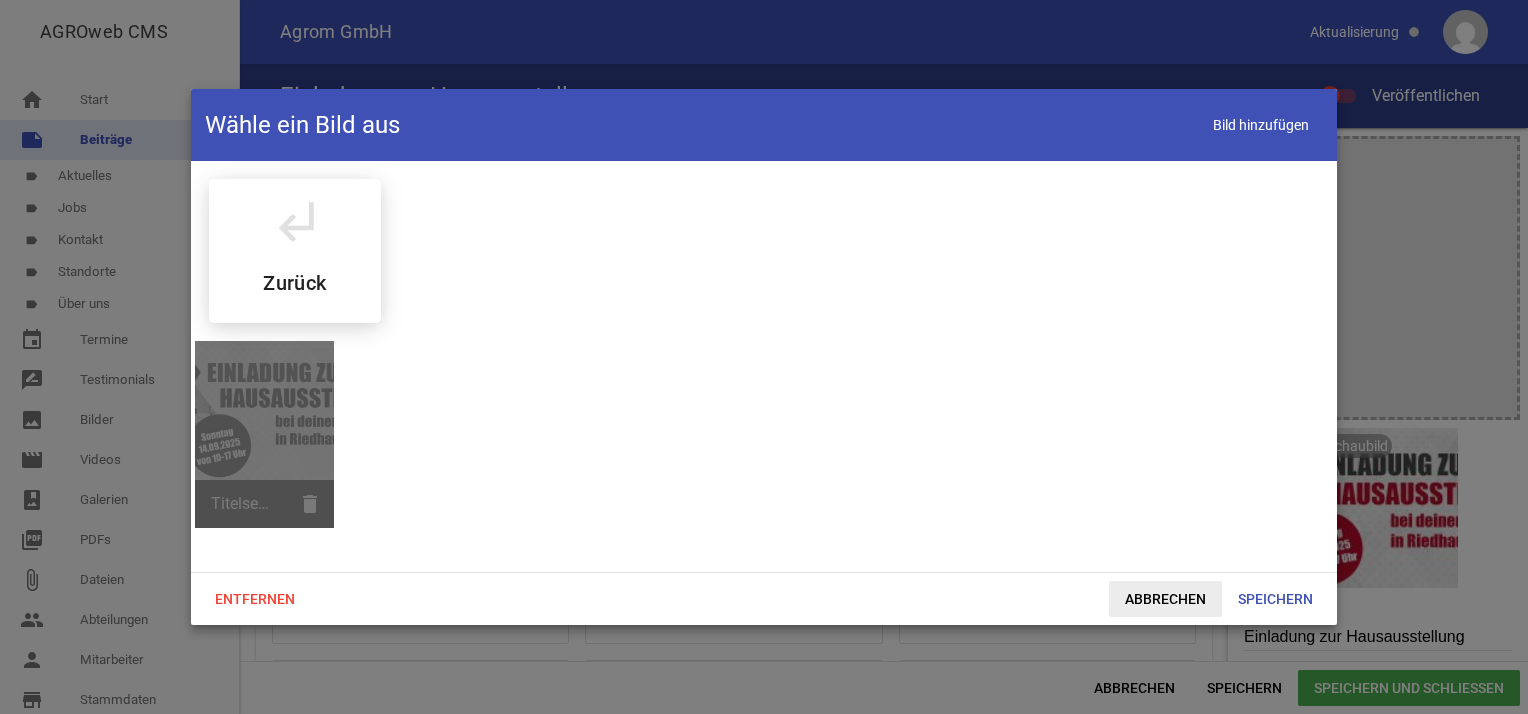 click on "Abbrechen" at bounding box center (1165, 599) 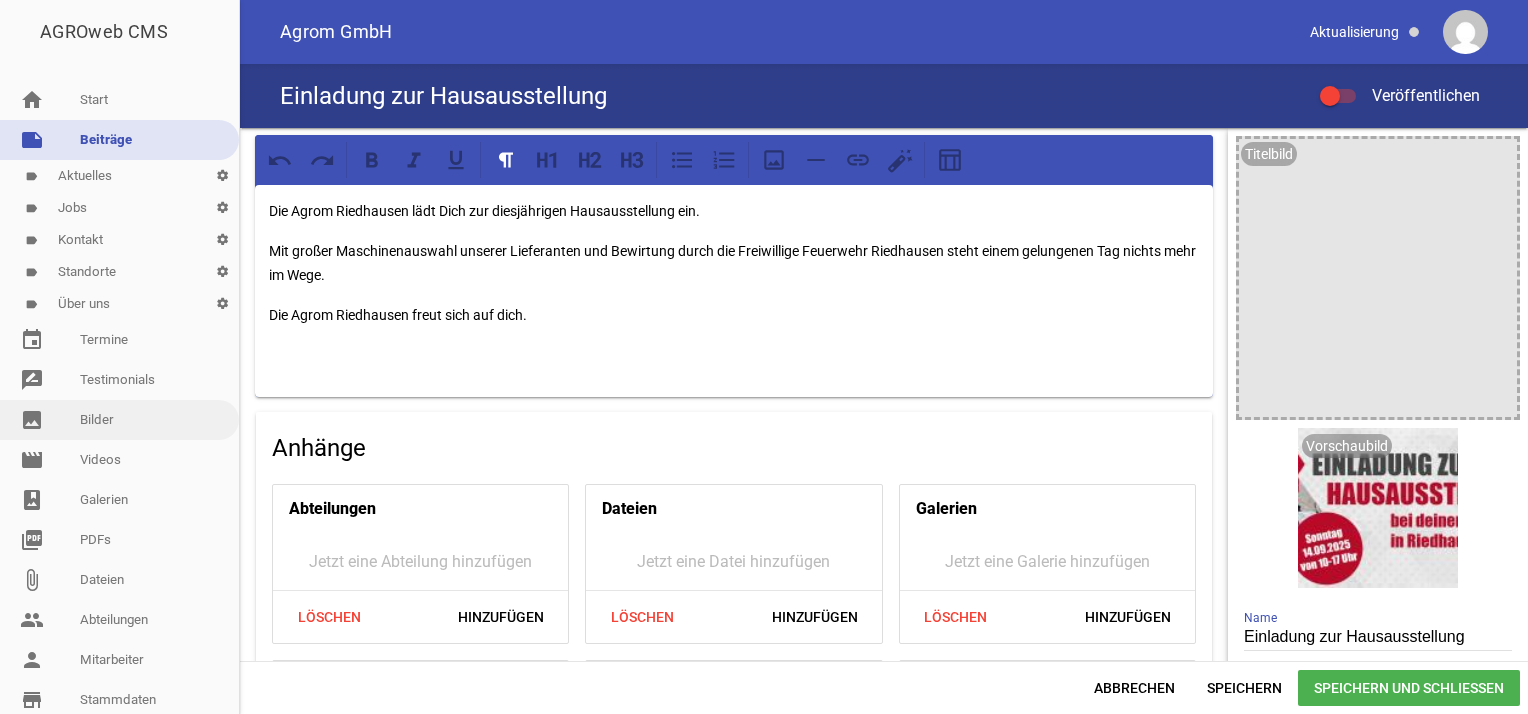 click on "image Bilder" at bounding box center (119, 420) 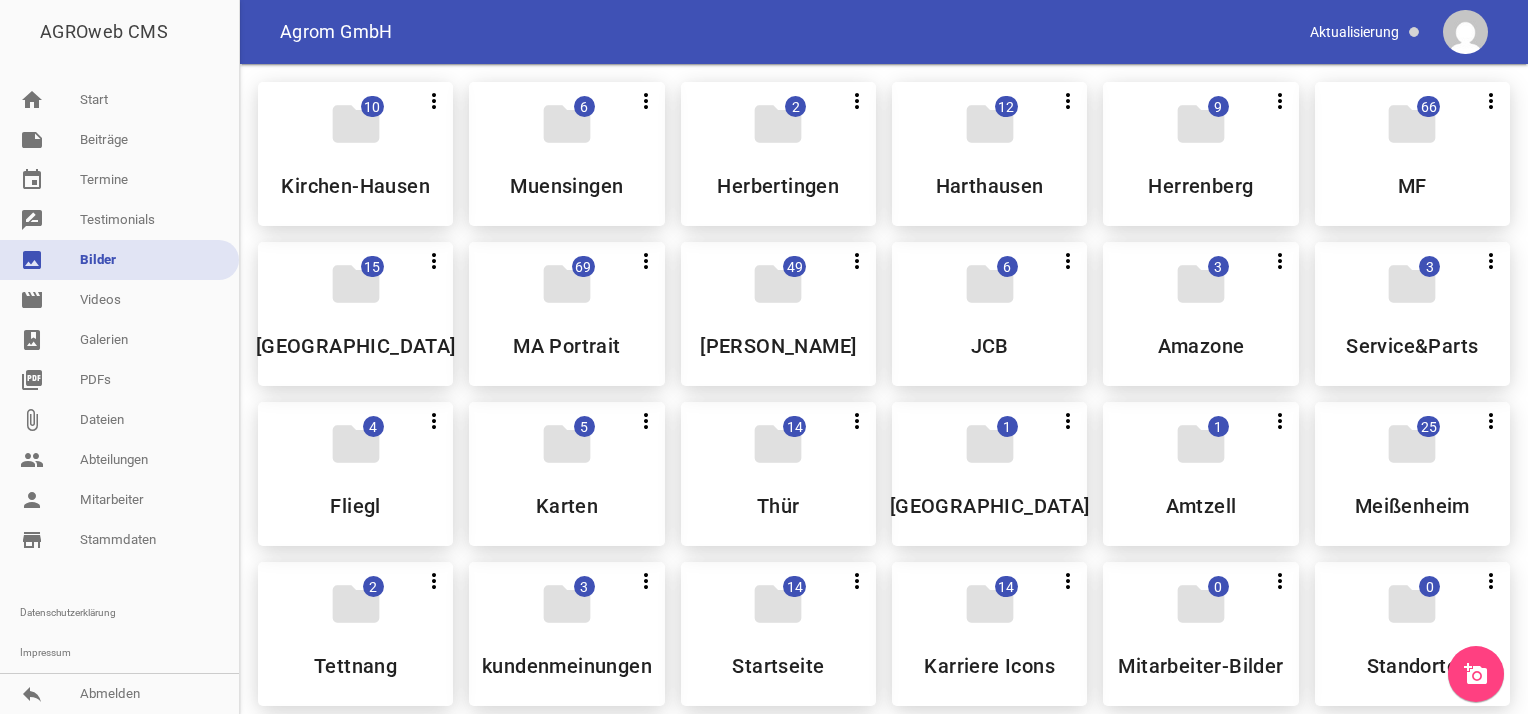 scroll, scrollTop: 400, scrollLeft: 0, axis: vertical 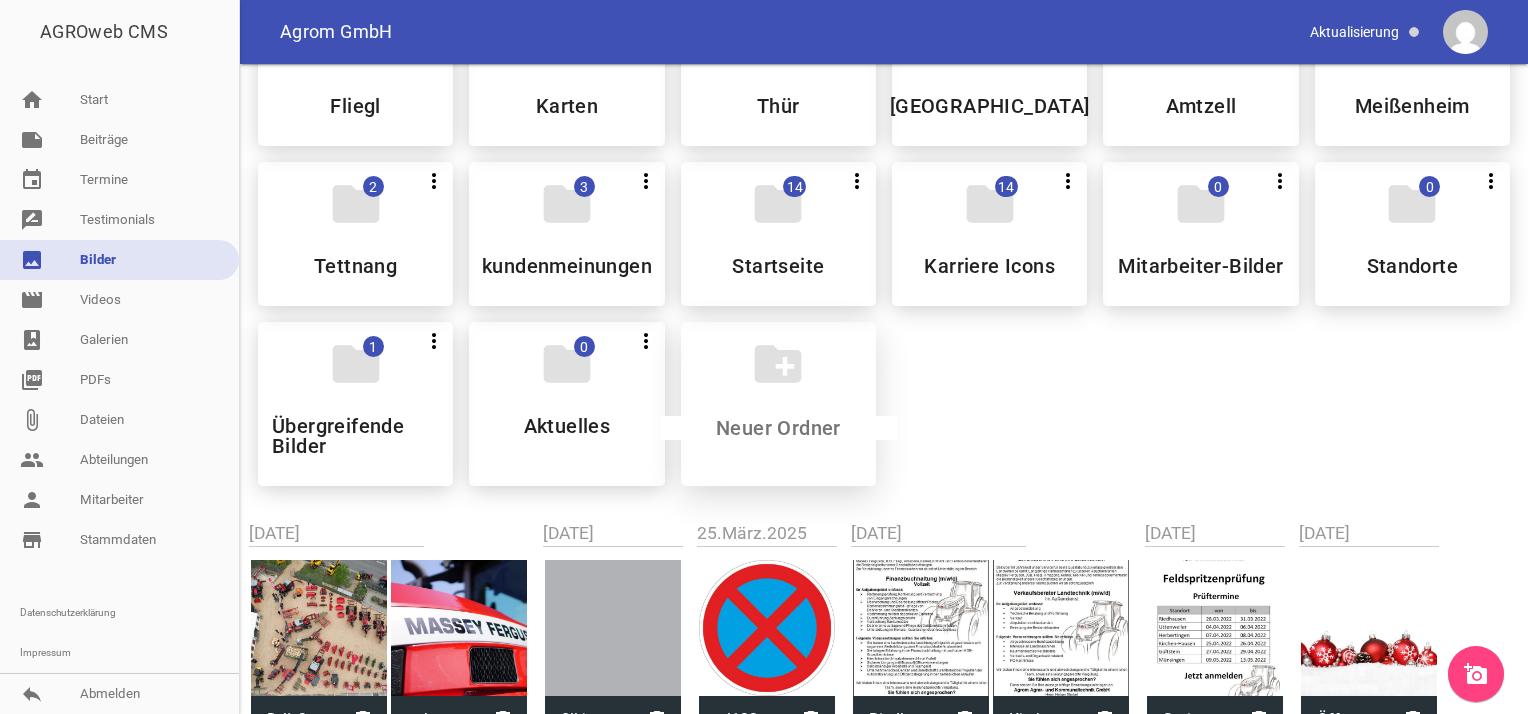 click on "create_new_folder" at bounding box center (778, 364) 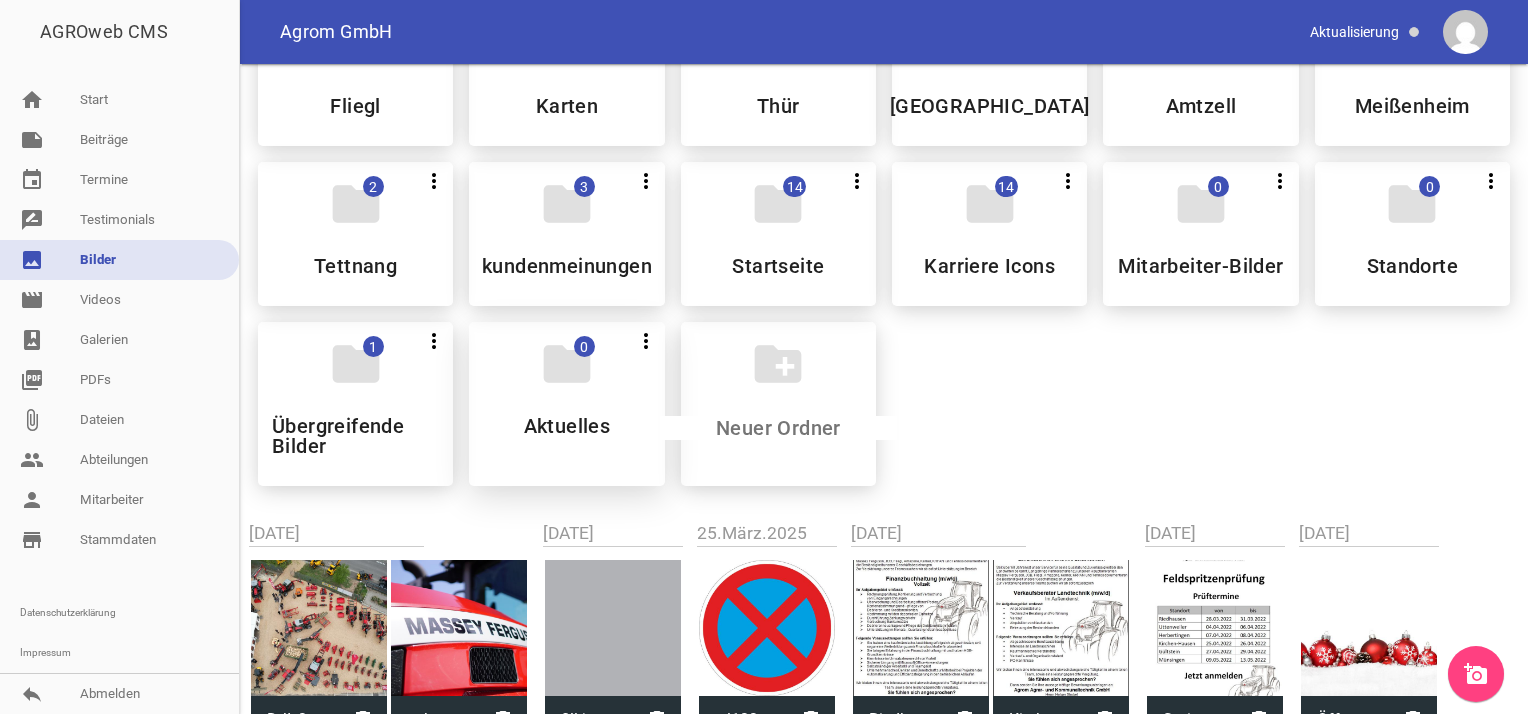 click on "folder   0   more_vert     Teilen   Bearbeiten   Löschen   Aktuelles" at bounding box center (566, 404) 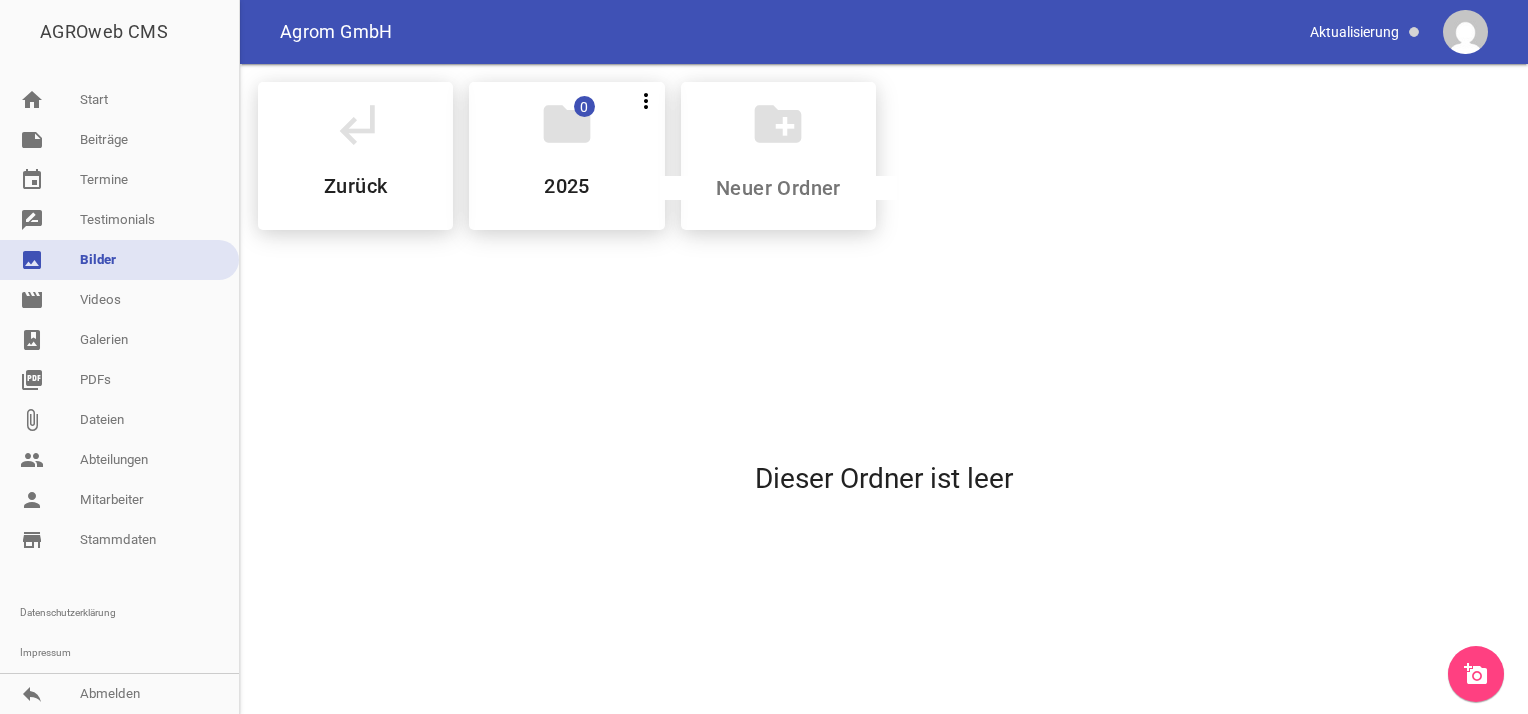scroll, scrollTop: 0, scrollLeft: 0, axis: both 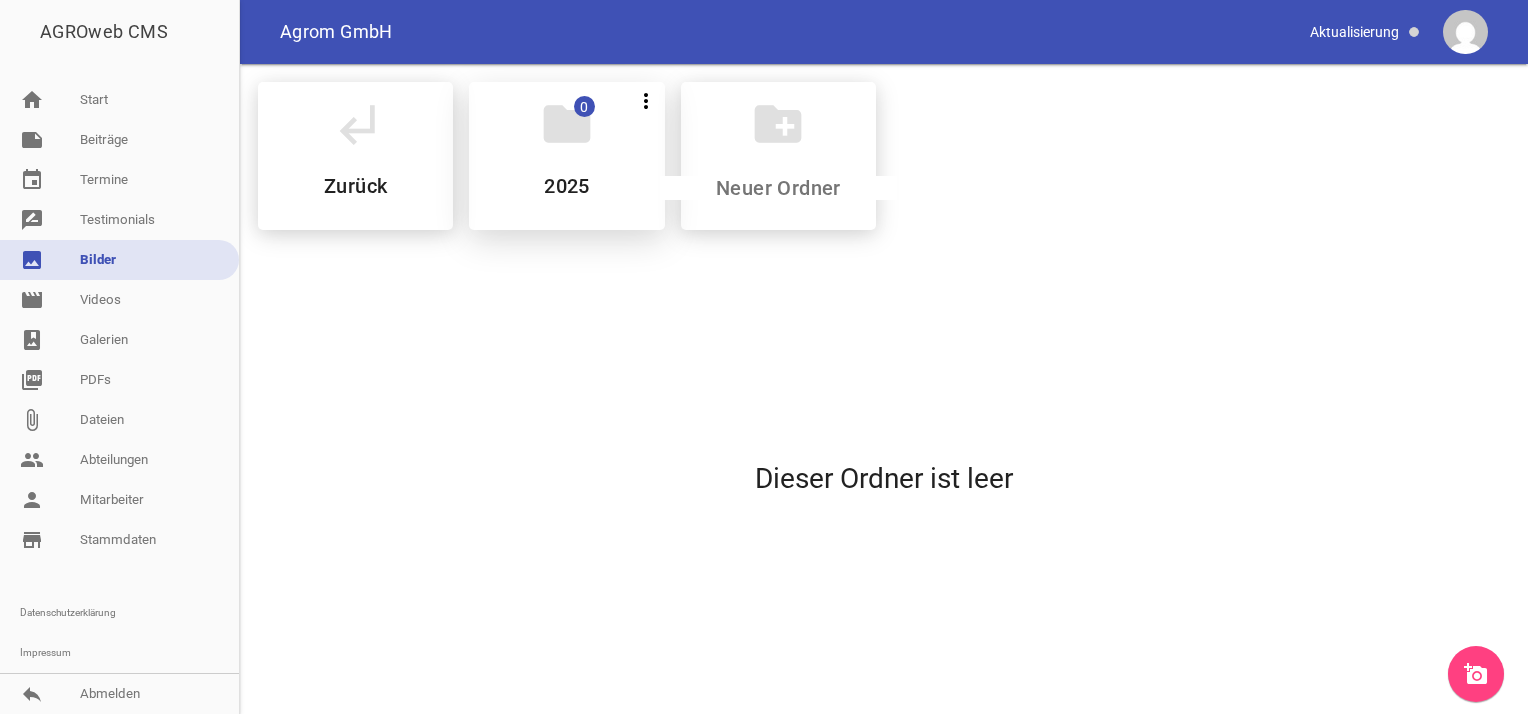 click on "2025" at bounding box center [567, 186] 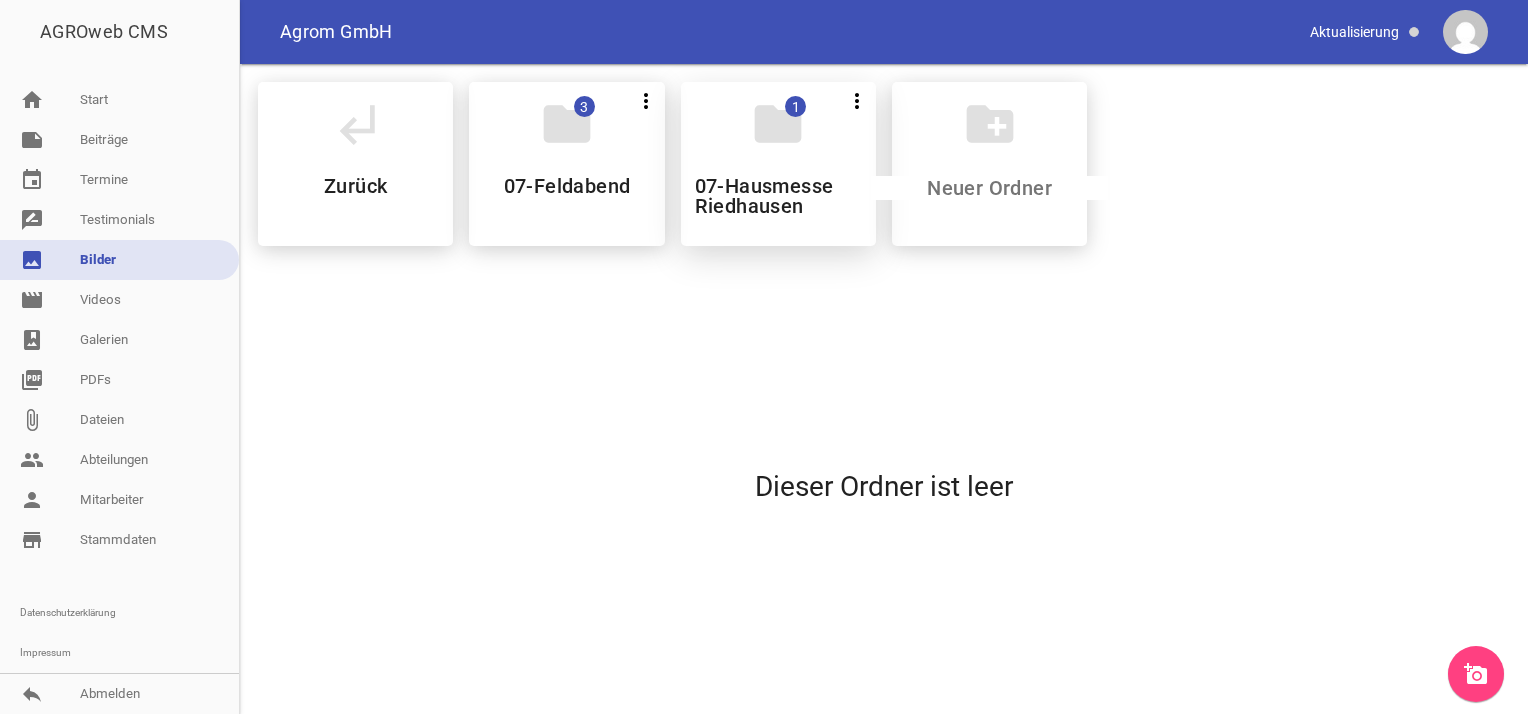 click on "folder   1   more_vert     Teilen   Bearbeiten   Löschen   07-Hausmesse [GEOGRAPHIC_DATA]" at bounding box center [778, 164] 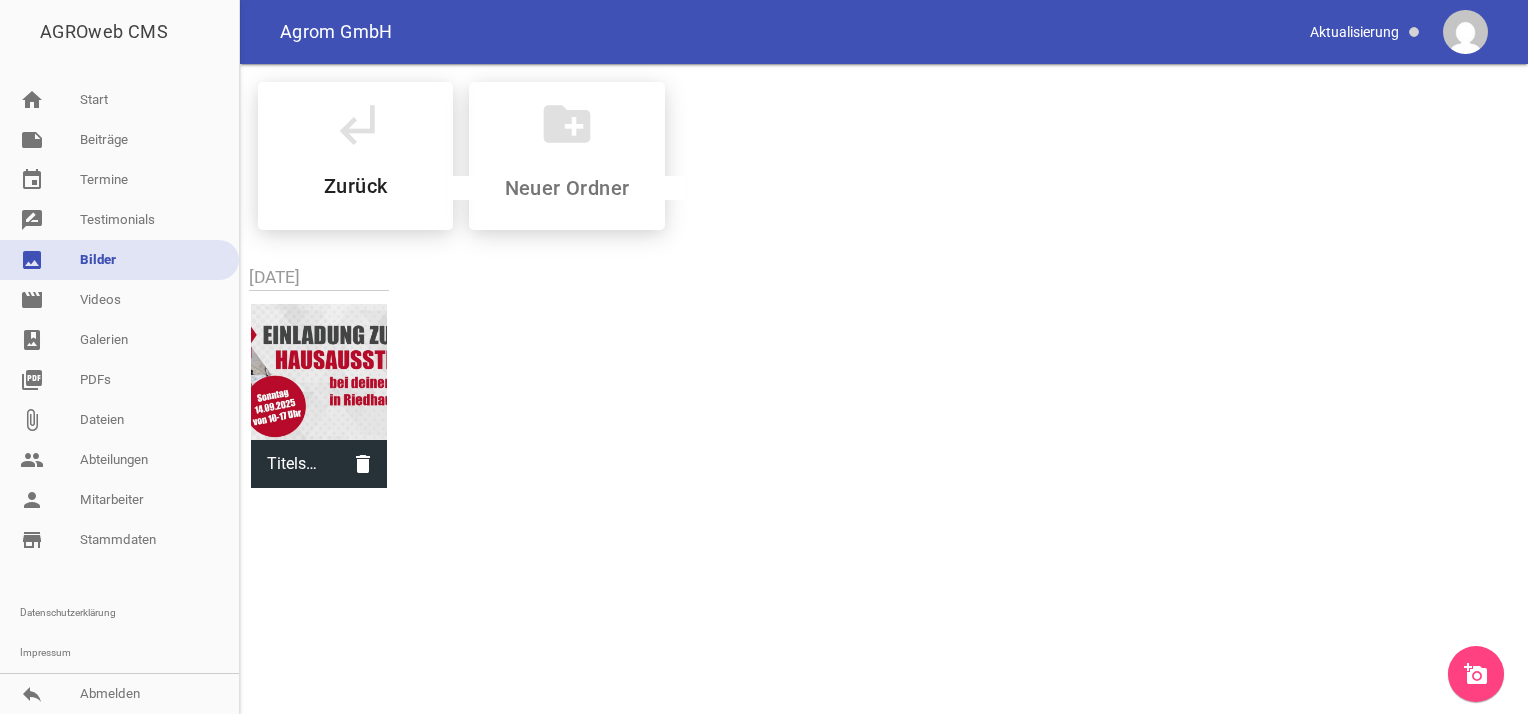 click on "add_a_photo" at bounding box center [1476, 674] 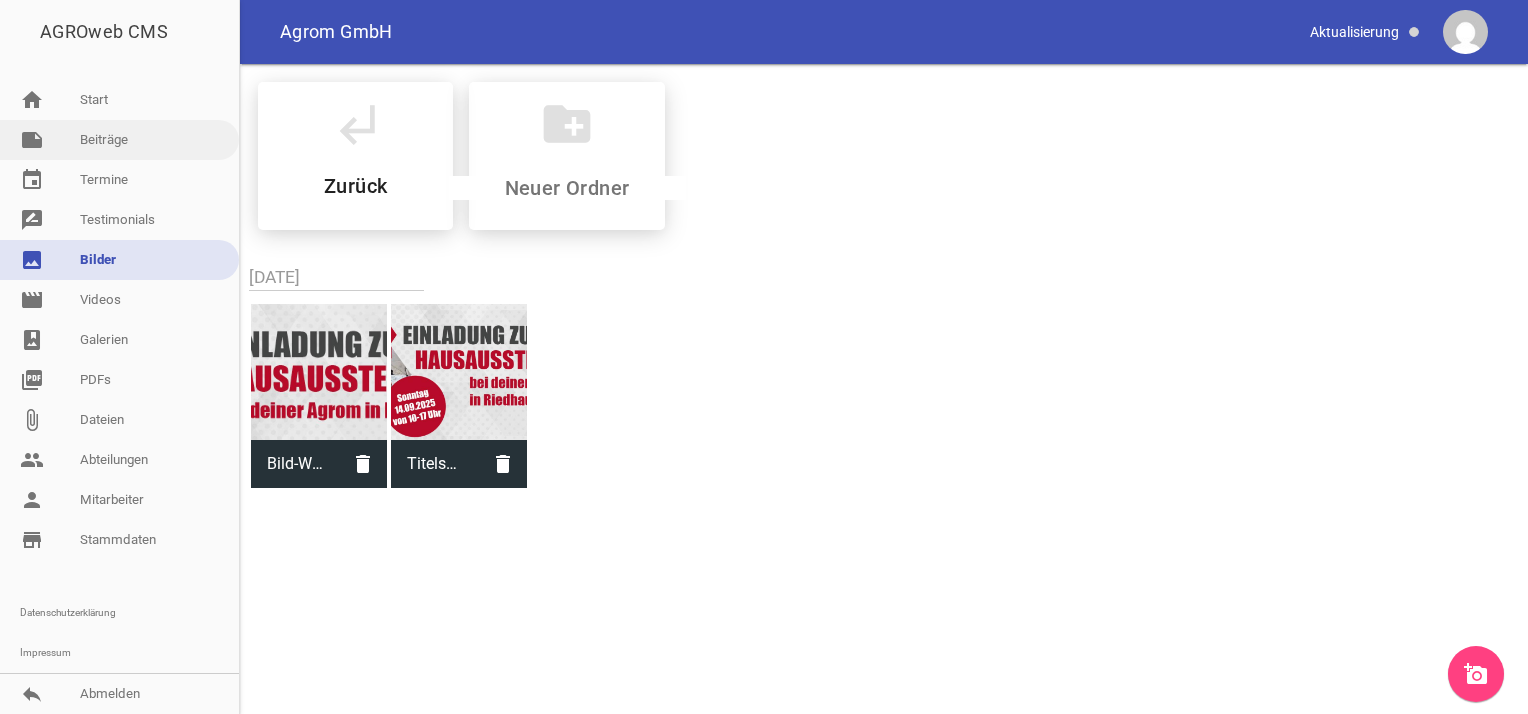 click on "note Beiträge" at bounding box center (119, 140) 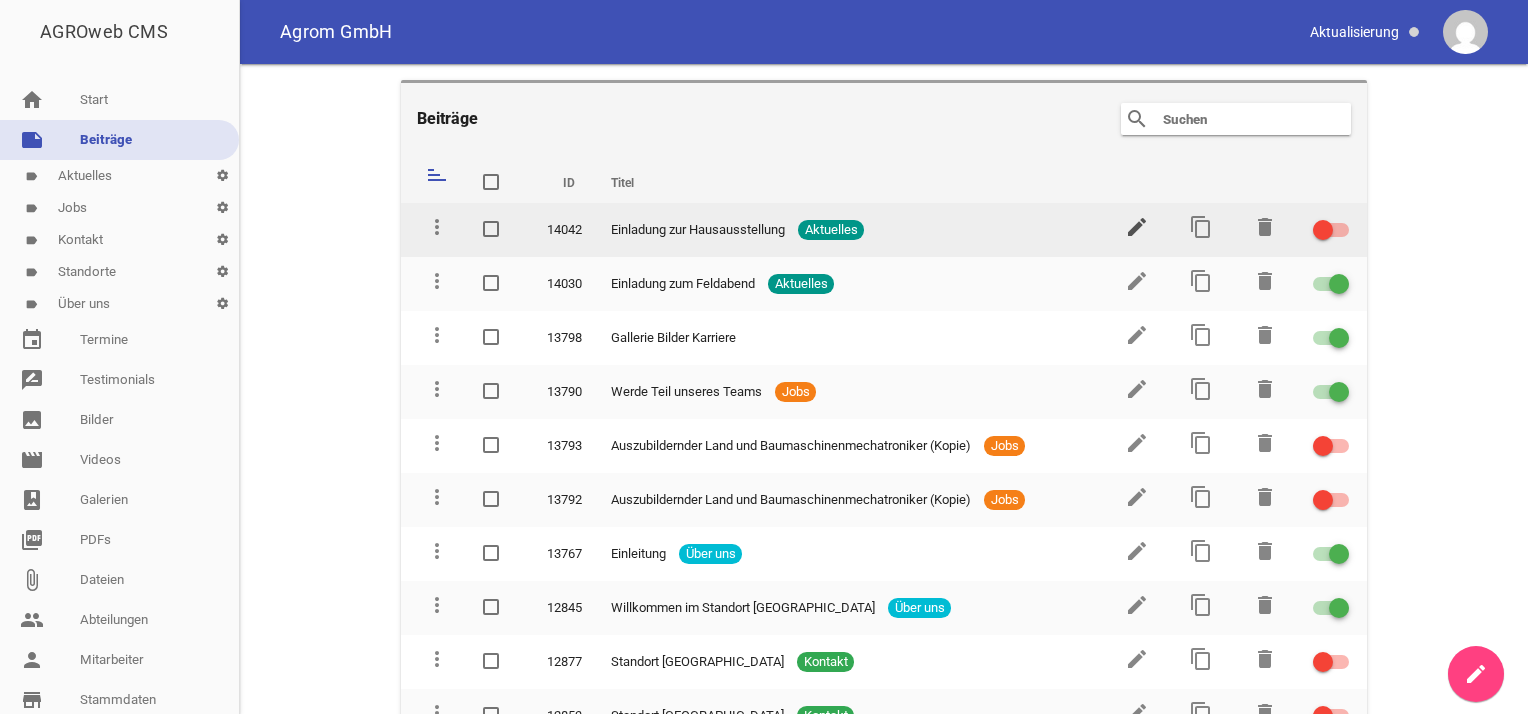 click on "edit" at bounding box center (1137, 227) 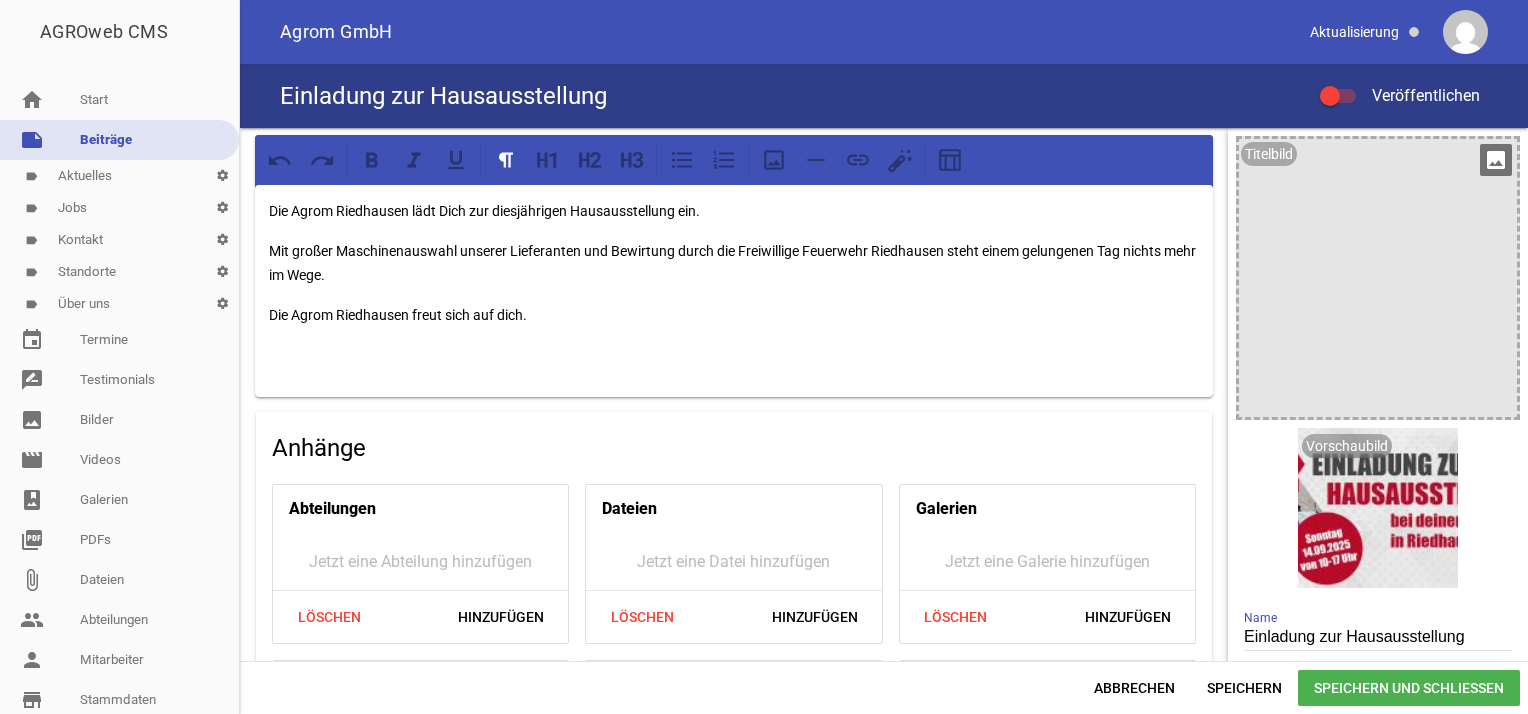 click on "image" at bounding box center (1496, 160) 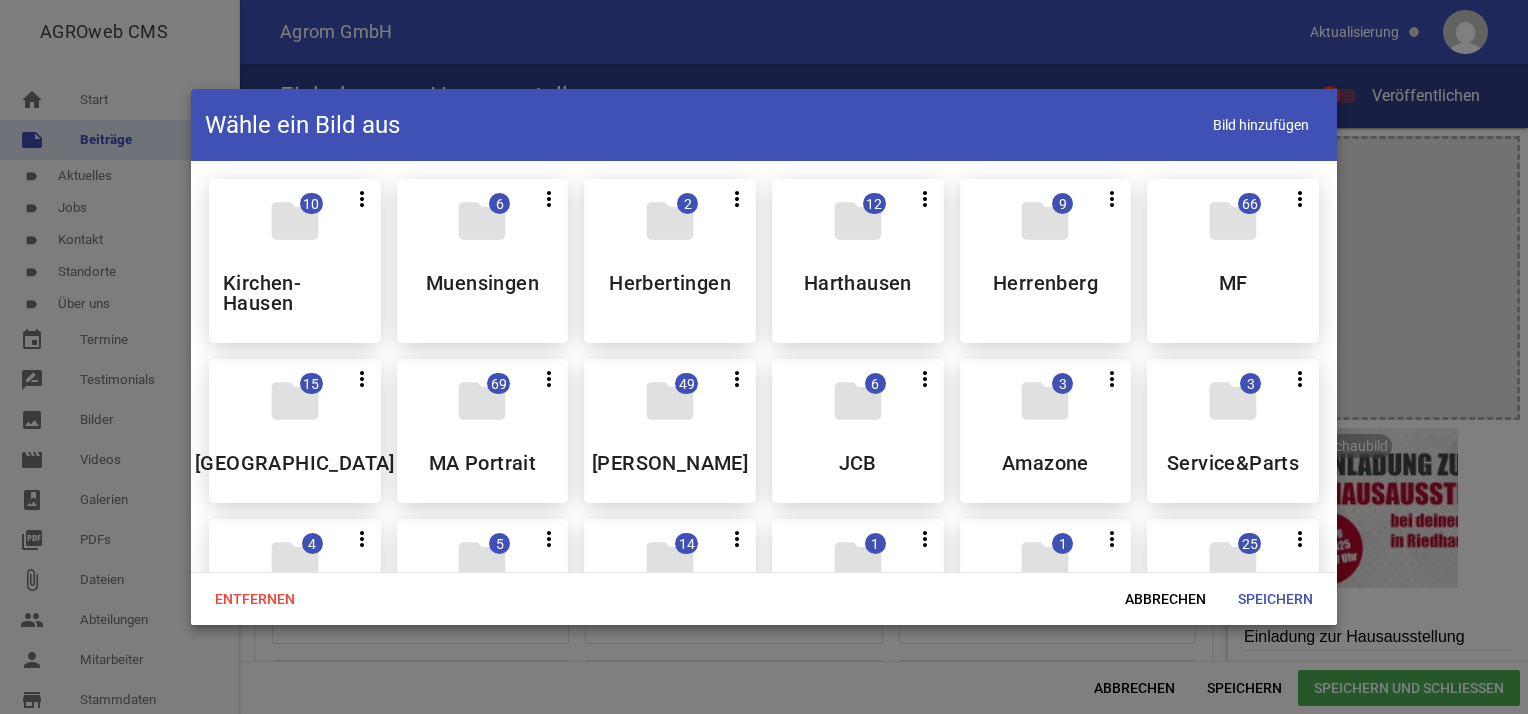 scroll, scrollTop: 600, scrollLeft: 0, axis: vertical 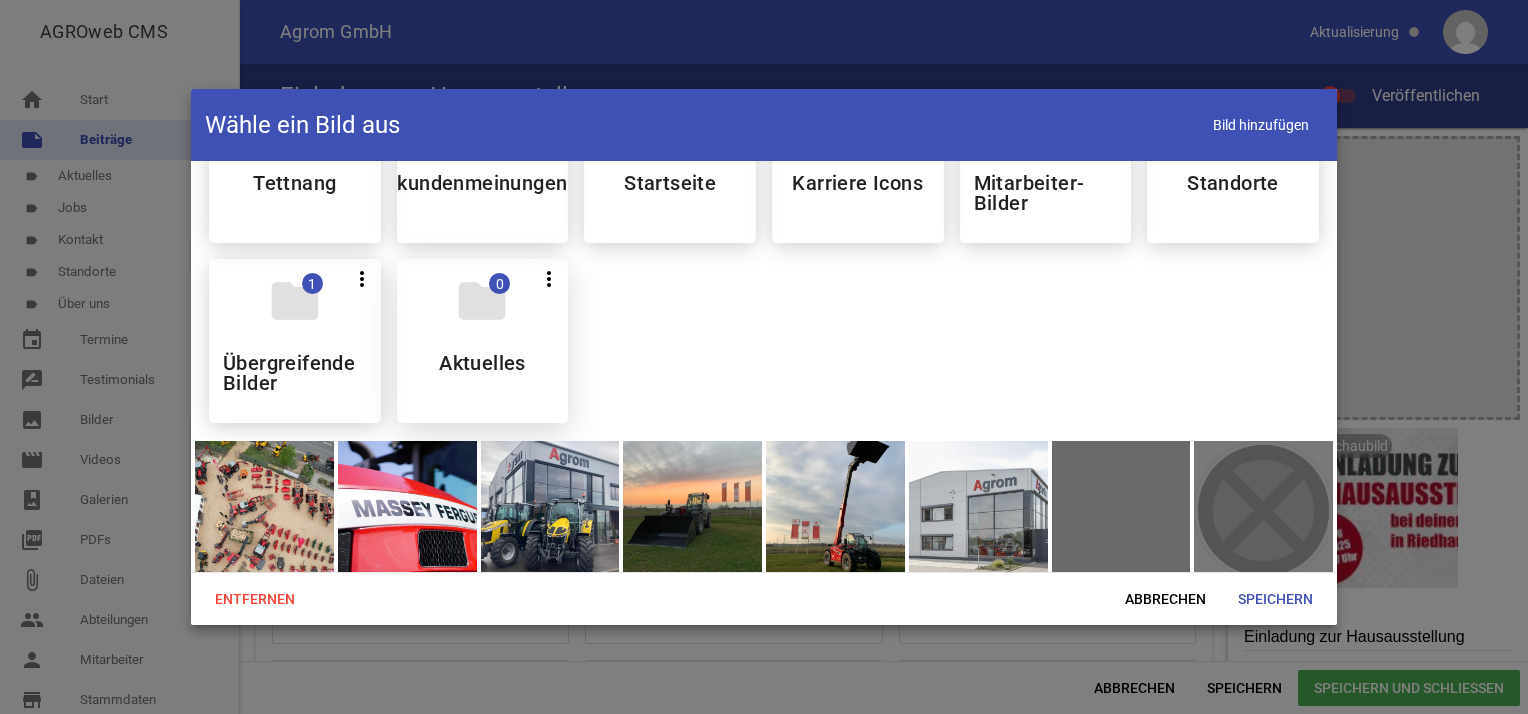 click on "folder" at bounding box center [482, 301] 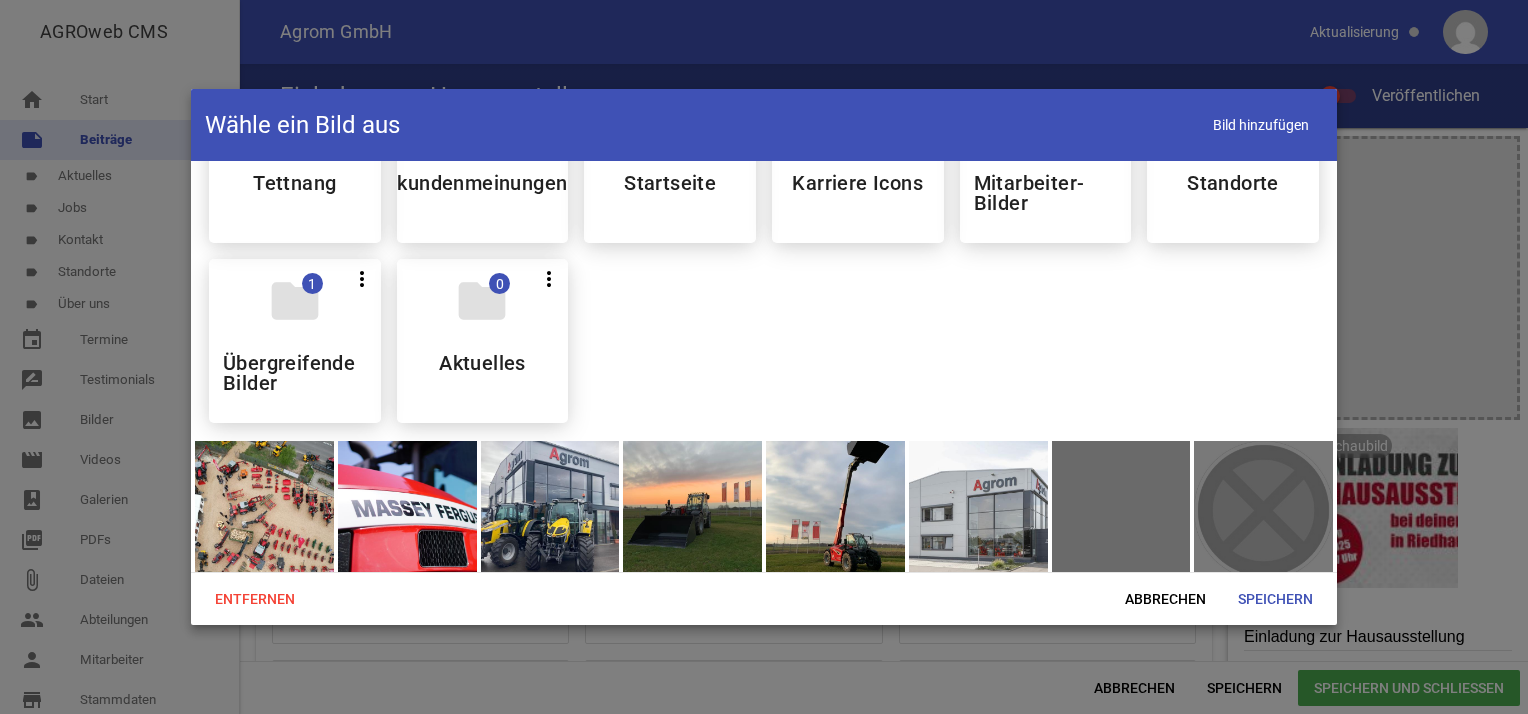 scroll, scrollTop: 0, scrollLeft: 0, axis: both 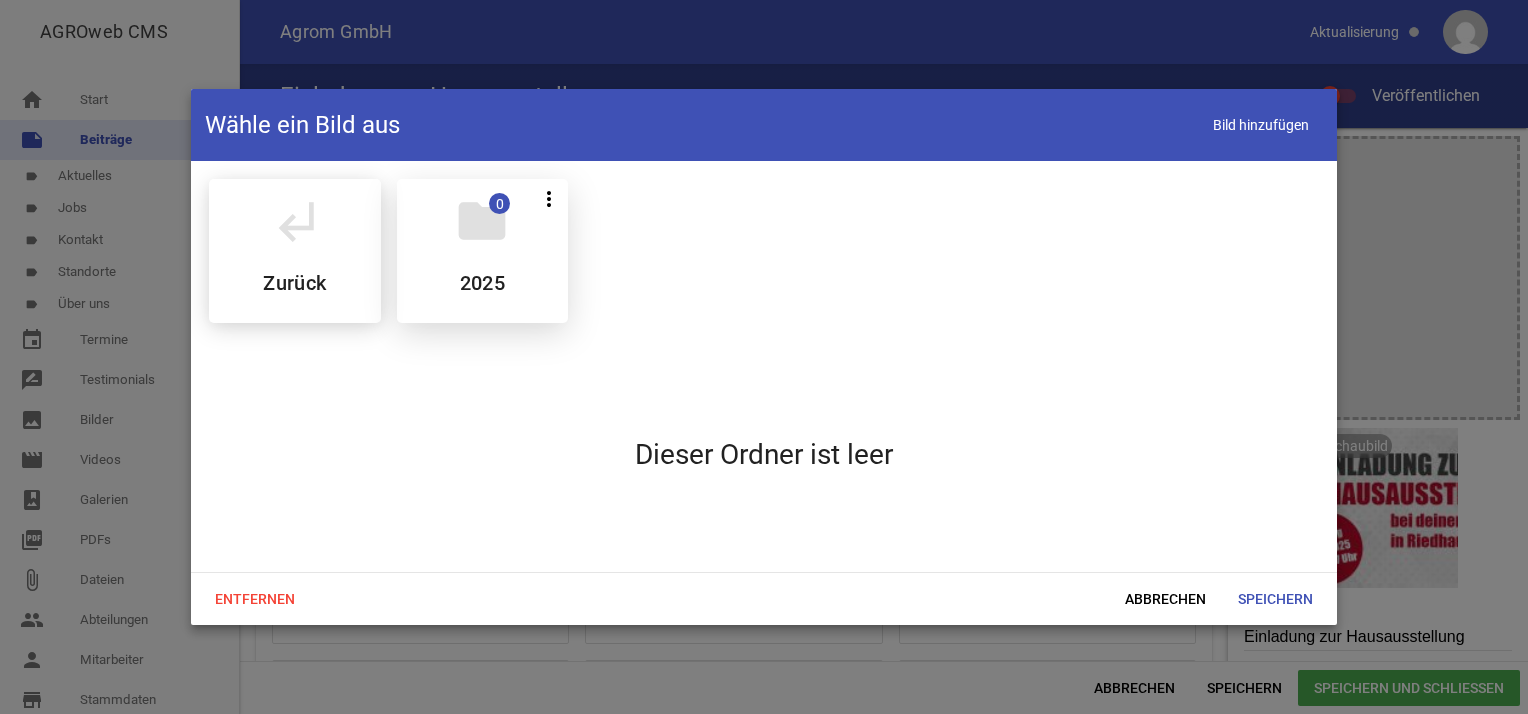 click on "folder   0   more_vert     Teilen   Bearbeiten   Löschen   2025" at bounding box center [483, 251] 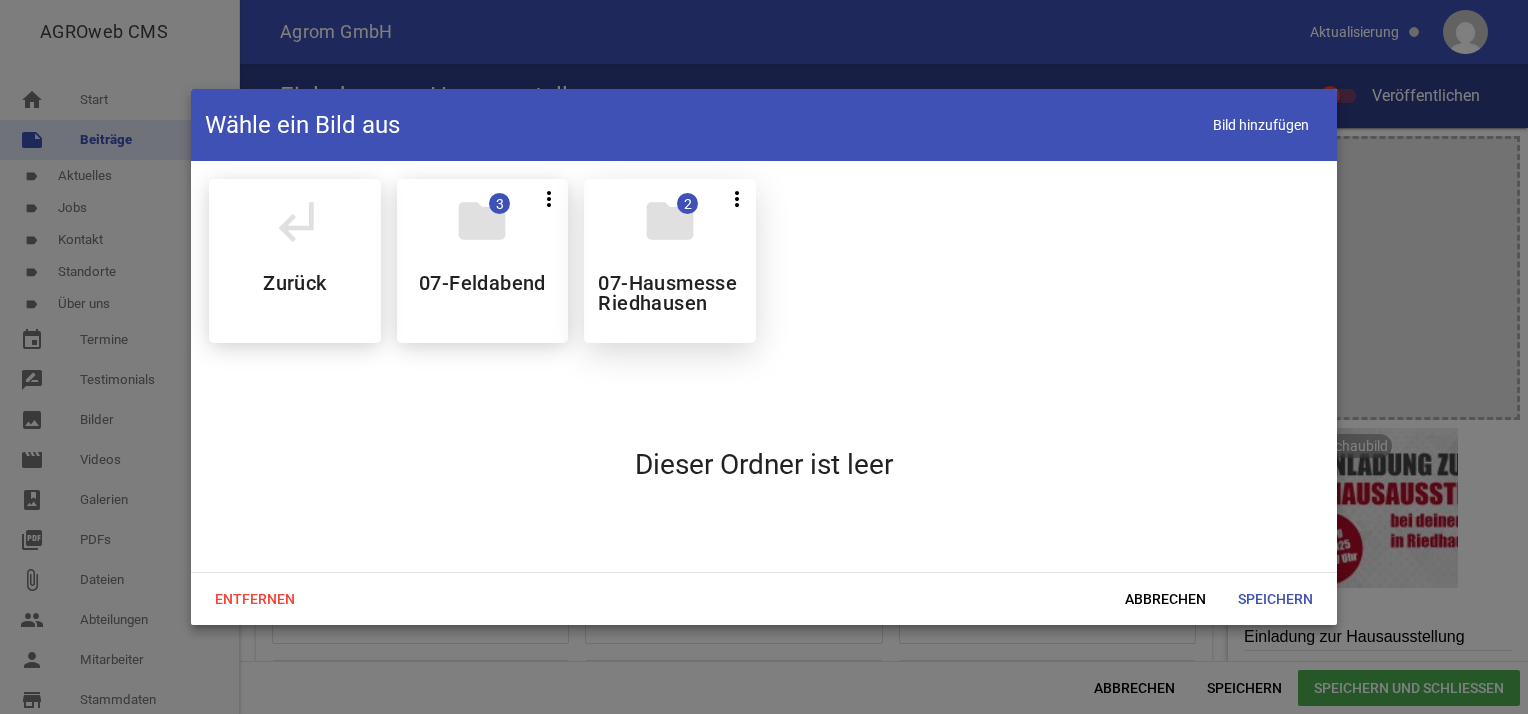 click on "folder" at bounding box center (670, 221) 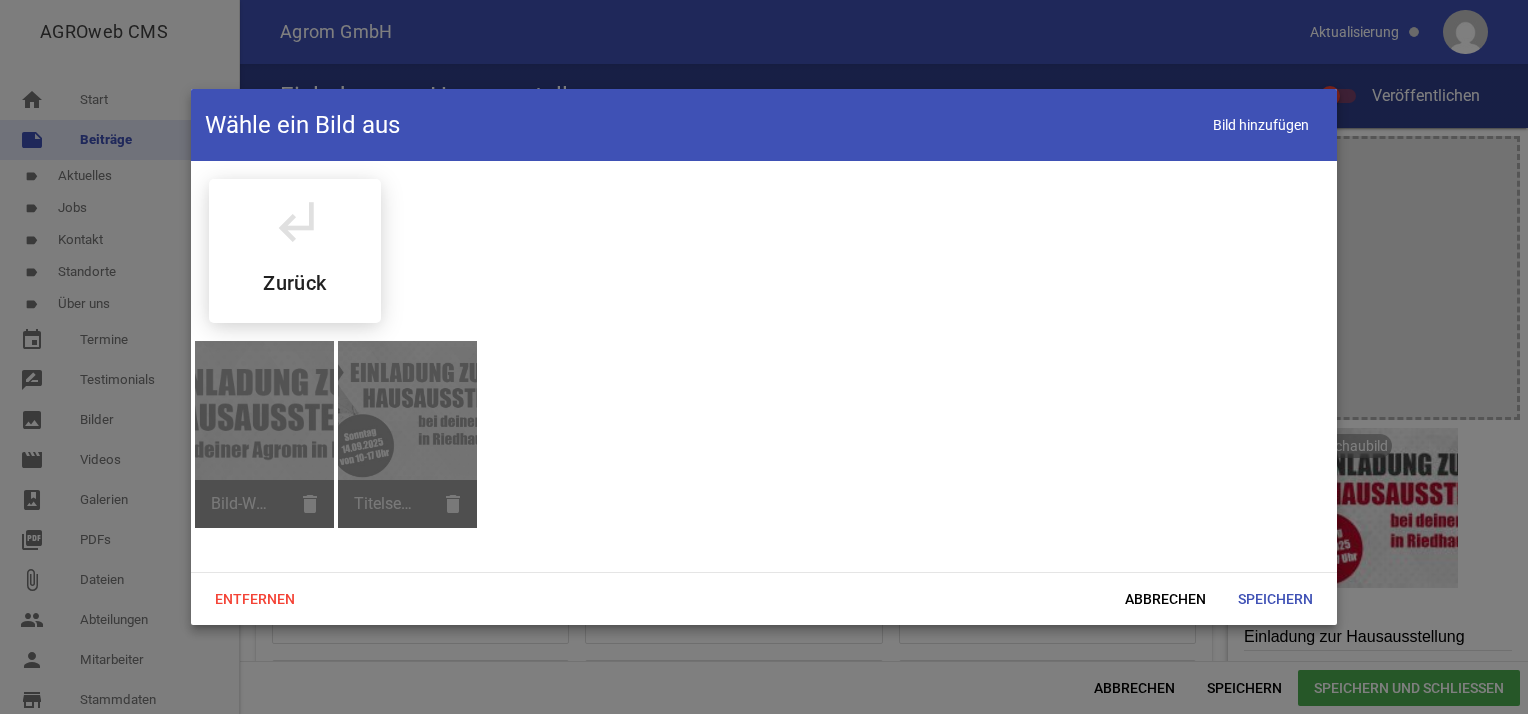 click on "subdirectory_arrow_left   Zurück          Bild-WEb.jpg     delete     Titelseite.jpg     delete" at bounding box center (764, 366) 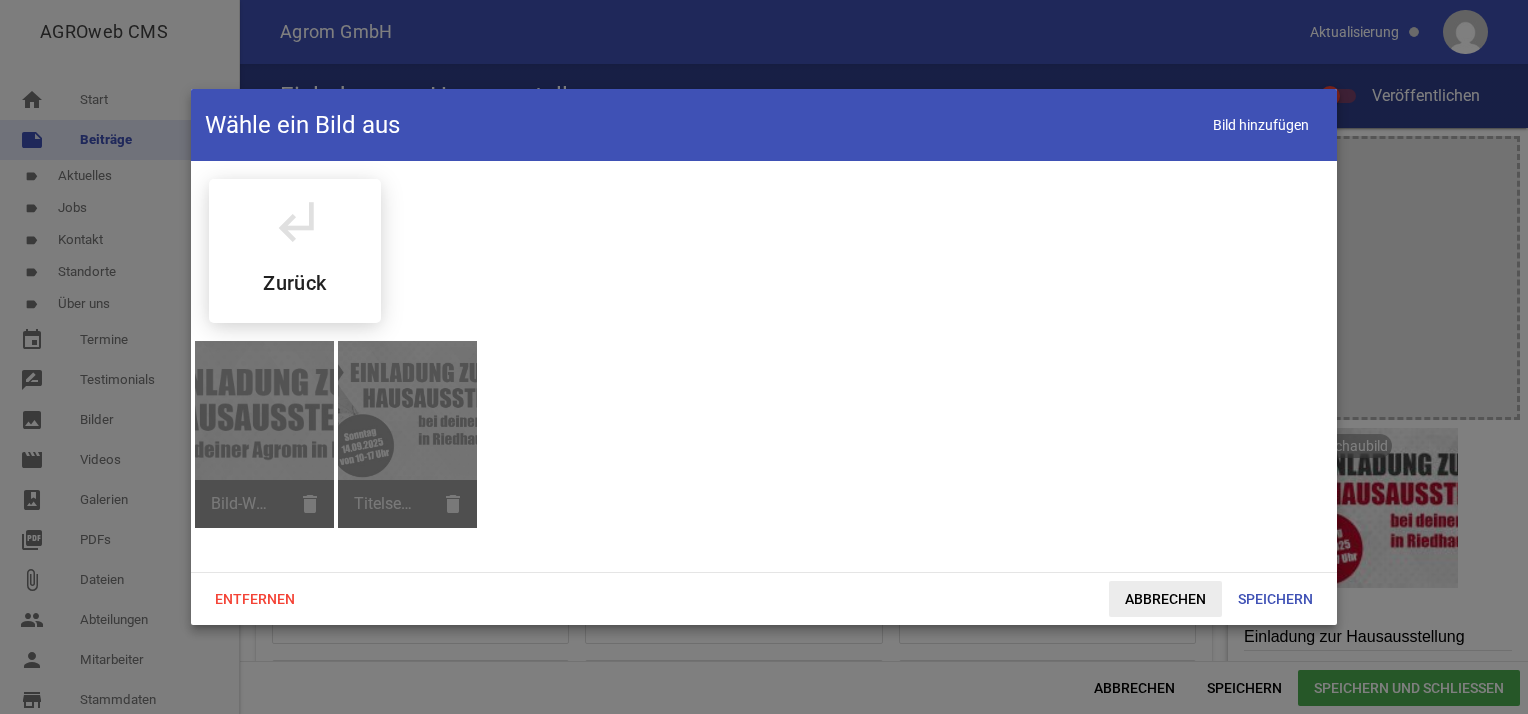 click on "Abbrechen" at bounding box center (1165, 599) 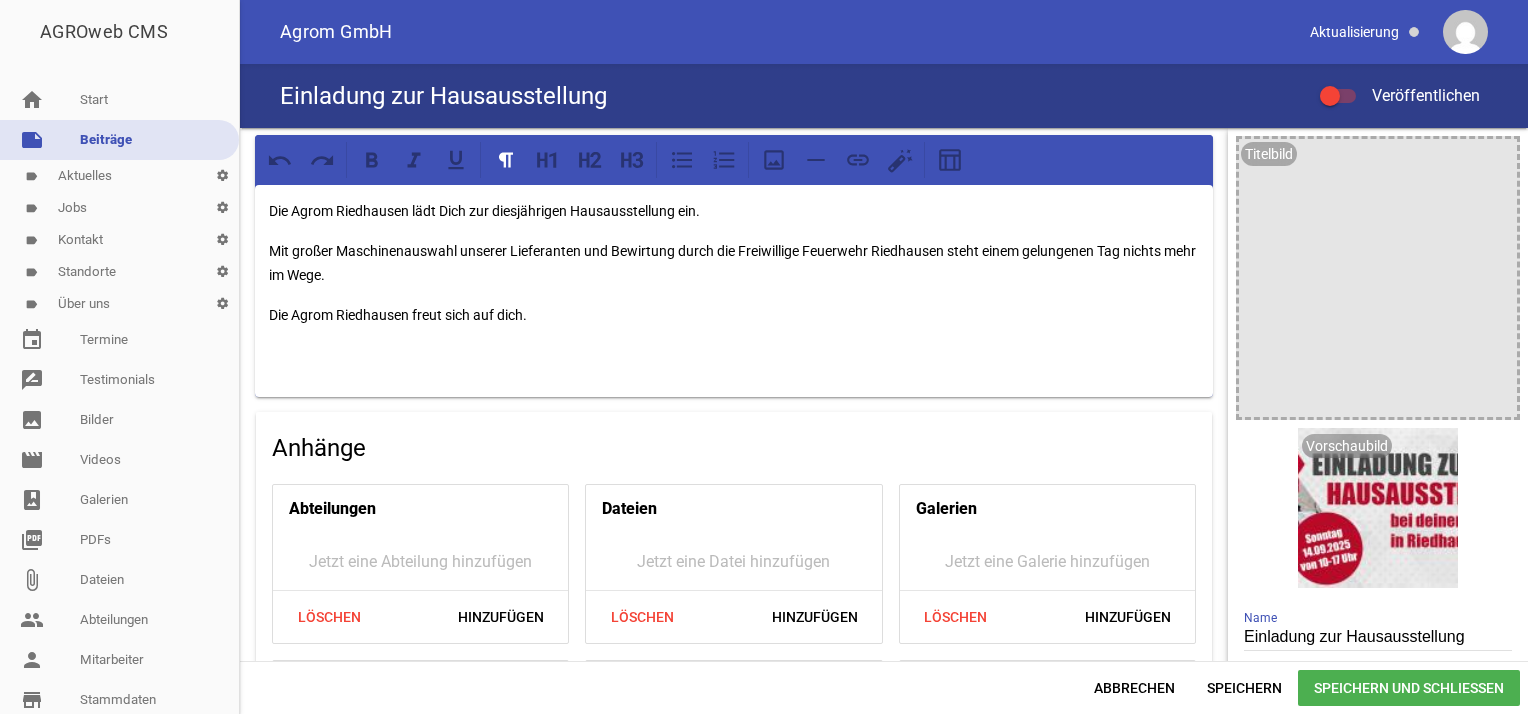 click on "Anhänge" at bounding box center [734, 448] 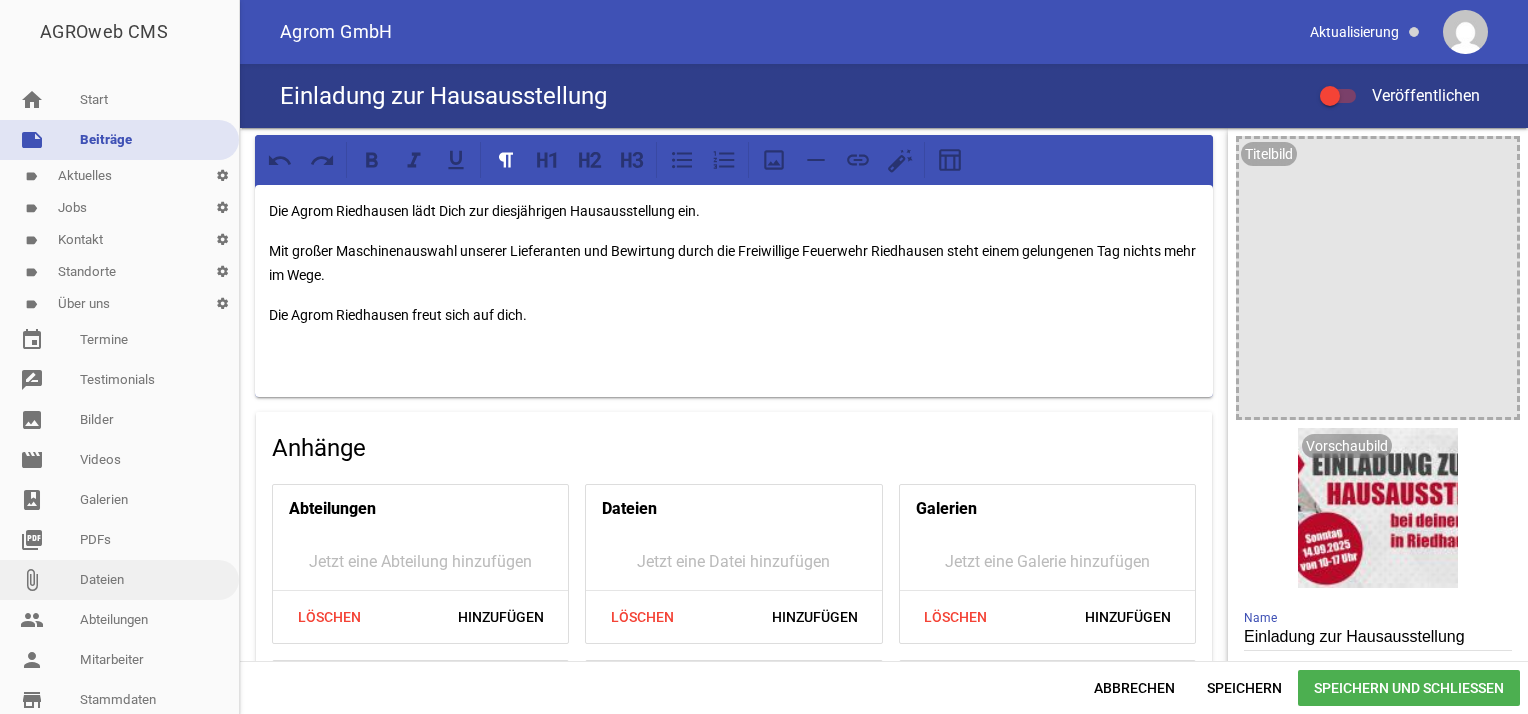 click on "image Bilder" at bounding box center (119, 420) 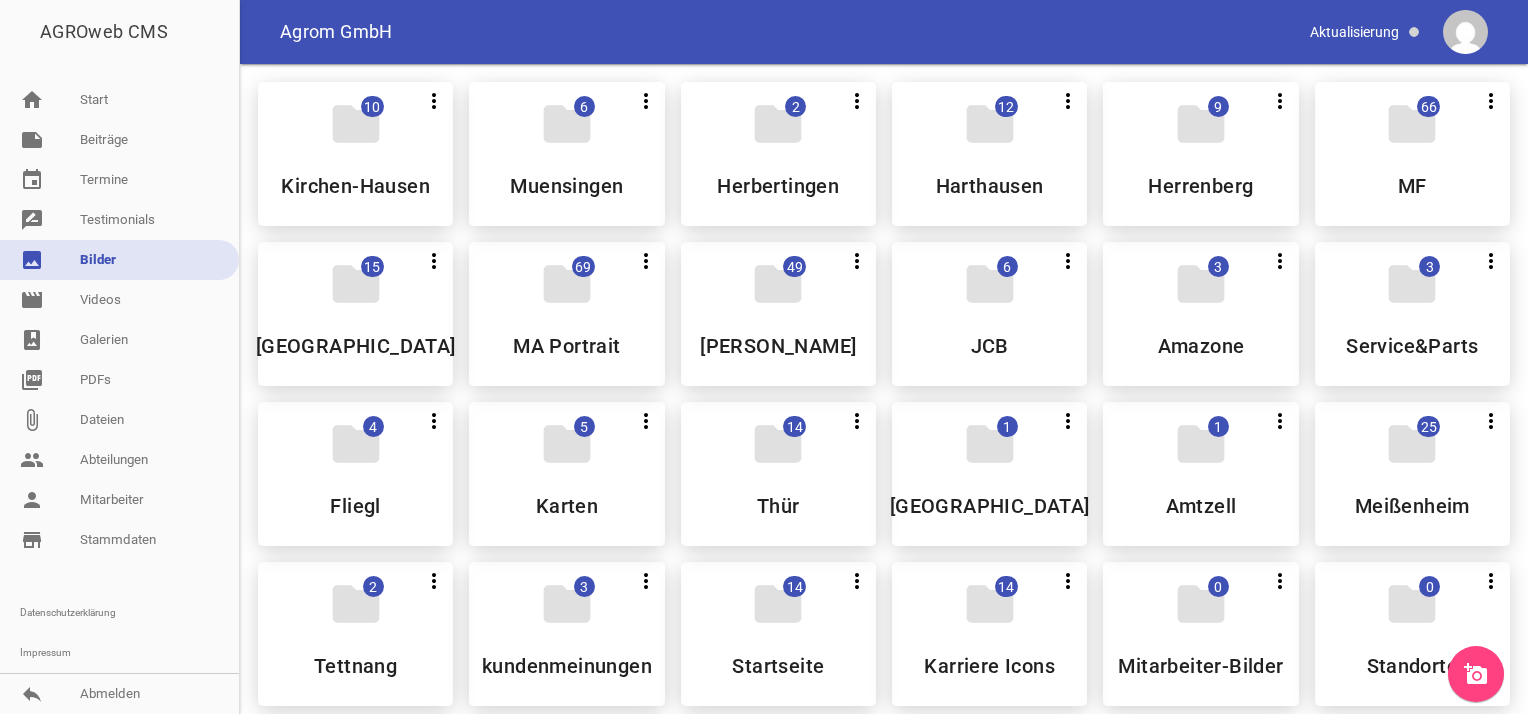 scroll, scrollTop: 400, scrollLeft: 0, axis: vertical 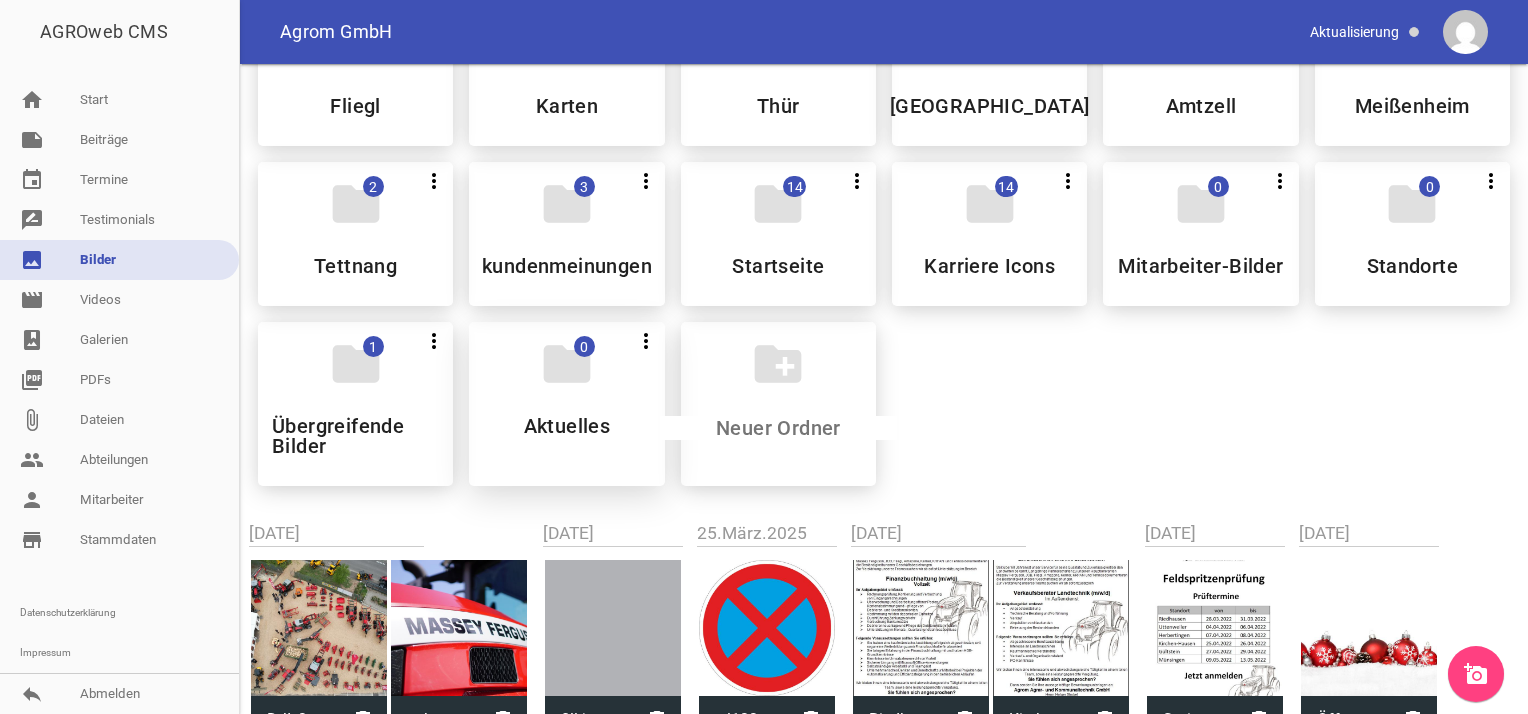 click on "folder   0   more_vert     Teilen   Bearbeiten   Löschen   Aktuelles" at bounding box center [566, 404] 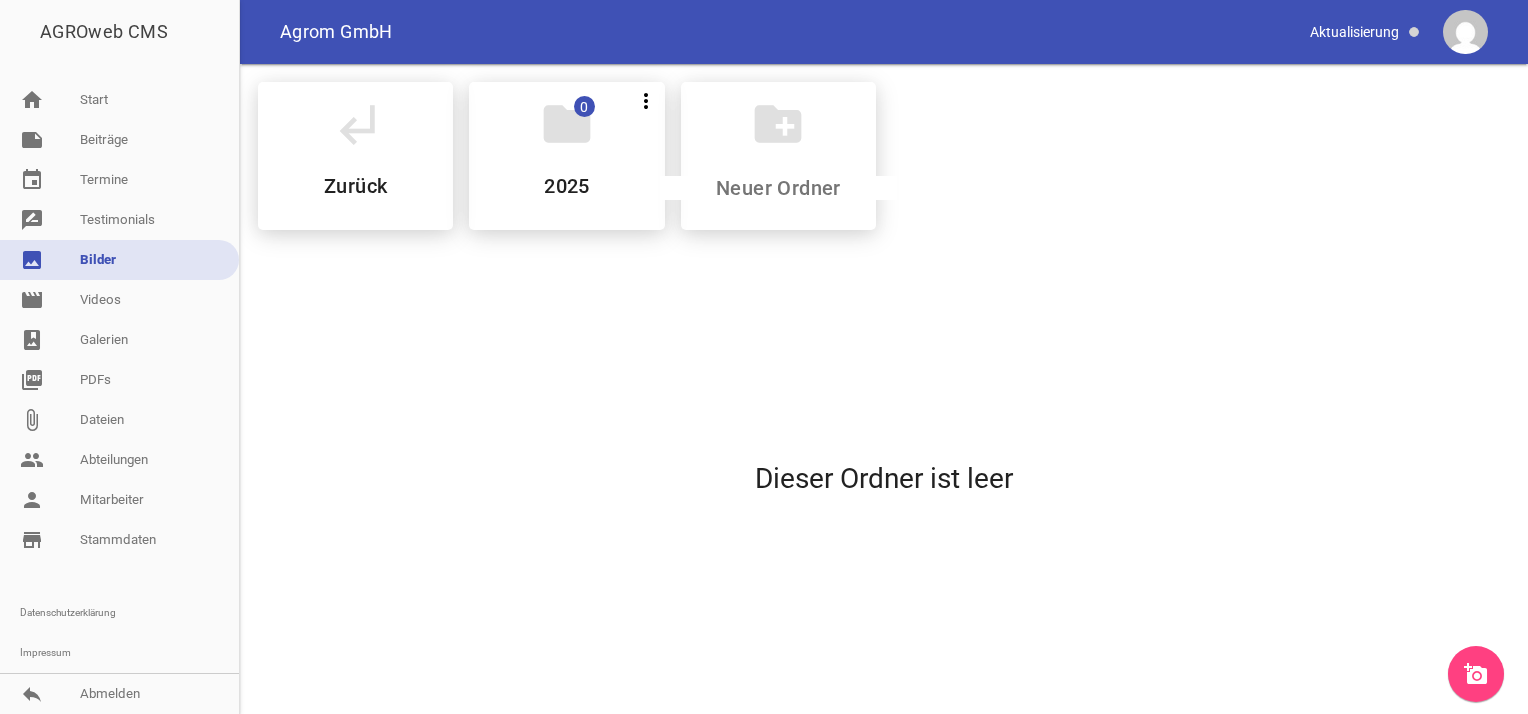 scroll, scrollTop: 0, scrollLeft: 0, axis: both 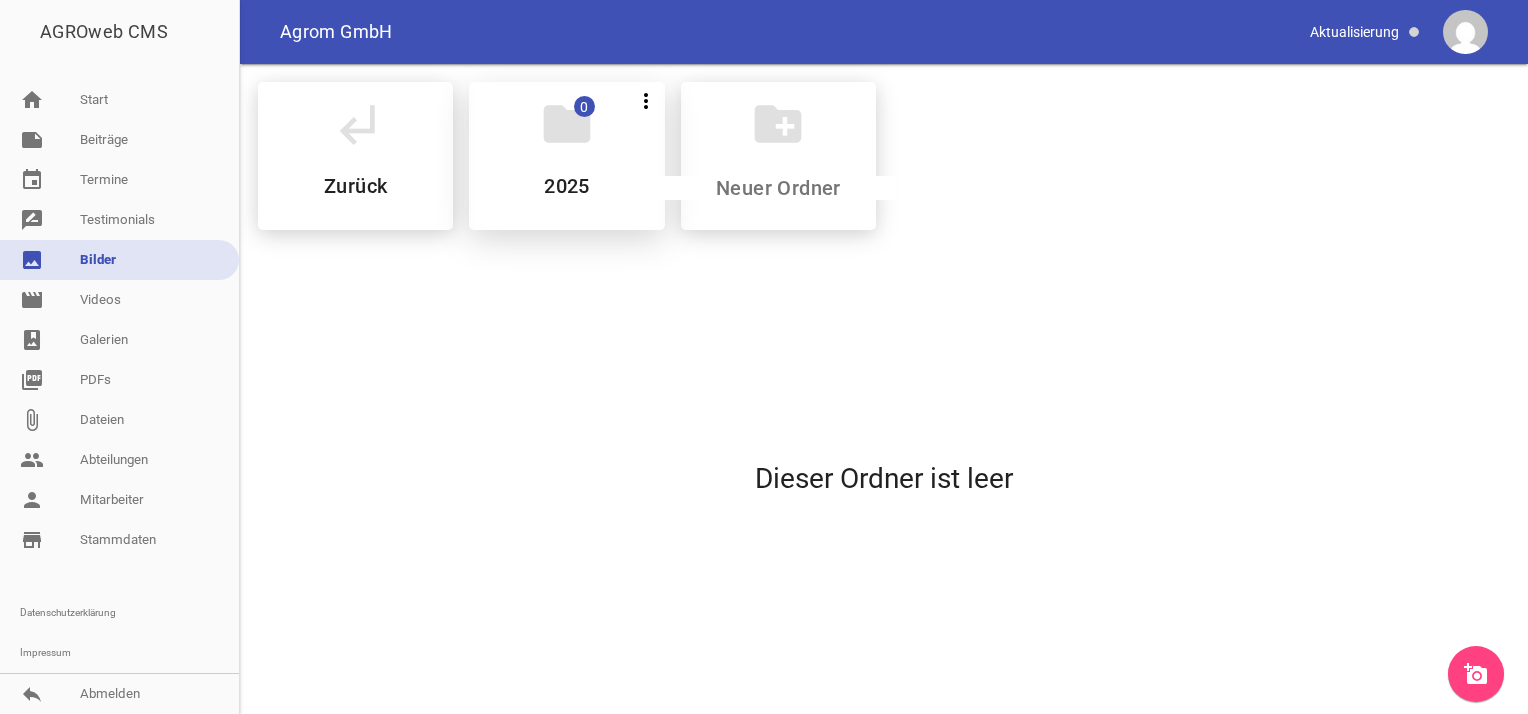 click on "folder   0   more_vert     Teilen   Bearbeiten   Löschen   2025" at bounding box center [566, 156] 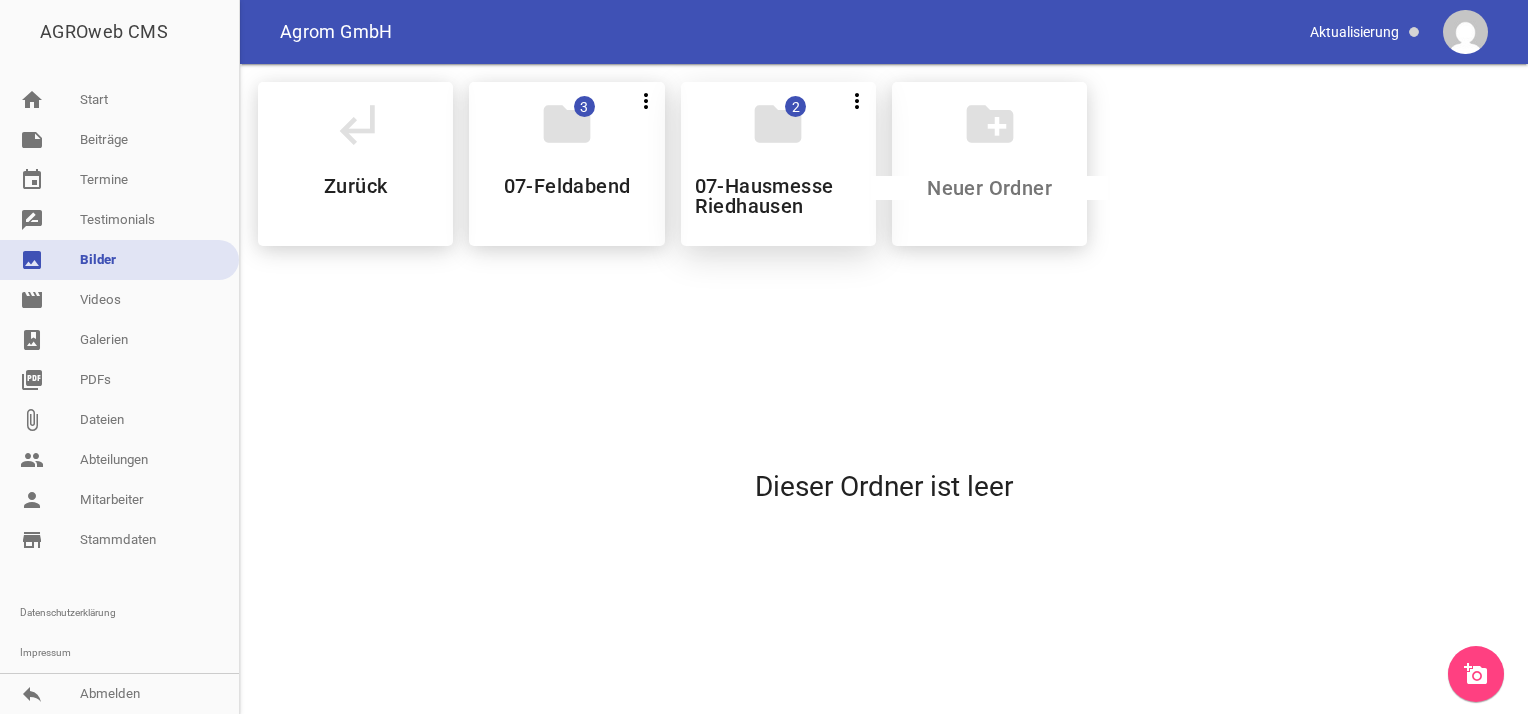 click on "2" at bounding box center [795, 106] 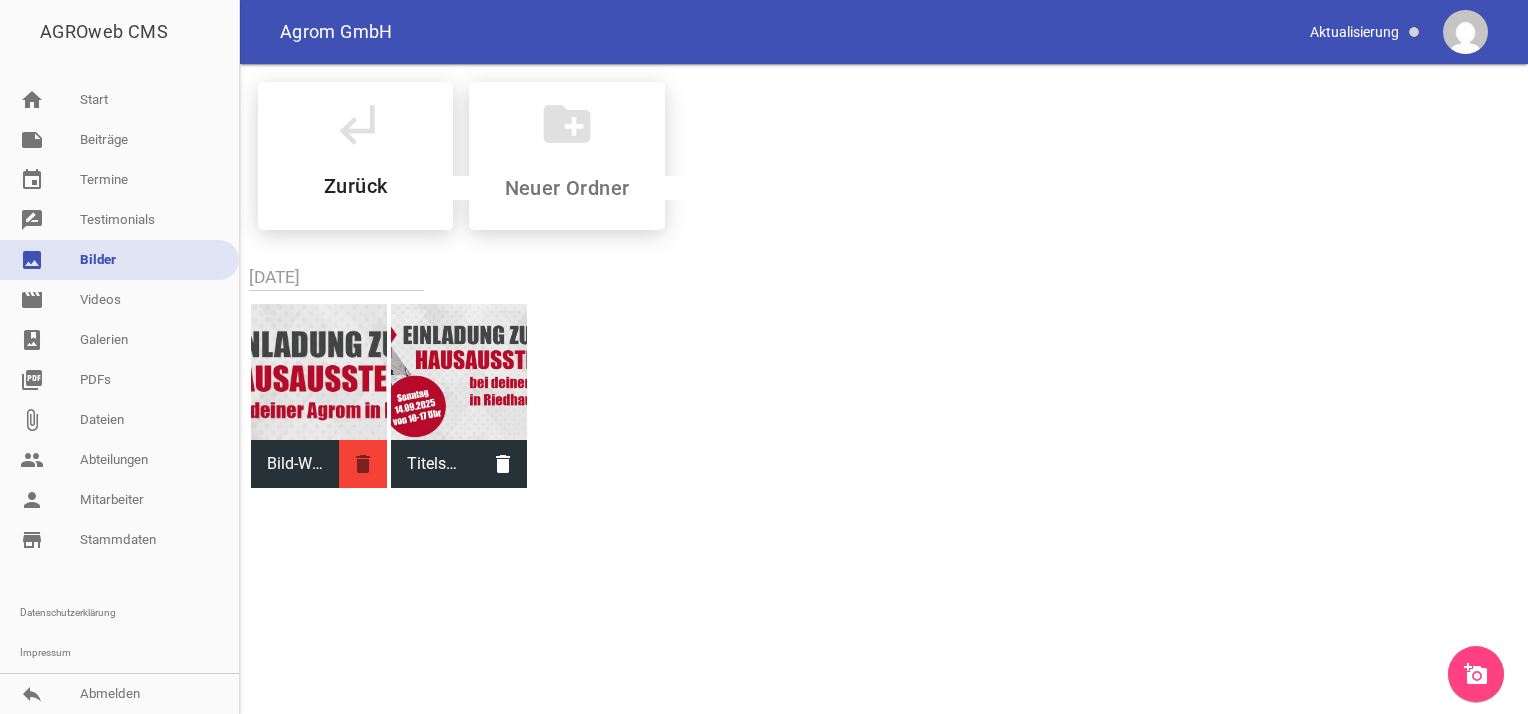 click on "delete" at bounding box center [363, 464] 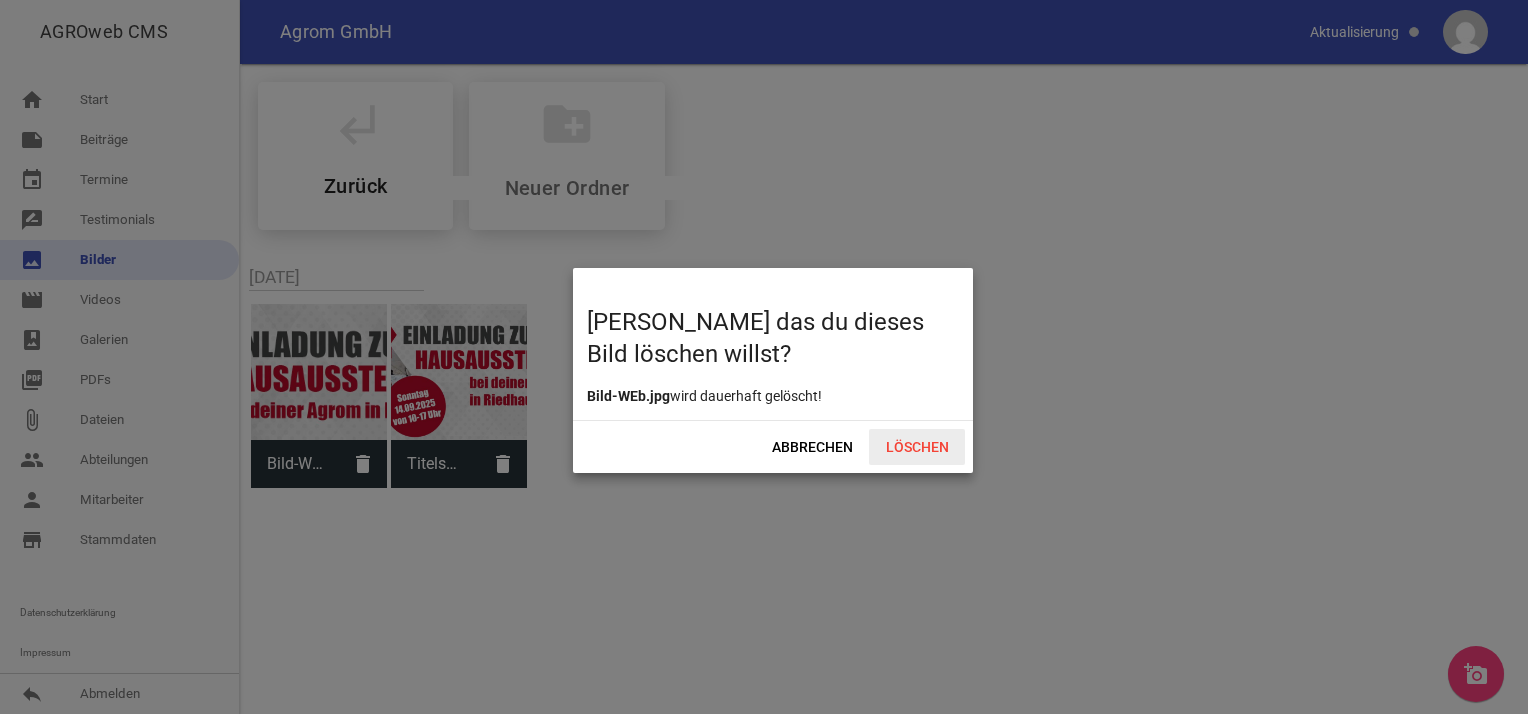 click on "Löschen" at bounding box center [917, 447] 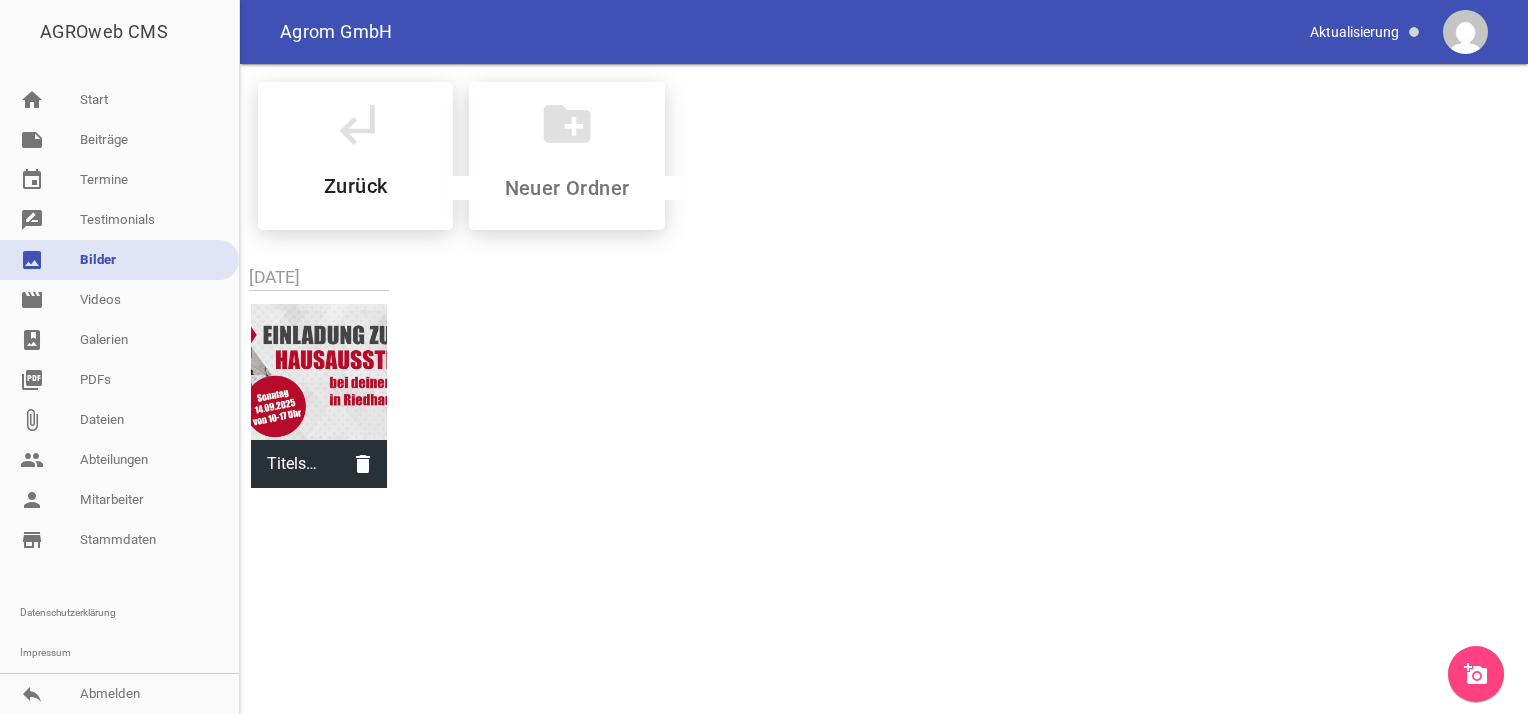 click on "add_a_photo" at bounding box center (1476, 674) 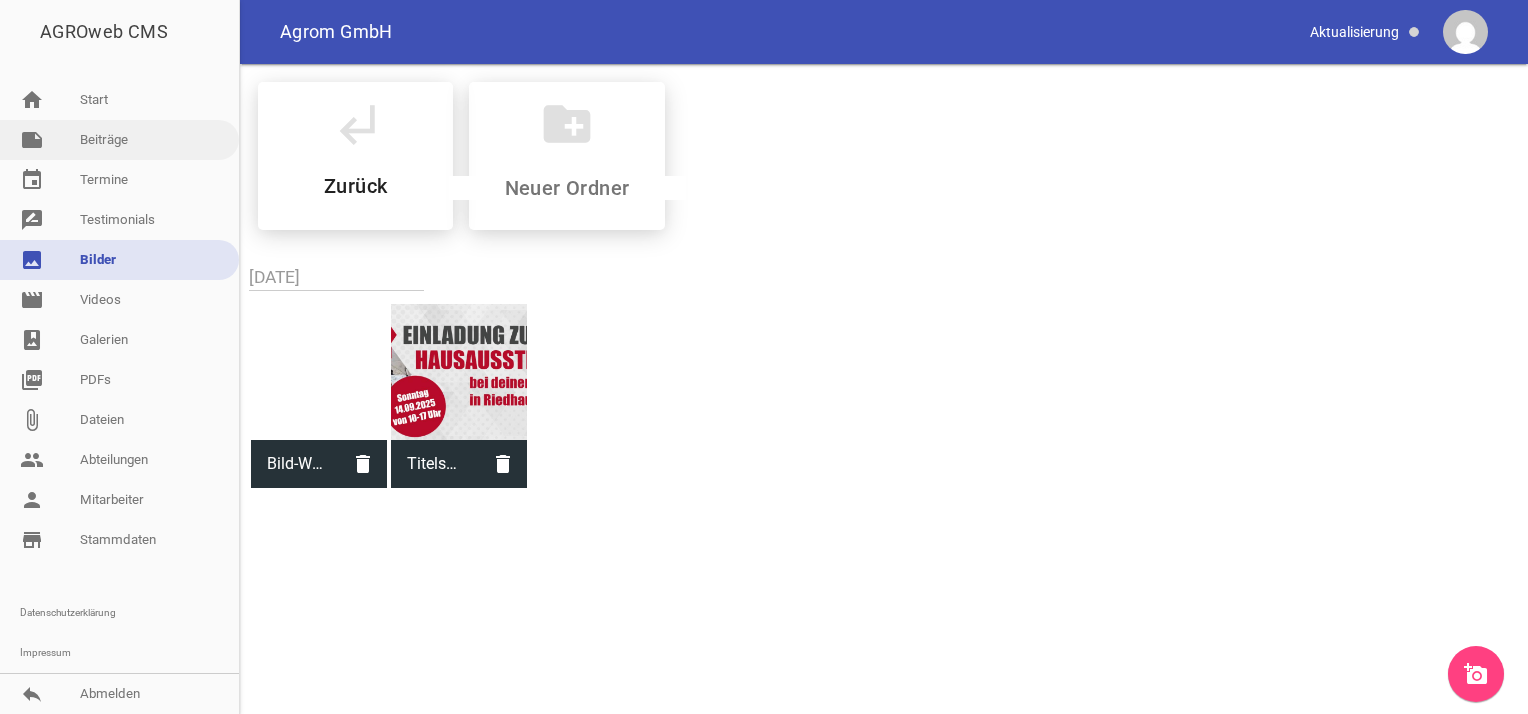 click on "note Beiträge" at bounding box center (119, 140) 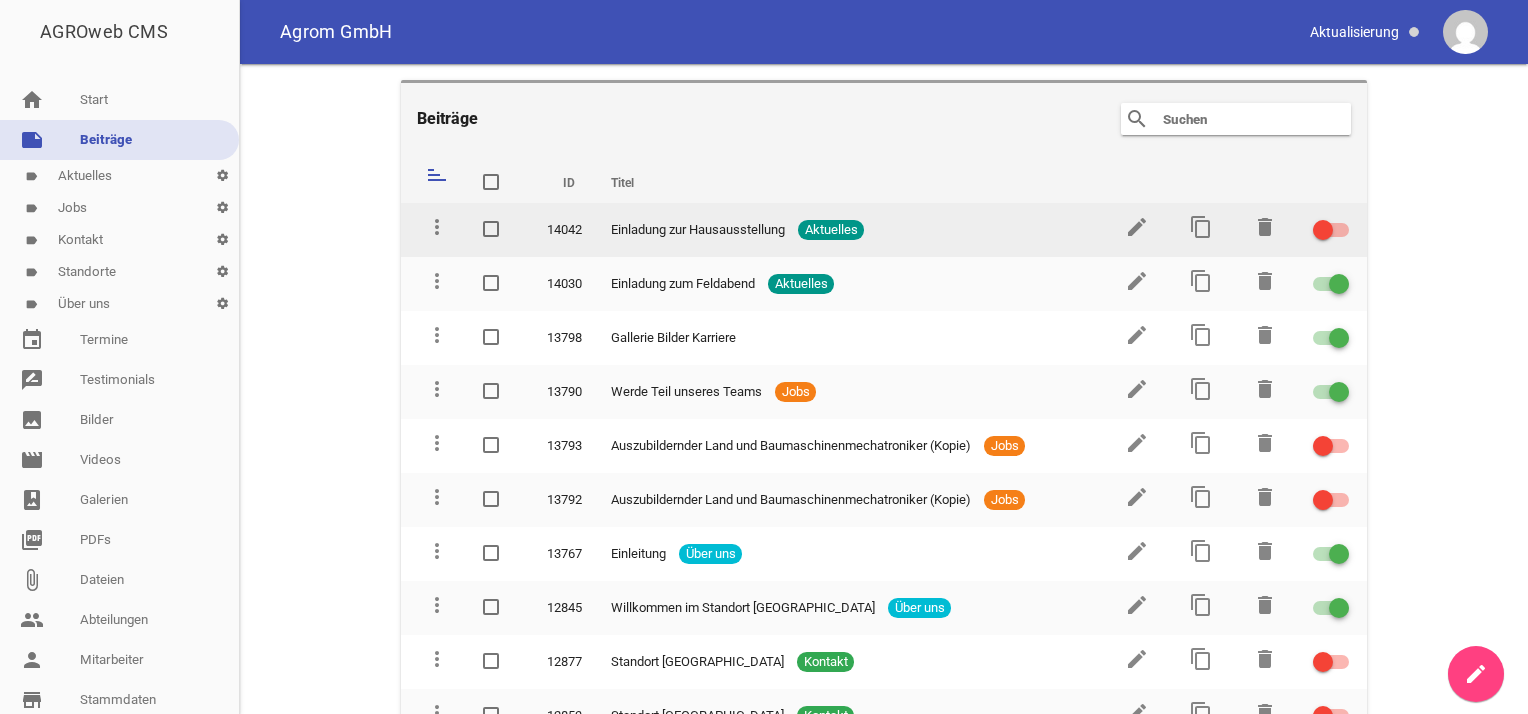 click on "edit" at bounding box center [1137, 234] 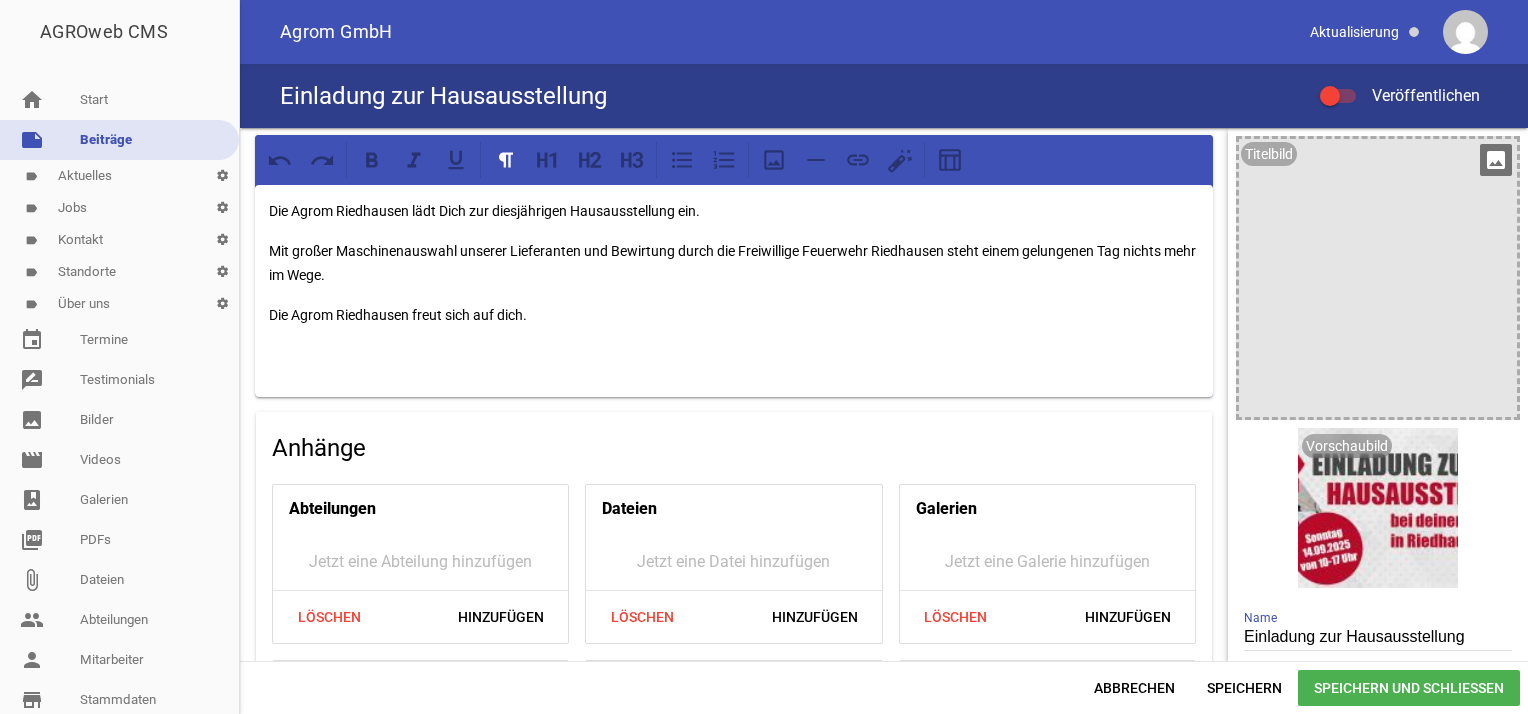 click on "image" at bounding box center [1496, 160] 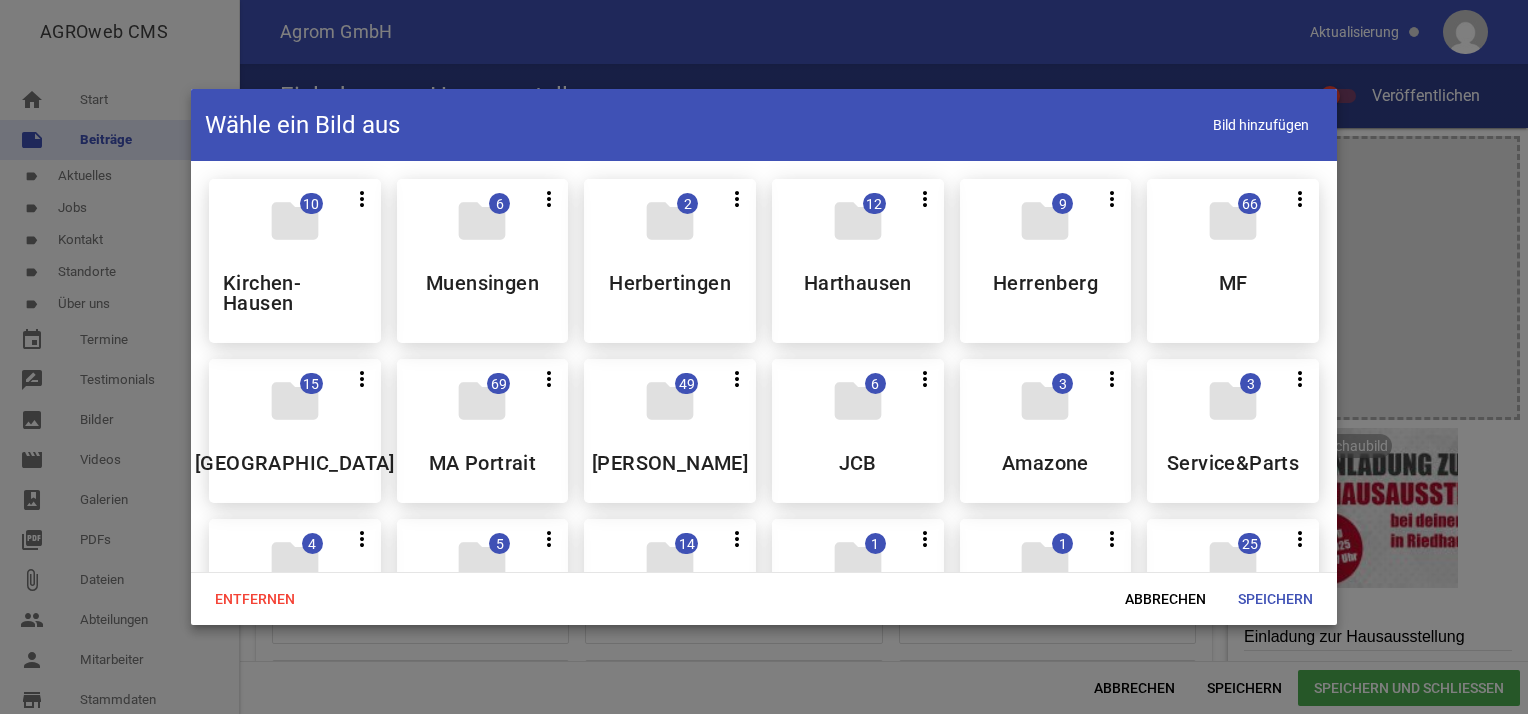 scroll, scrollTop: 500, scrollLeft: 0, axis: vertical 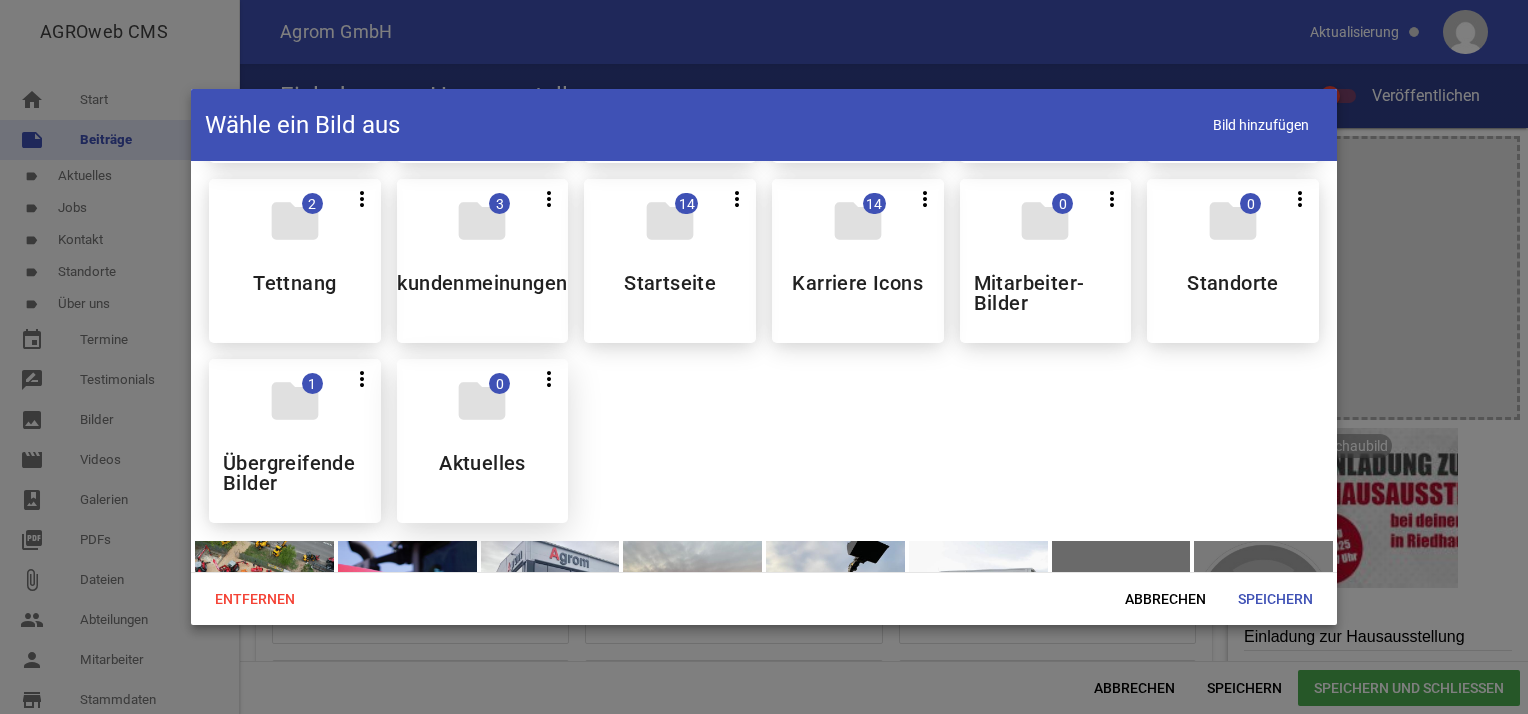 click on "folder   0   more_vert     Teilen   Bearbeiten   Löschen   Aktuelles" at bounding box center (483, 441) 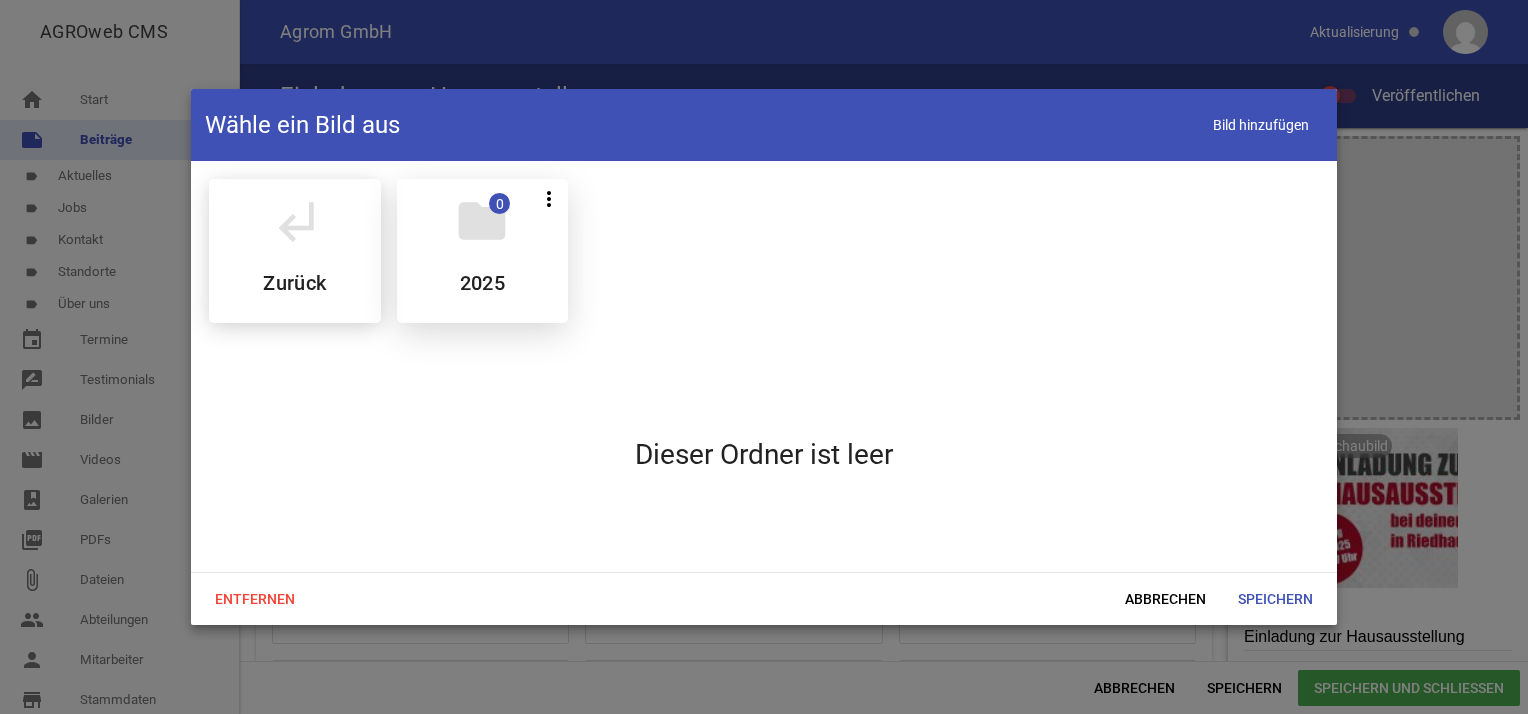 click on "folder   0   more_vert     Teilen   Bearbeiten   Löschen   2025" at bounding box center [483, 251] 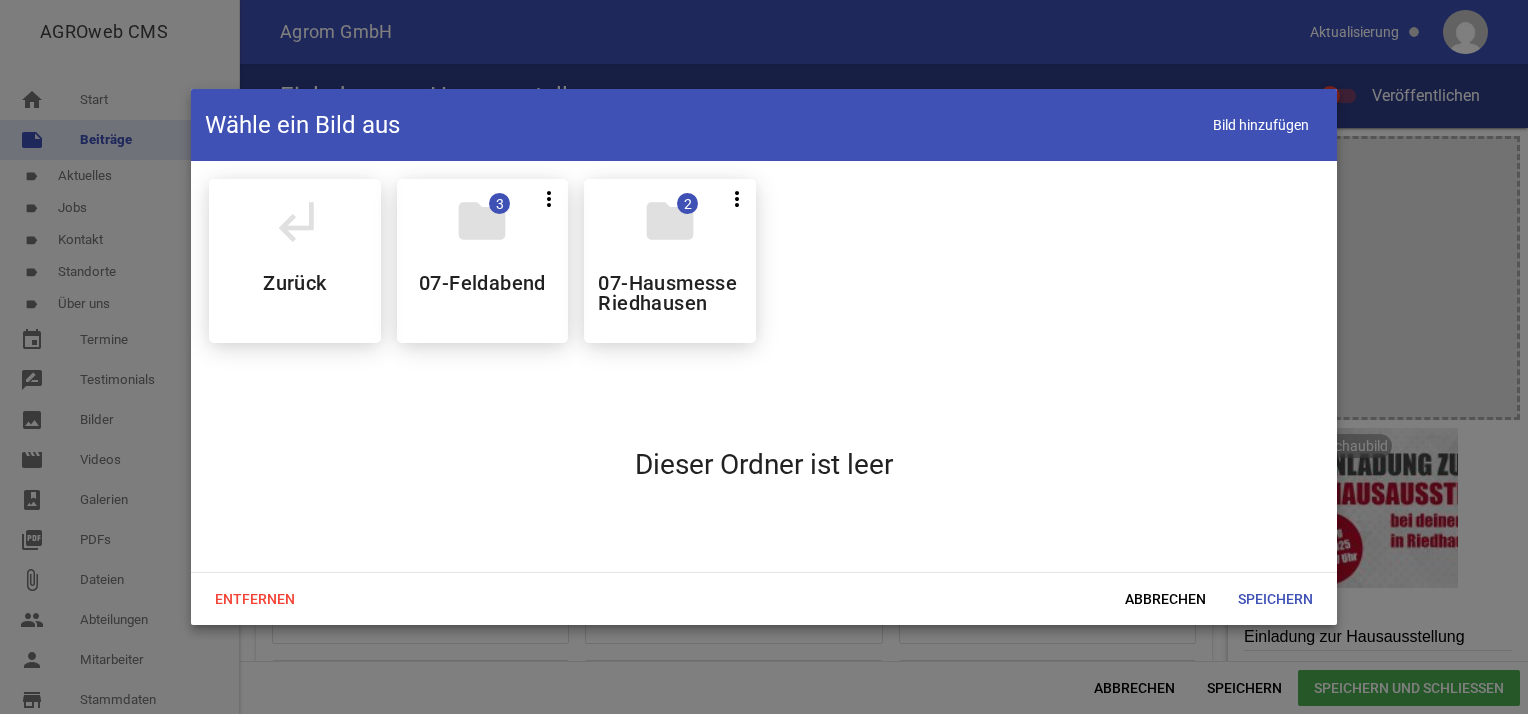 click on "folder" at bounding box center (670, 221) 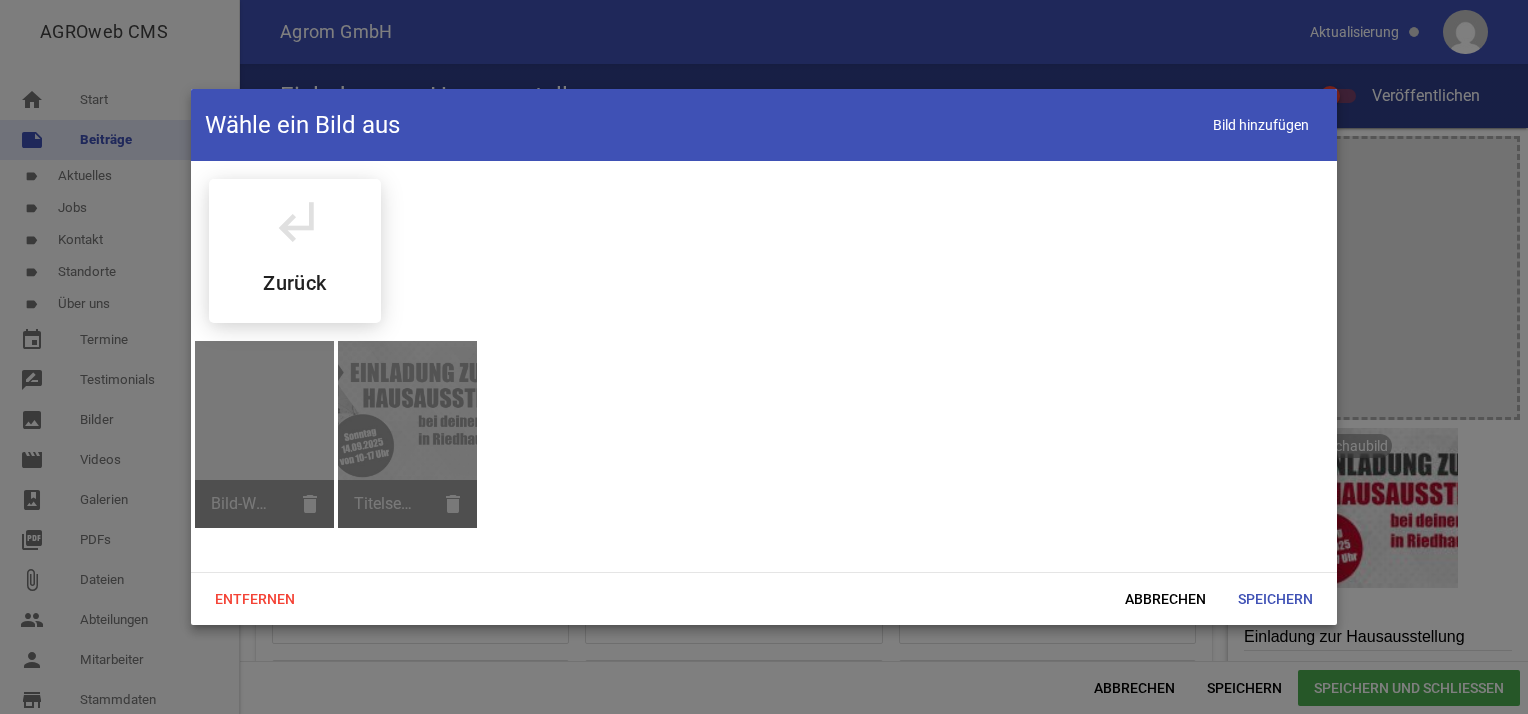 click on "subdirectory_arrow_left   Zurück" at bounding box center (764, 251) 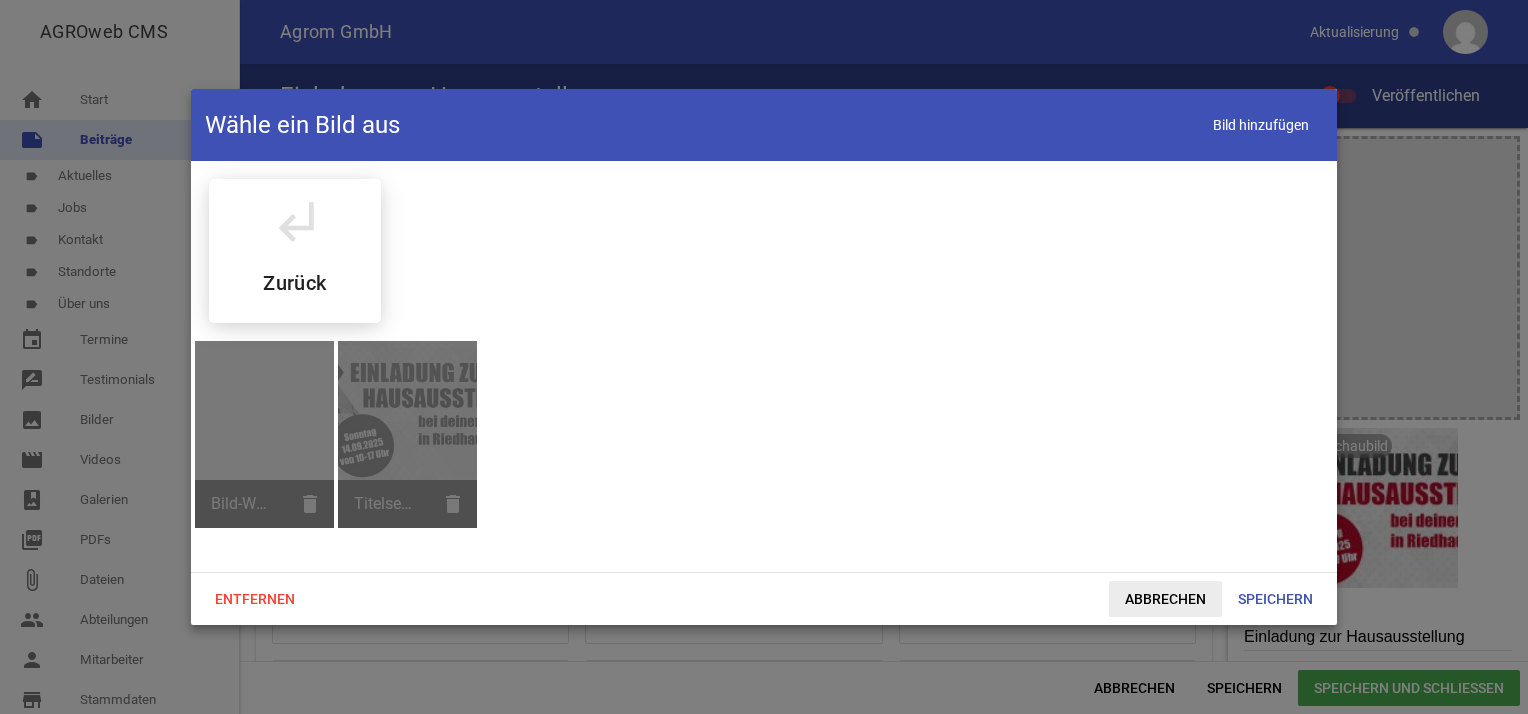 click on "Abbrechen" at bounding box center (1165, 599) 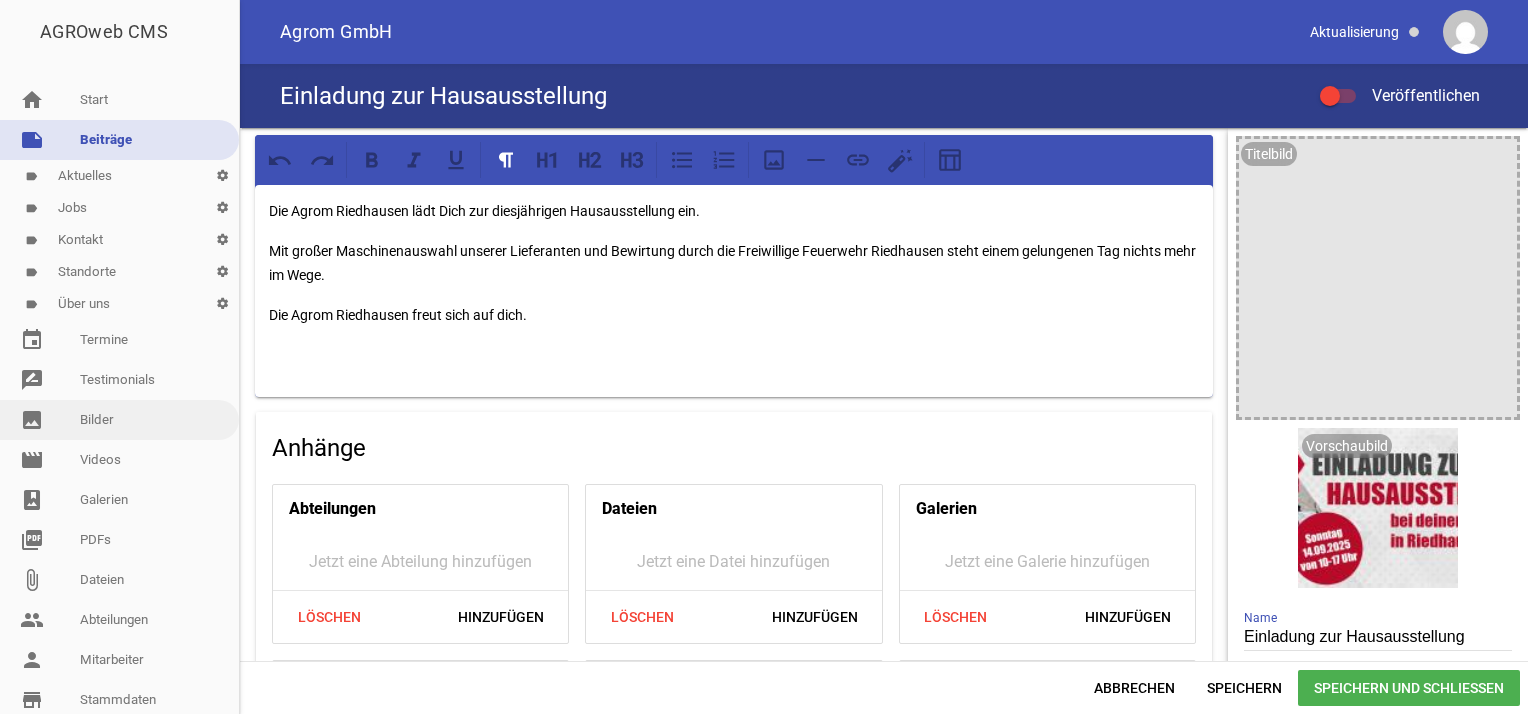 click on "image Bilder" at bounding box center (119, 420) 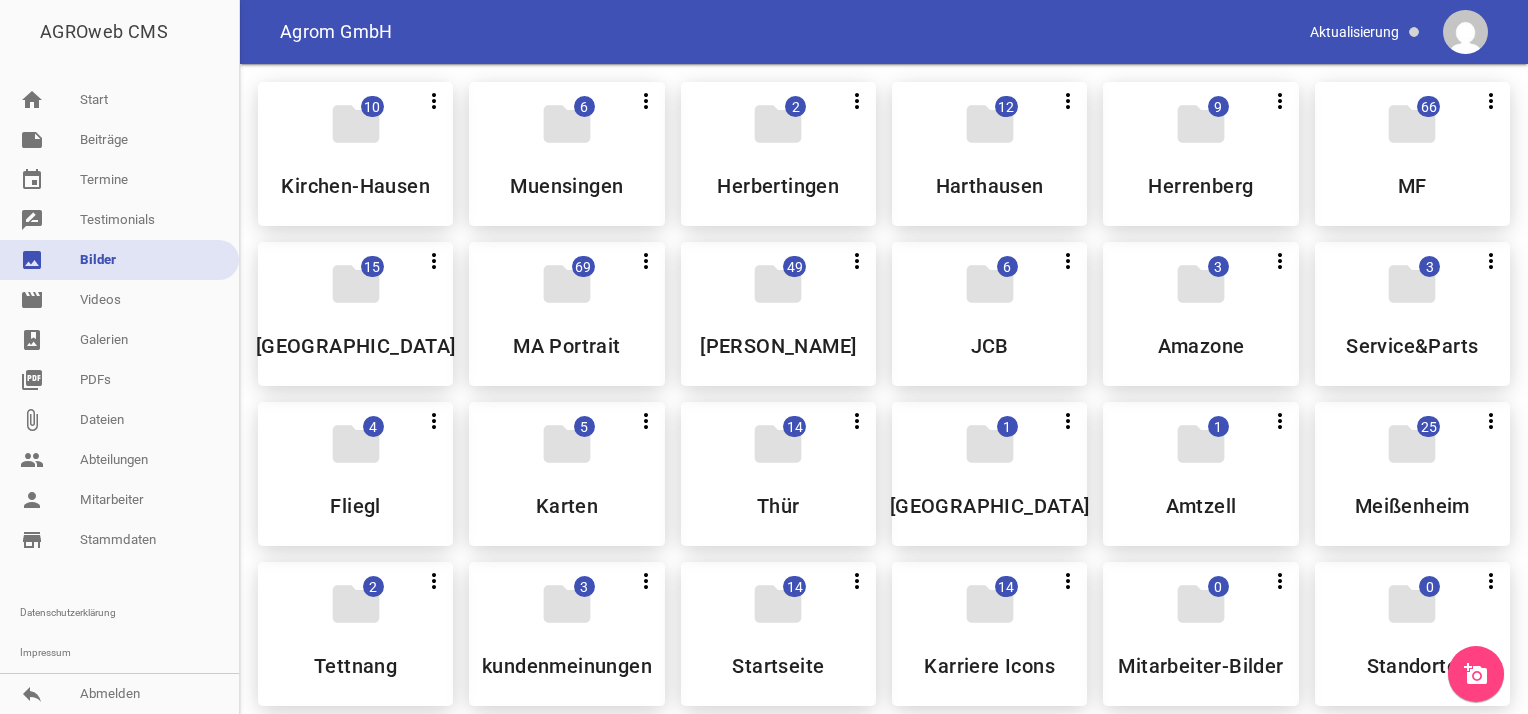 scroll, scrollTop: 300, scrollLeft: 0, axis: vertical 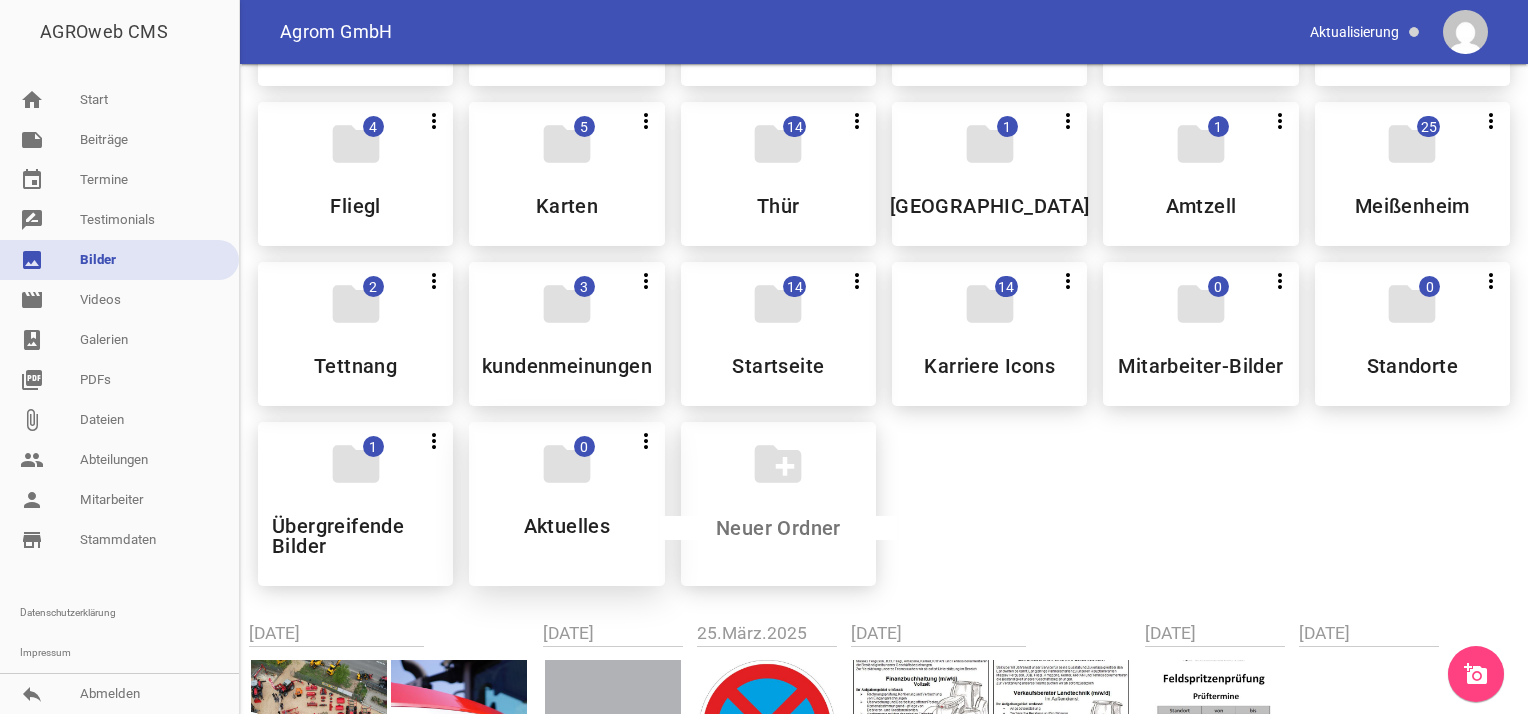 click on "folder   0   more_vert     Teilen   Bearbeiten   Löschen   Aktuelles" at bounding box center (566, 504) 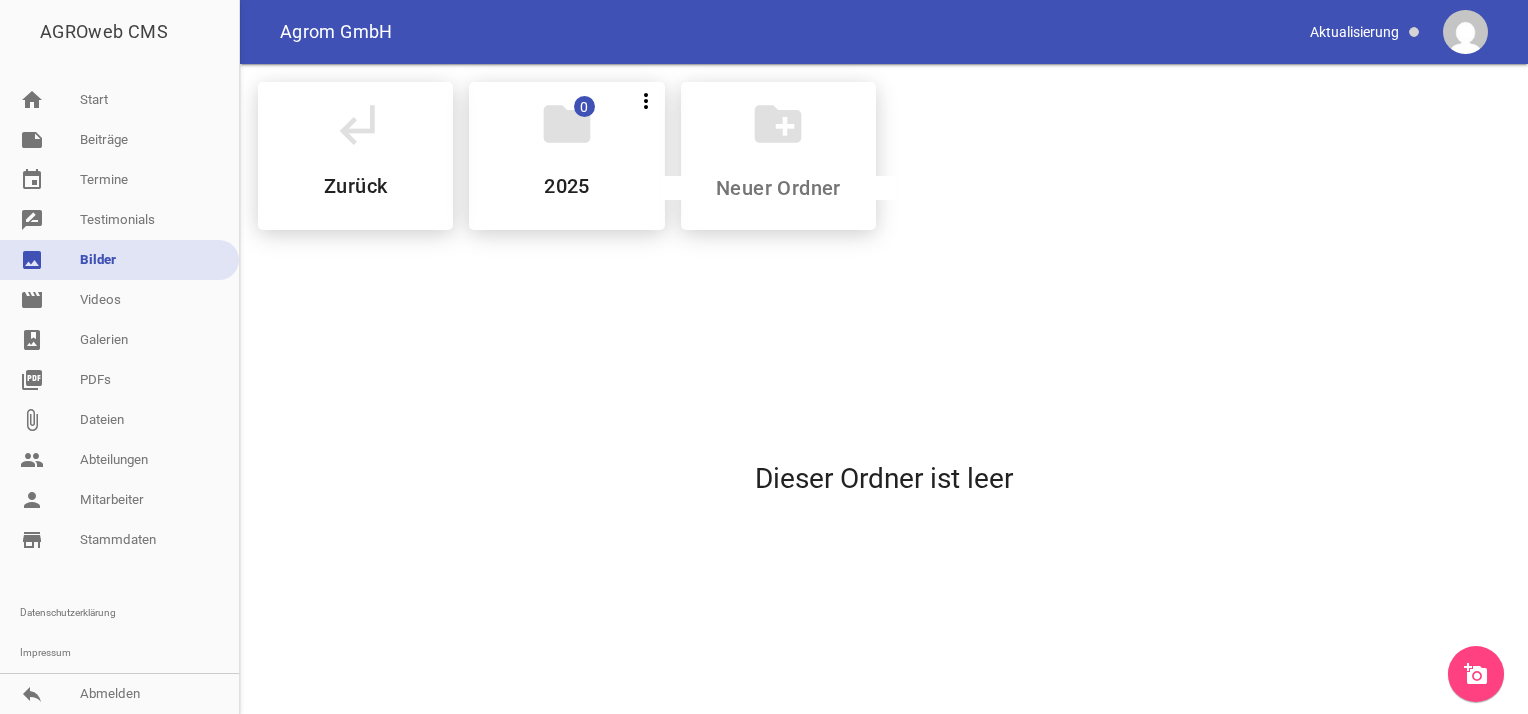 scroll, scrollTop: 0, scrollLeft: 0, axis: both 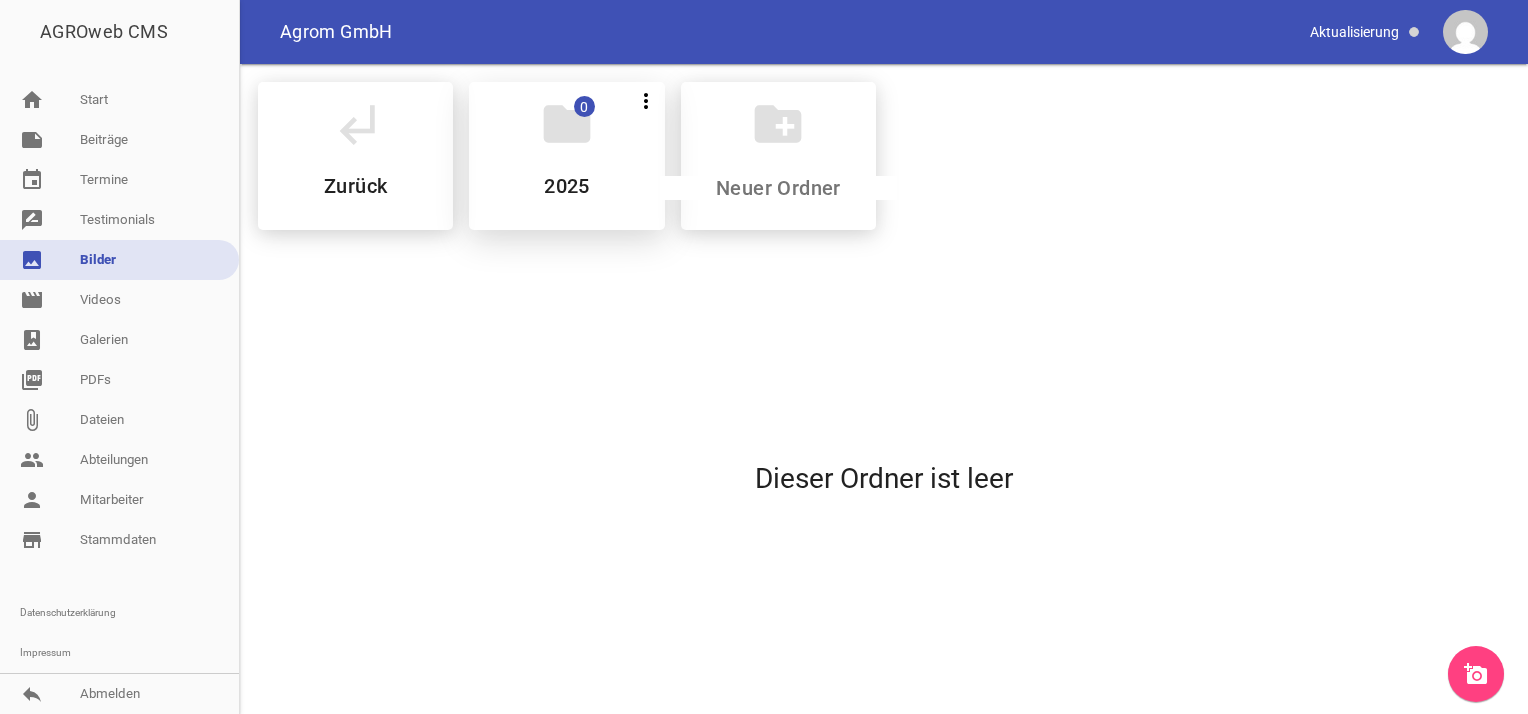 click on "folder" at bounding box center (567, 124) 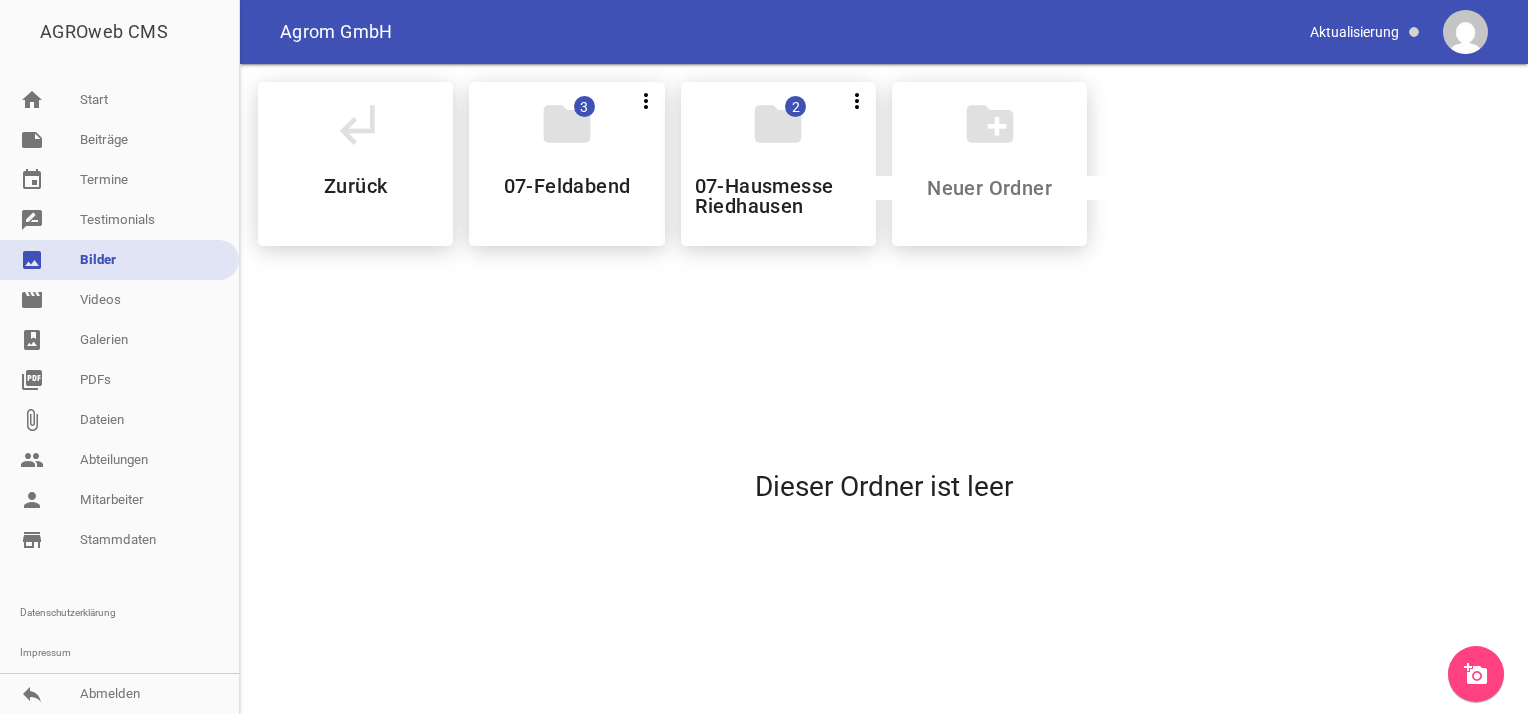 click on "folder   2   more_vert     Teilen   Bearbeiten   Löschen   07-Hausmesse [GEOGRAPHIC_DATA]" at bounding box center [778, 164] 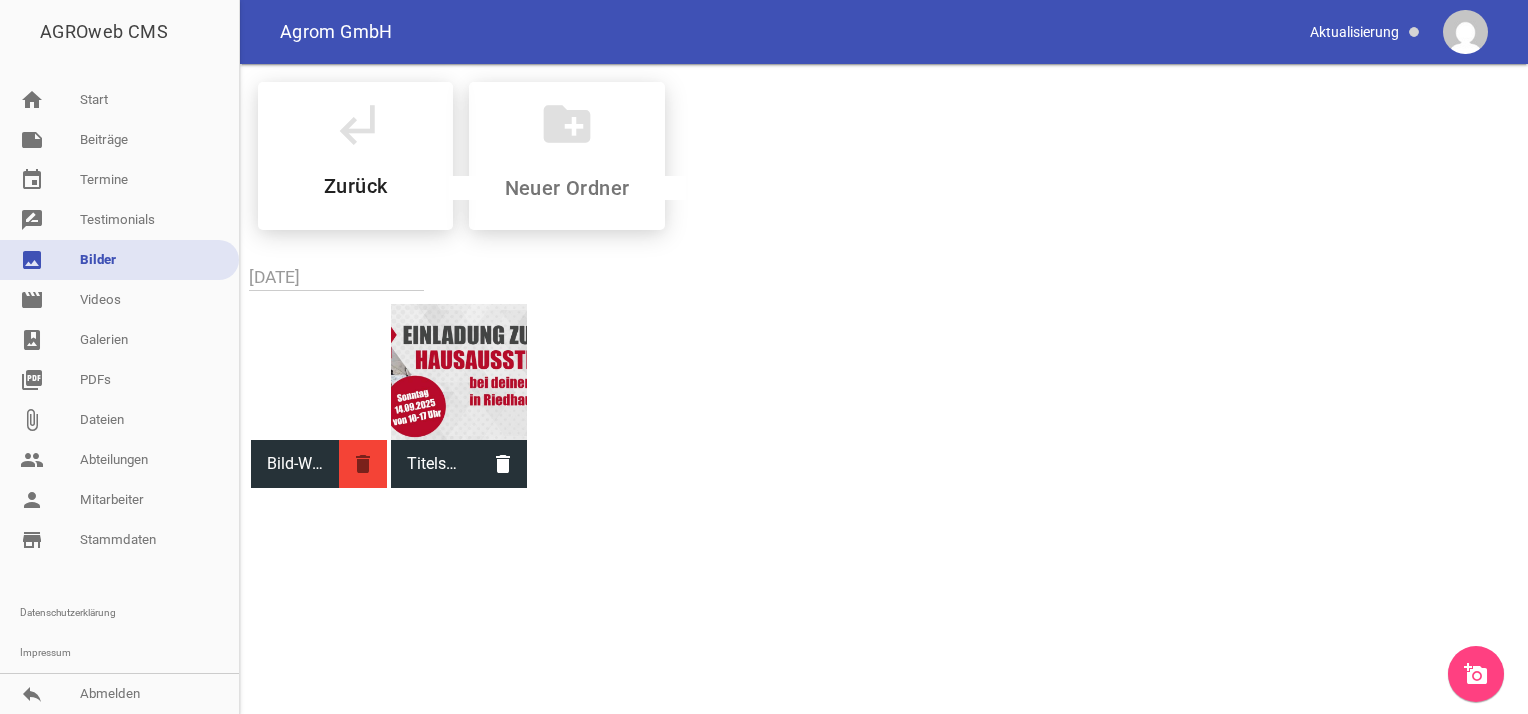 click on "delete" at bounding box center (363, 464) 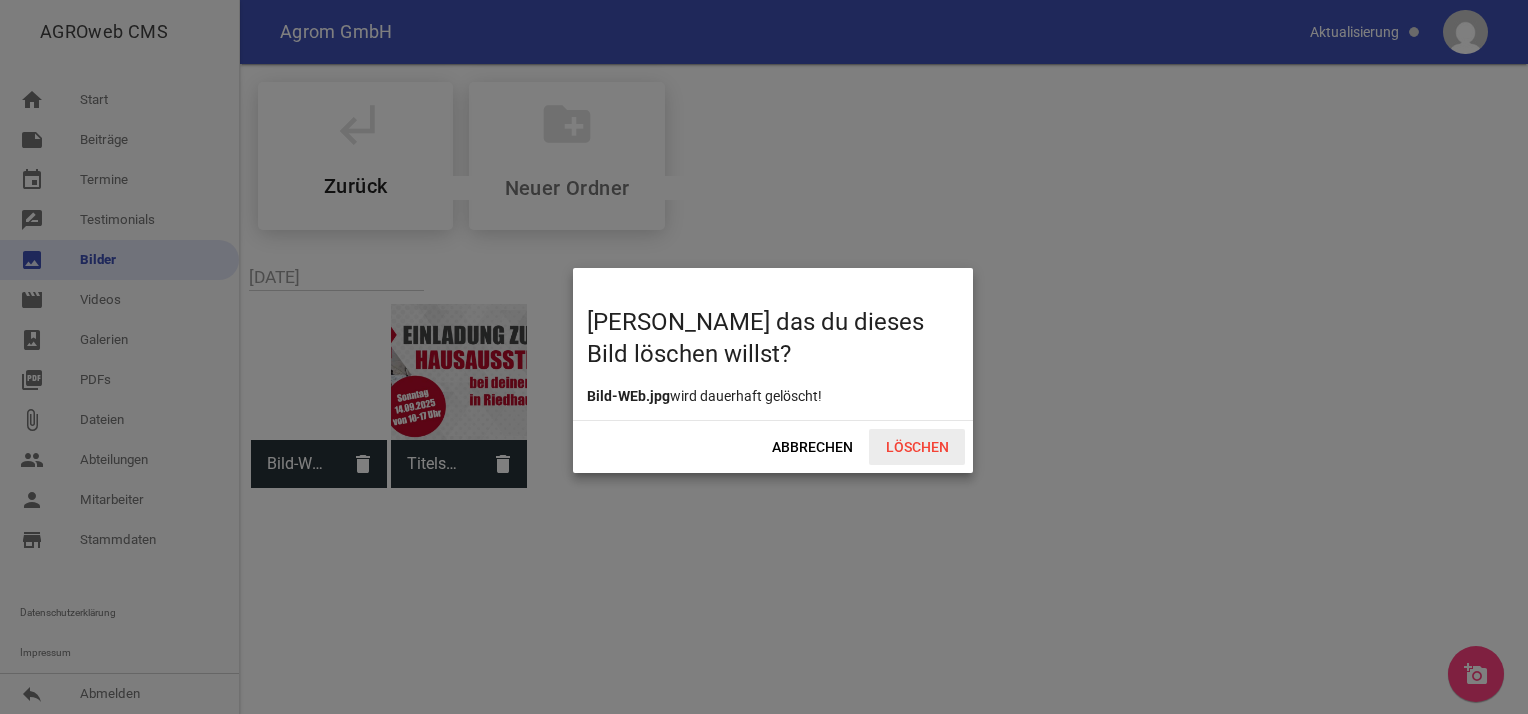 click on "Löschen" at bounding box center (917, 447) 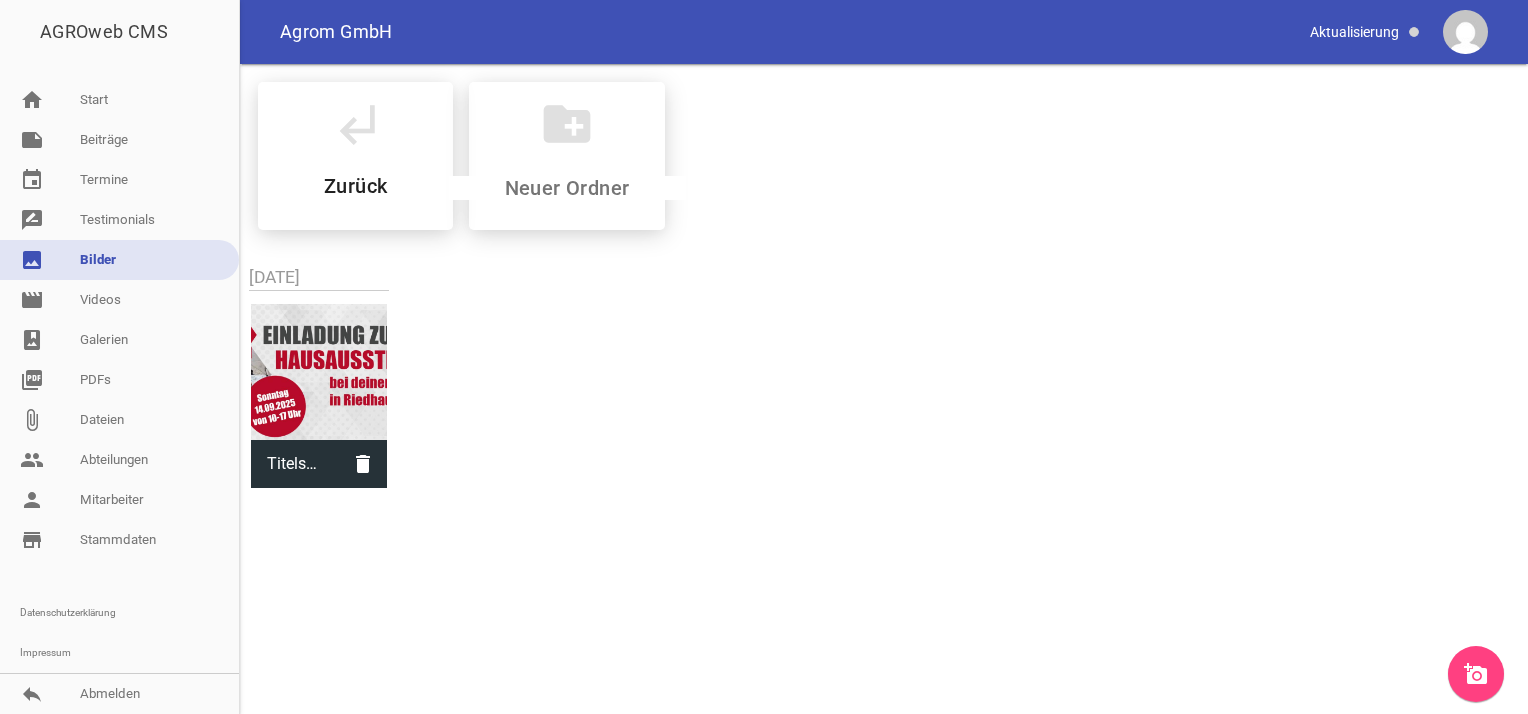 click on "add_a_photo" at bounding box center (1476, 674) 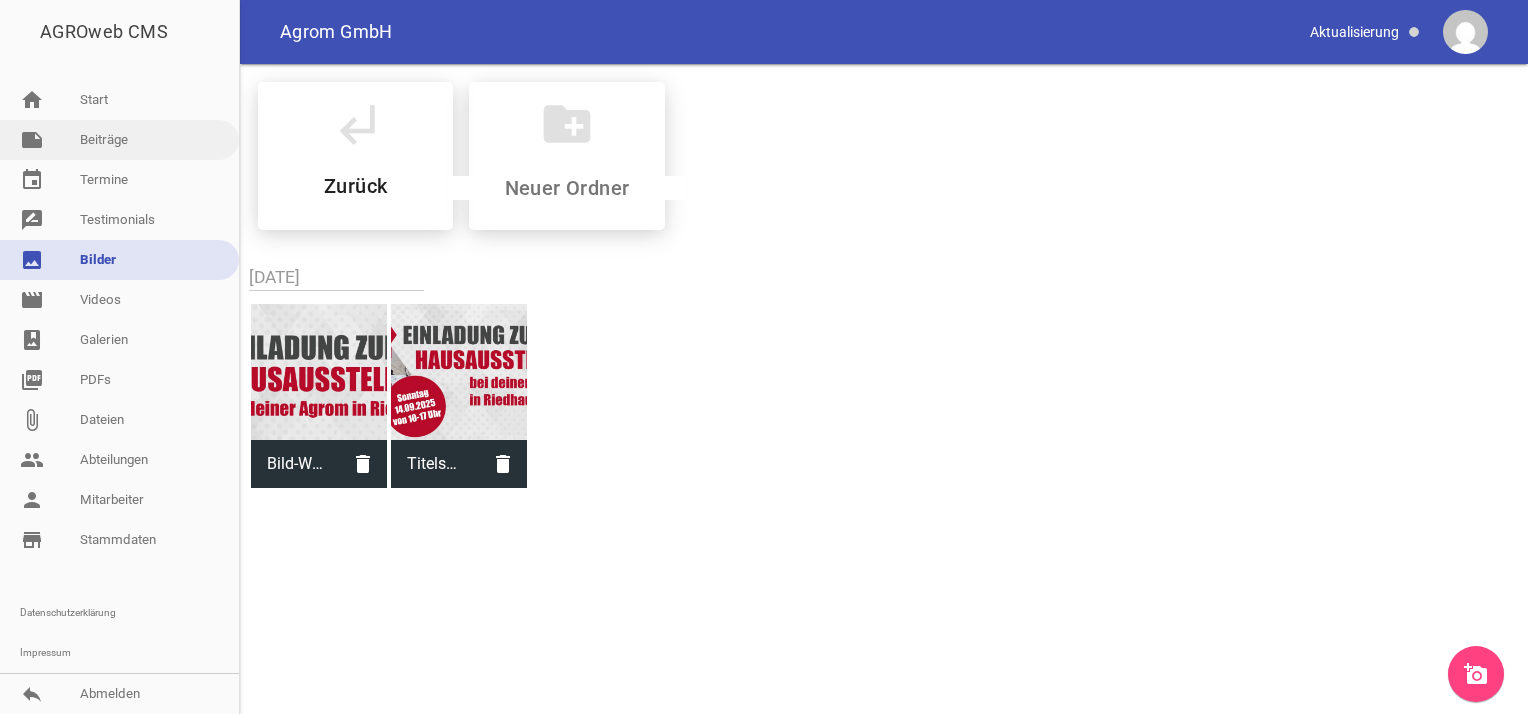 click on "note Beiträge" at bounding box center (119, 140) 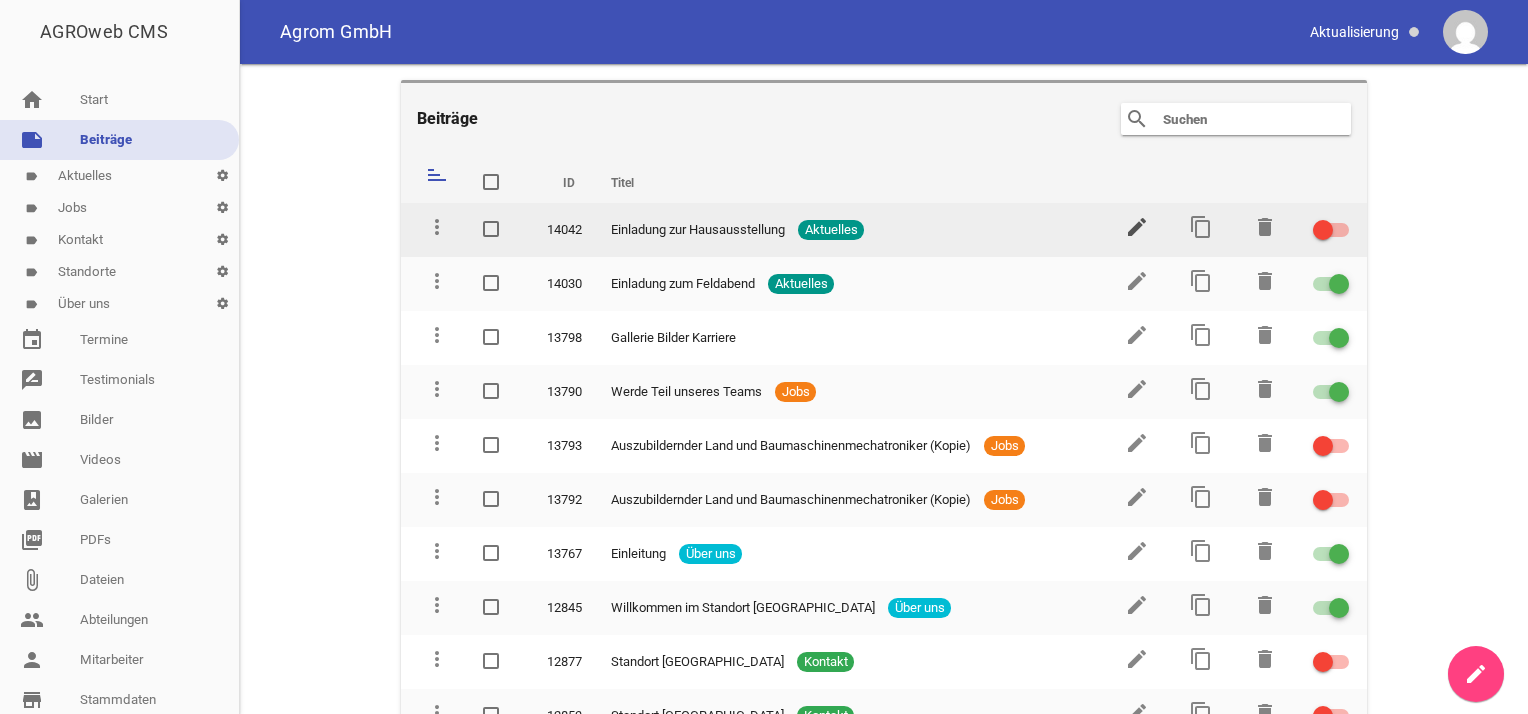 click on "edit" at bounding box center [1137, 227] 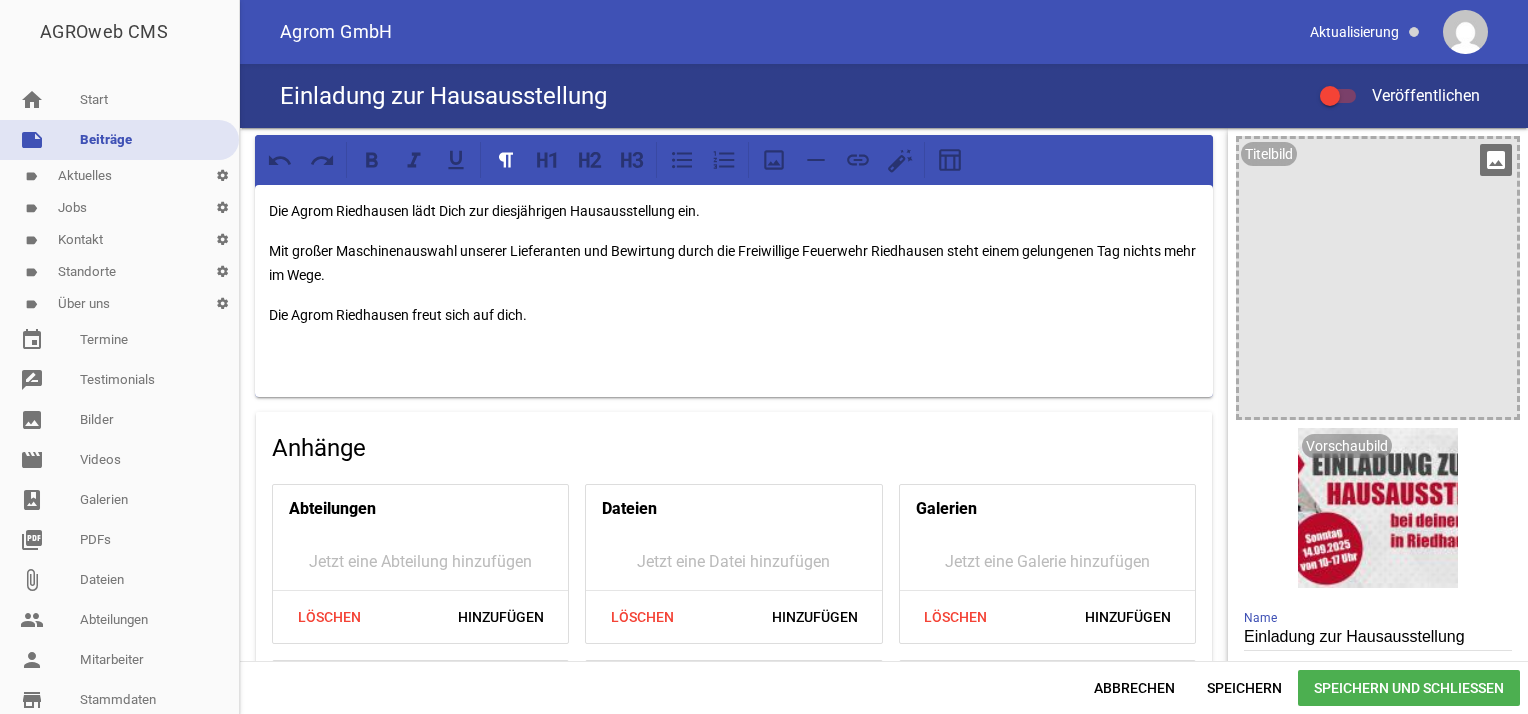 click at bounding box center [1378, 278] 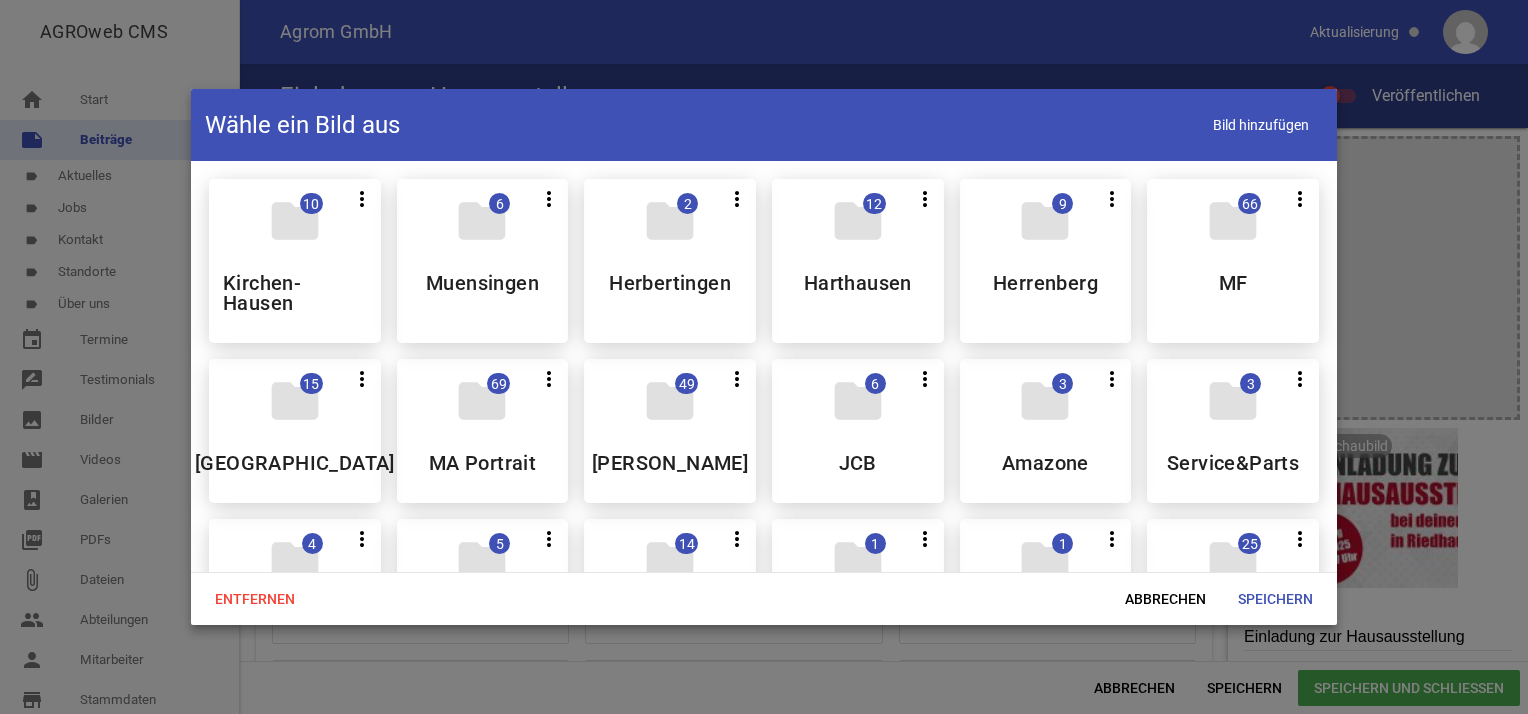 scroll, scrollTop: 500, scrollLeft: 0, axis: vertical 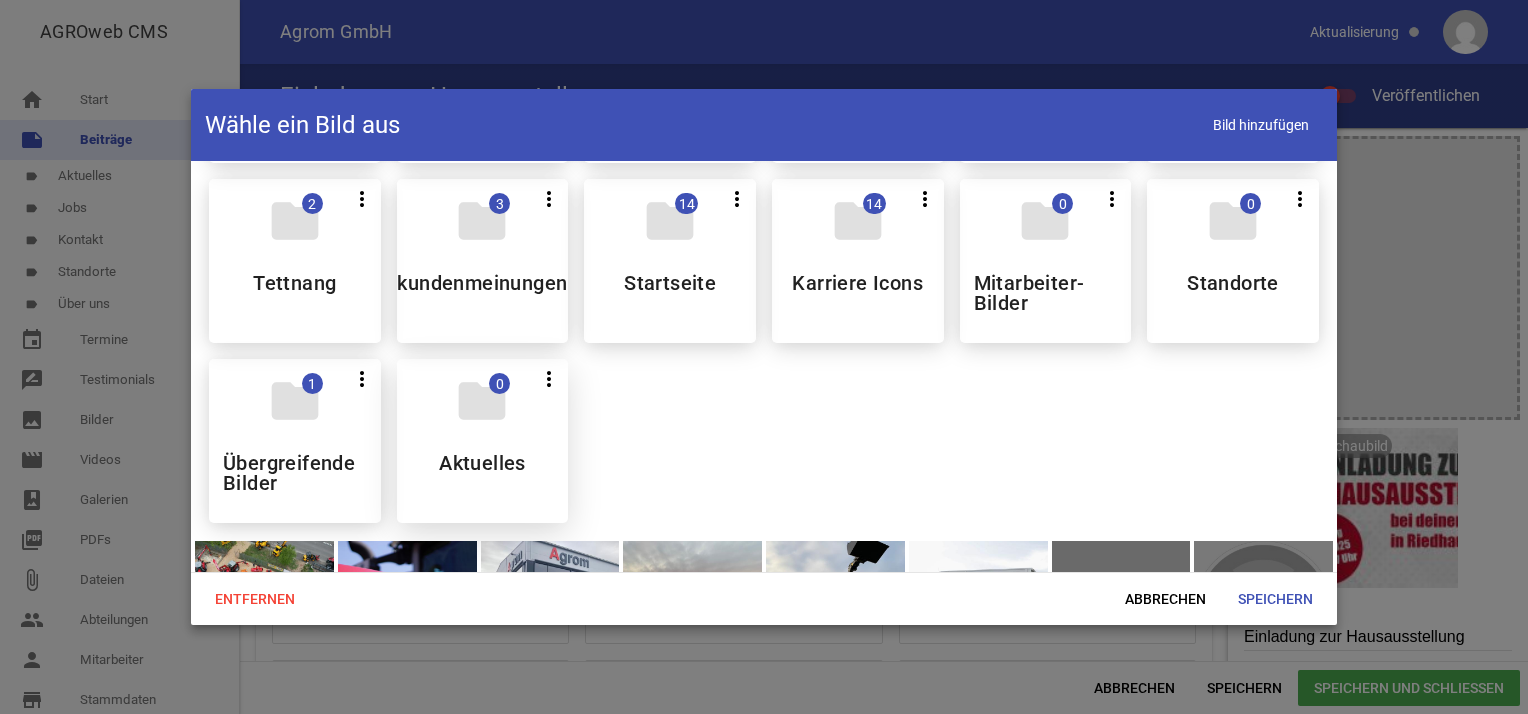 click on "0" at bounding box center (499, 383) 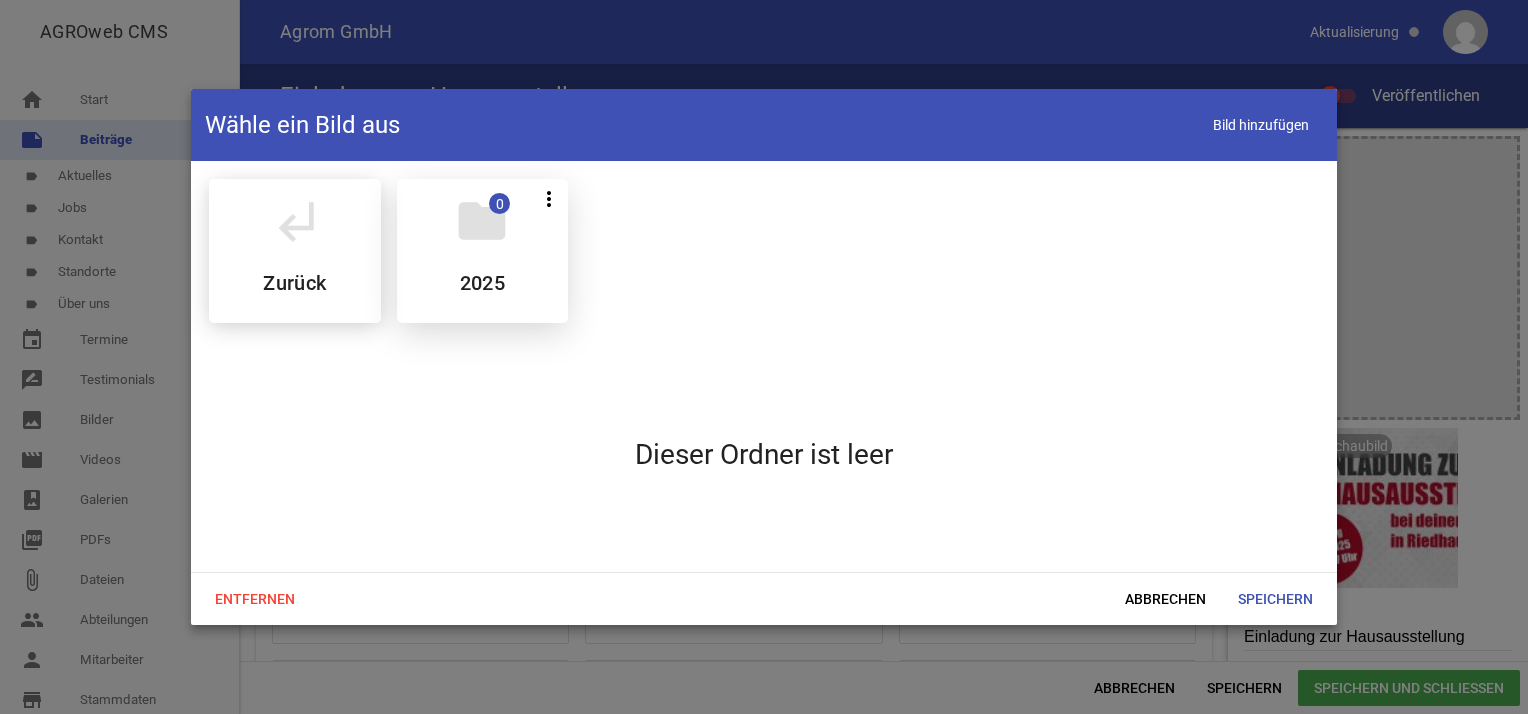 click on "folder   0   more_vert     Teilen   Bearbeiten   Löschen   2025" at bounding box center (483, 251) 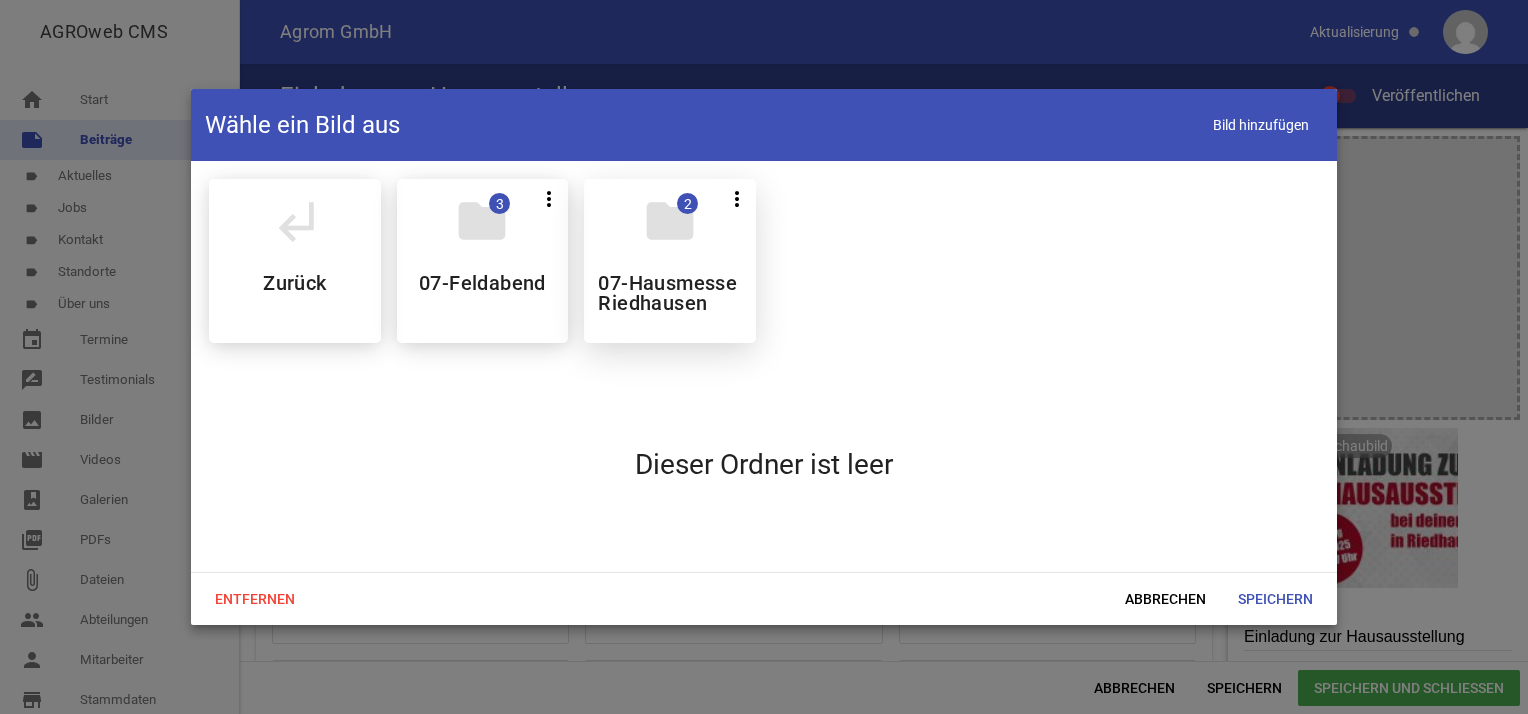 click on "folder   2   more_vert     Teilen   Bearbeiten   Löschen   07-Hausmesse [GEOGRAPHIC_DATA]" at bounding box center [670, 261] 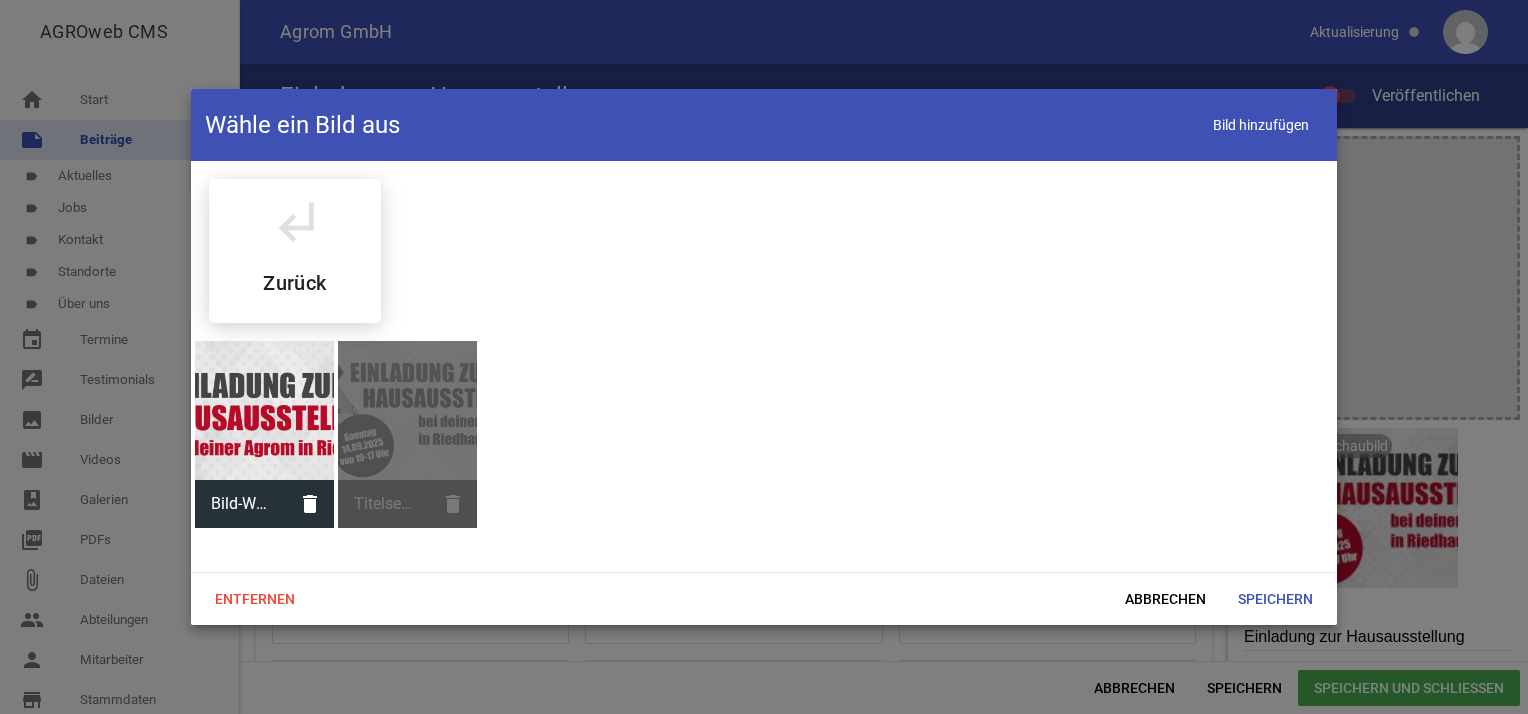 click at bounding box center (264, 410) 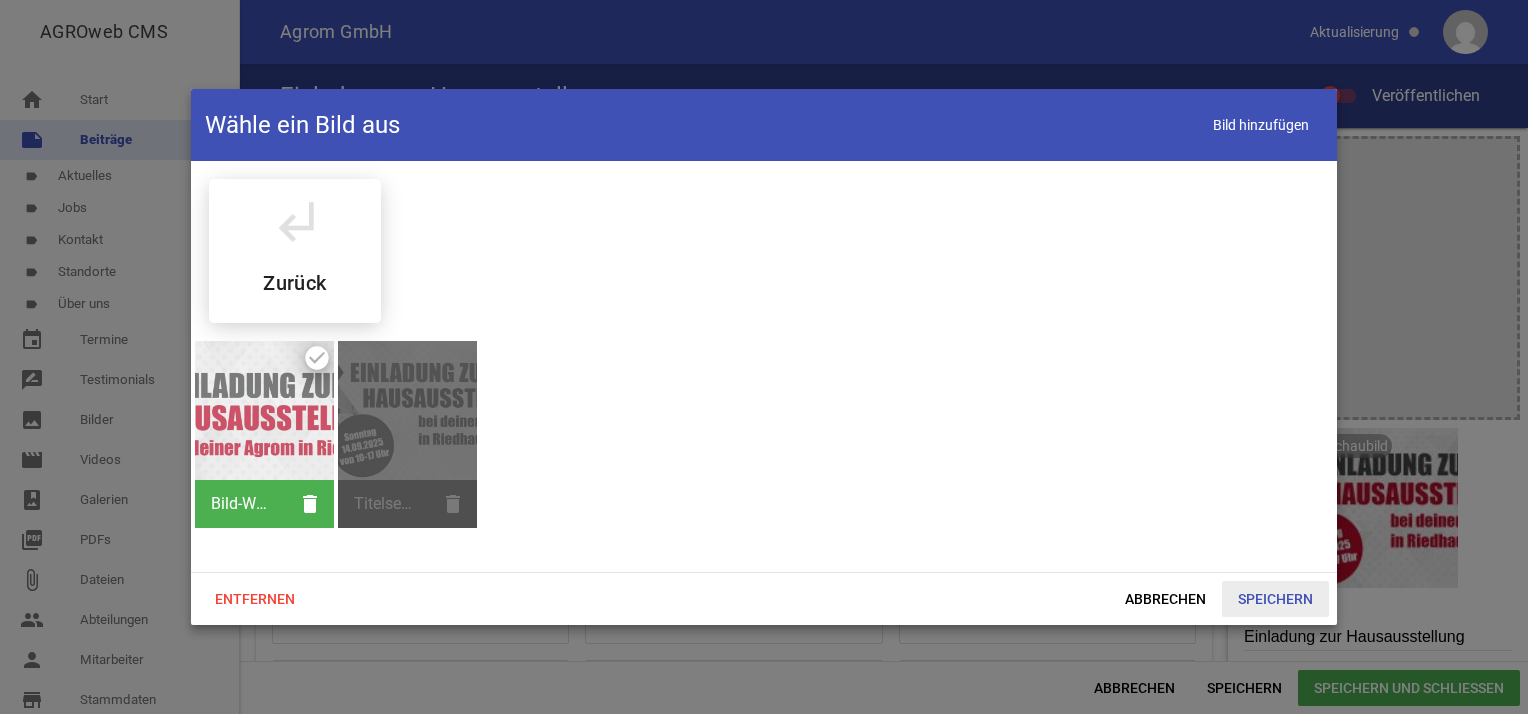click on "Speichern" at bounding box center (1275, 599) 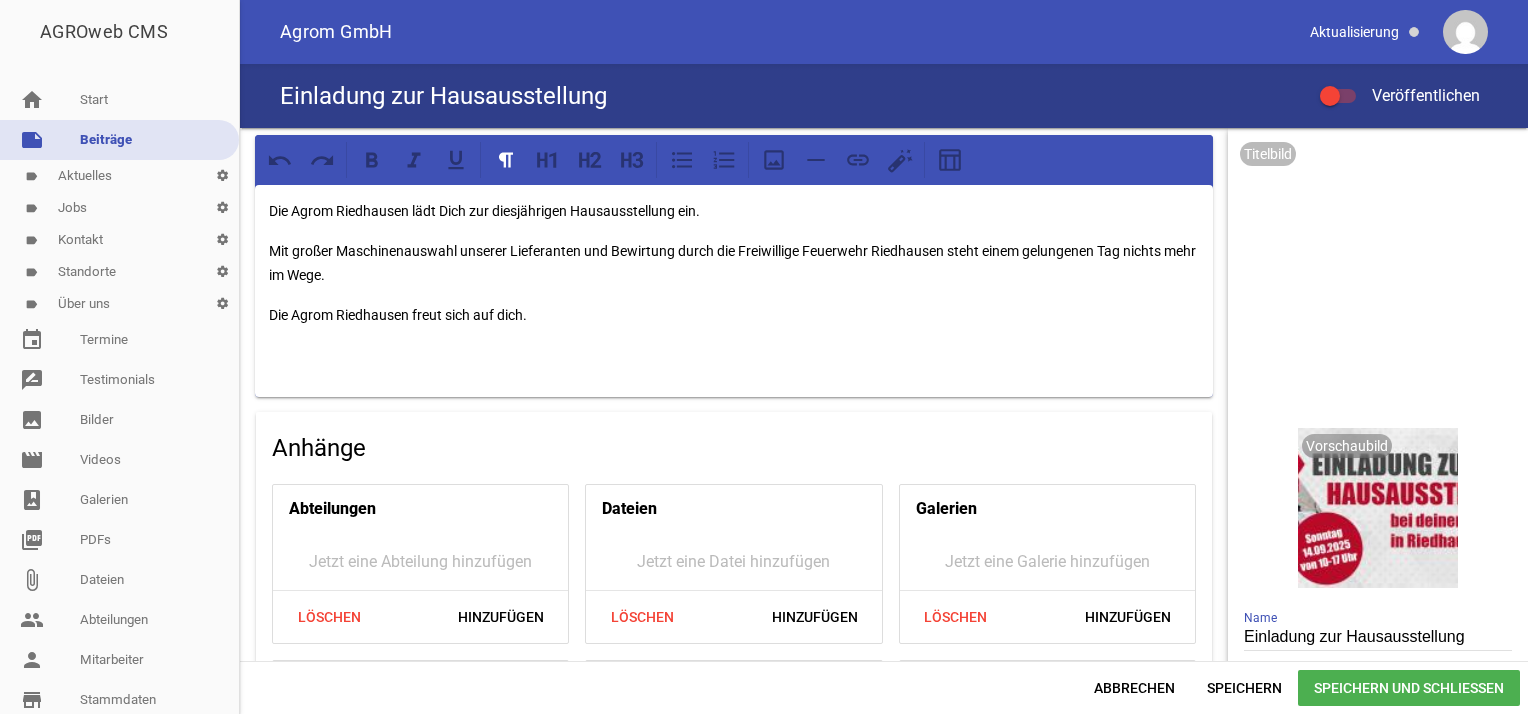 click on "Speichern und Schließen" at bounding box center (1409, 688) 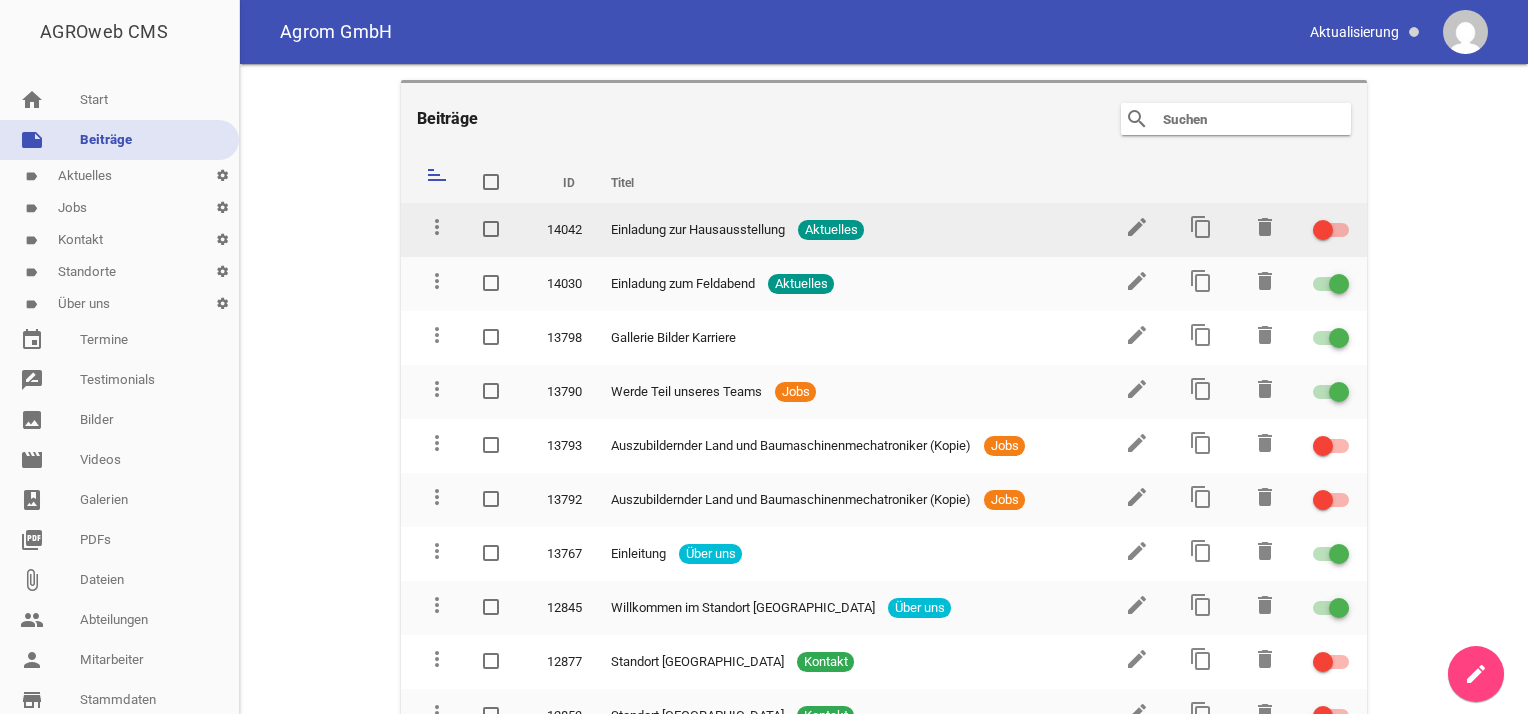 click at bounding box center [1331, 230] 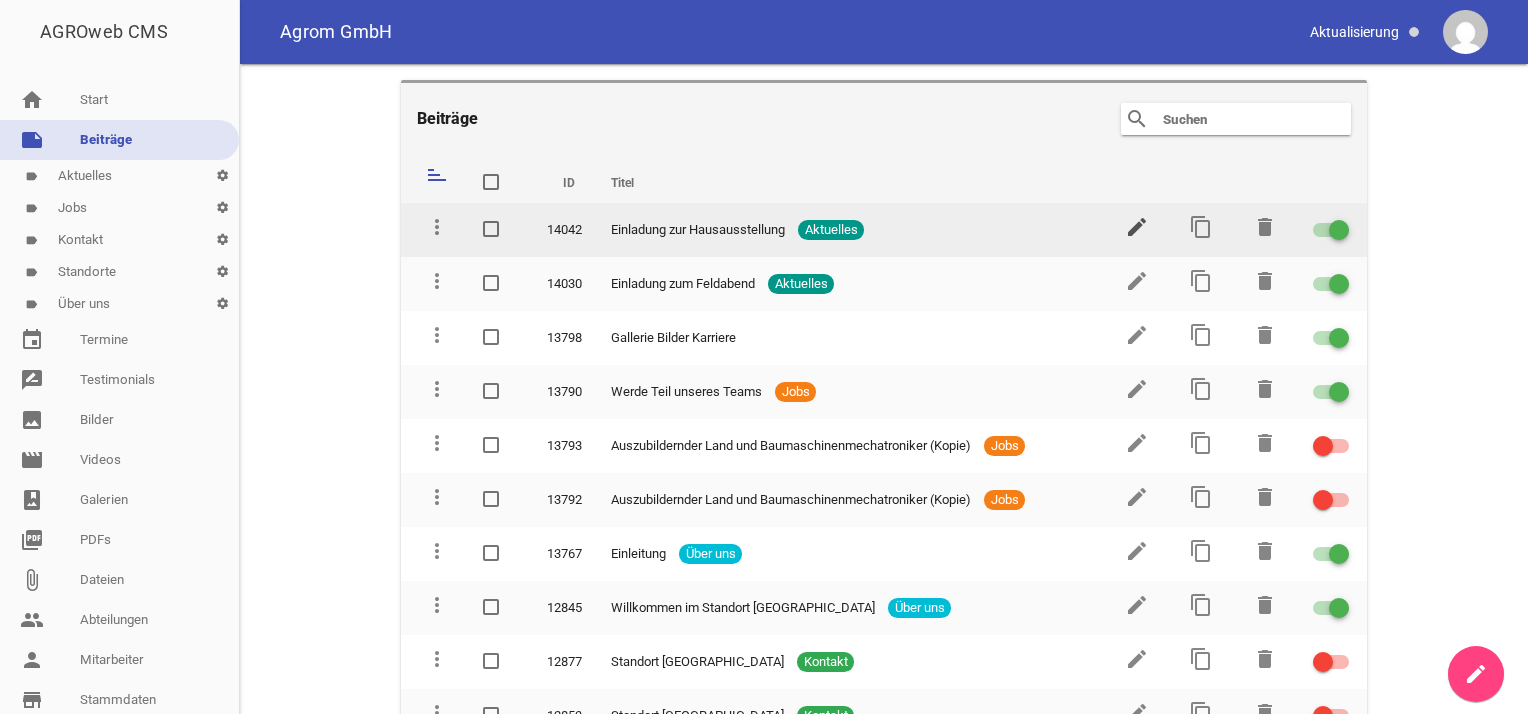 click on "edit" at bounding box center [1137, 227] 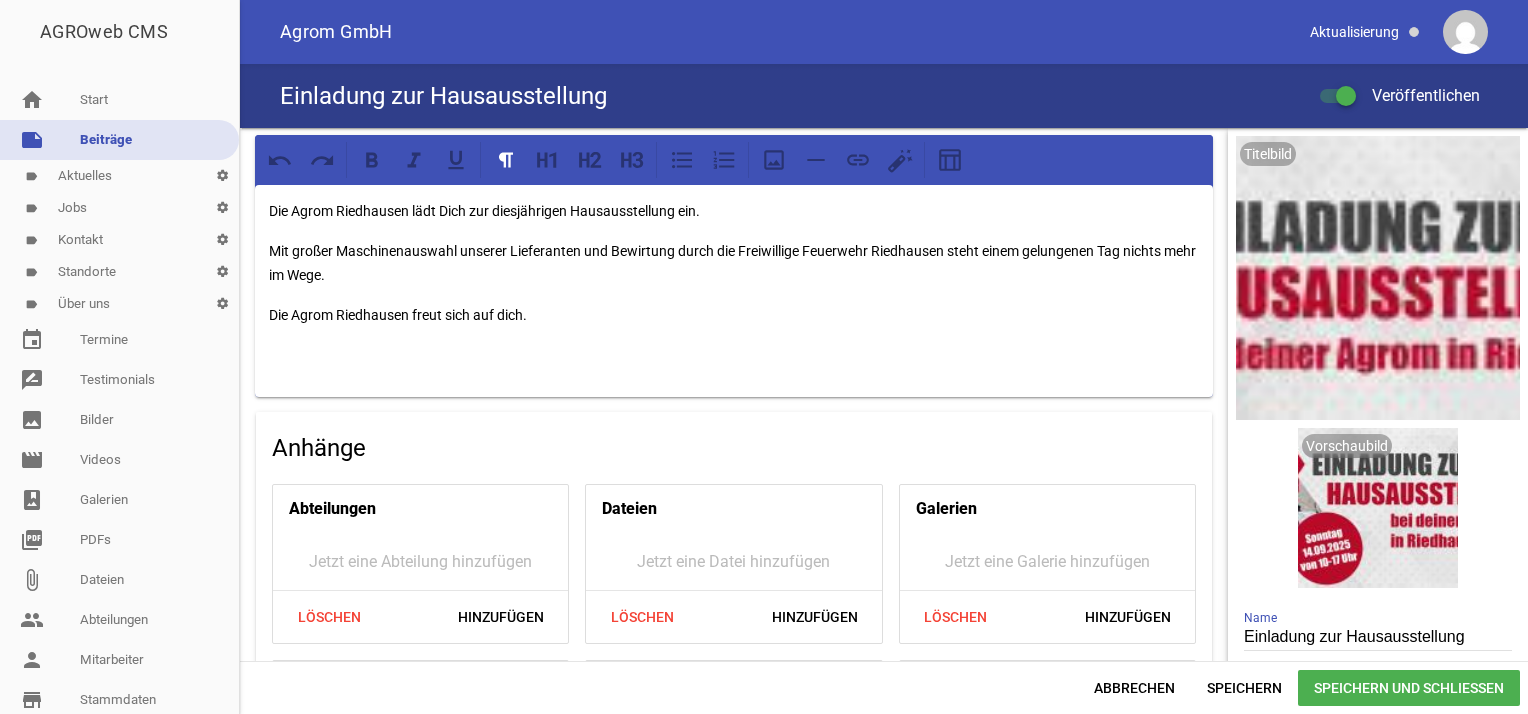 click at bounding box center (734, 355) 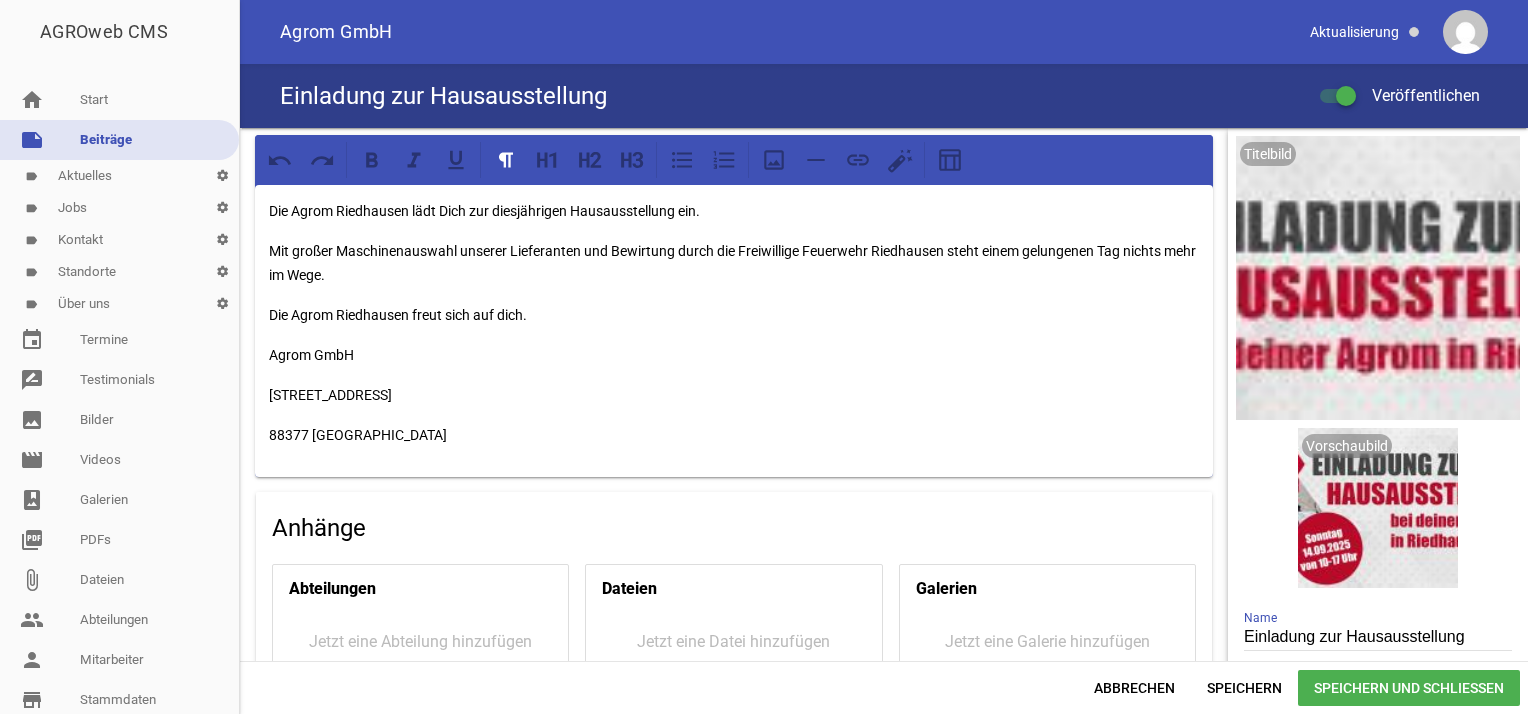 click on "[STREET_ADDRESS]" at bounding box center (734, 395) 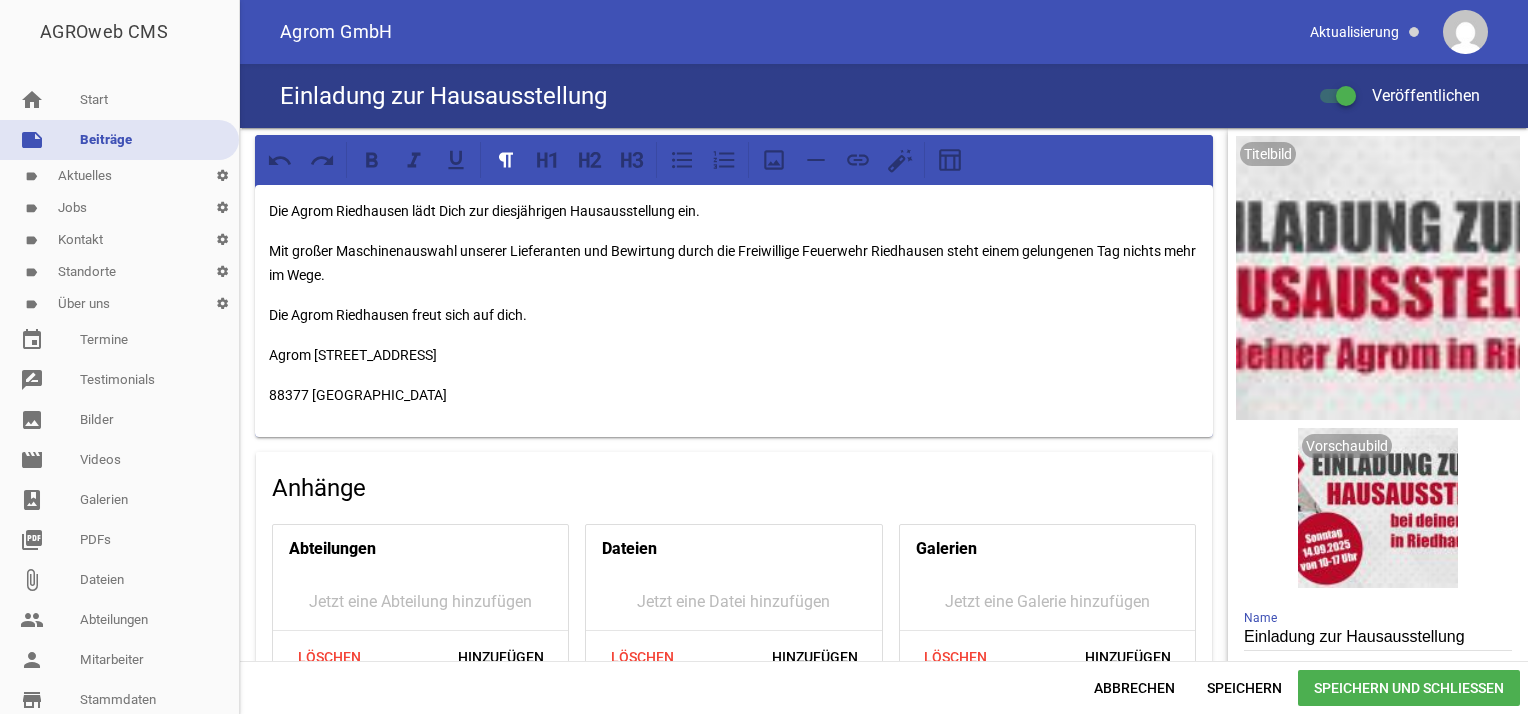 type 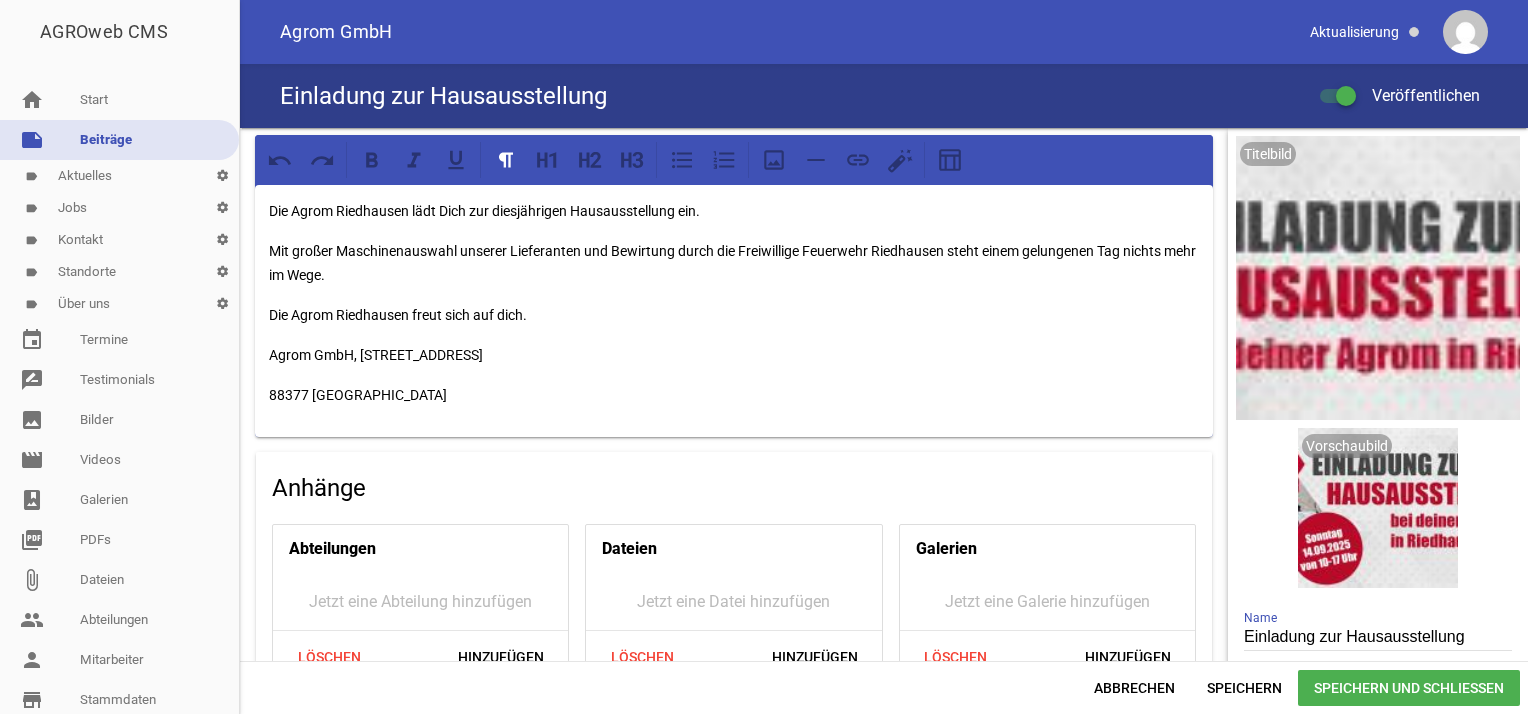 click on "Die Agrom Riedhausen lädt Dich zur diesjährigen Hausausstellung ein. Mit großer Maschinenauswahl unserer Lieferanten und Bewirtung durch die Freiwillige Feuerwehr [GEOGRAPHIC_DATA] steht einem gelungenen Tag nichts mehr im Wege. Die Agrom Riedhausen freut sich auf dich. Agrom GmbH, [STREET_ADDRESS]" at bounding box center (734, 311) 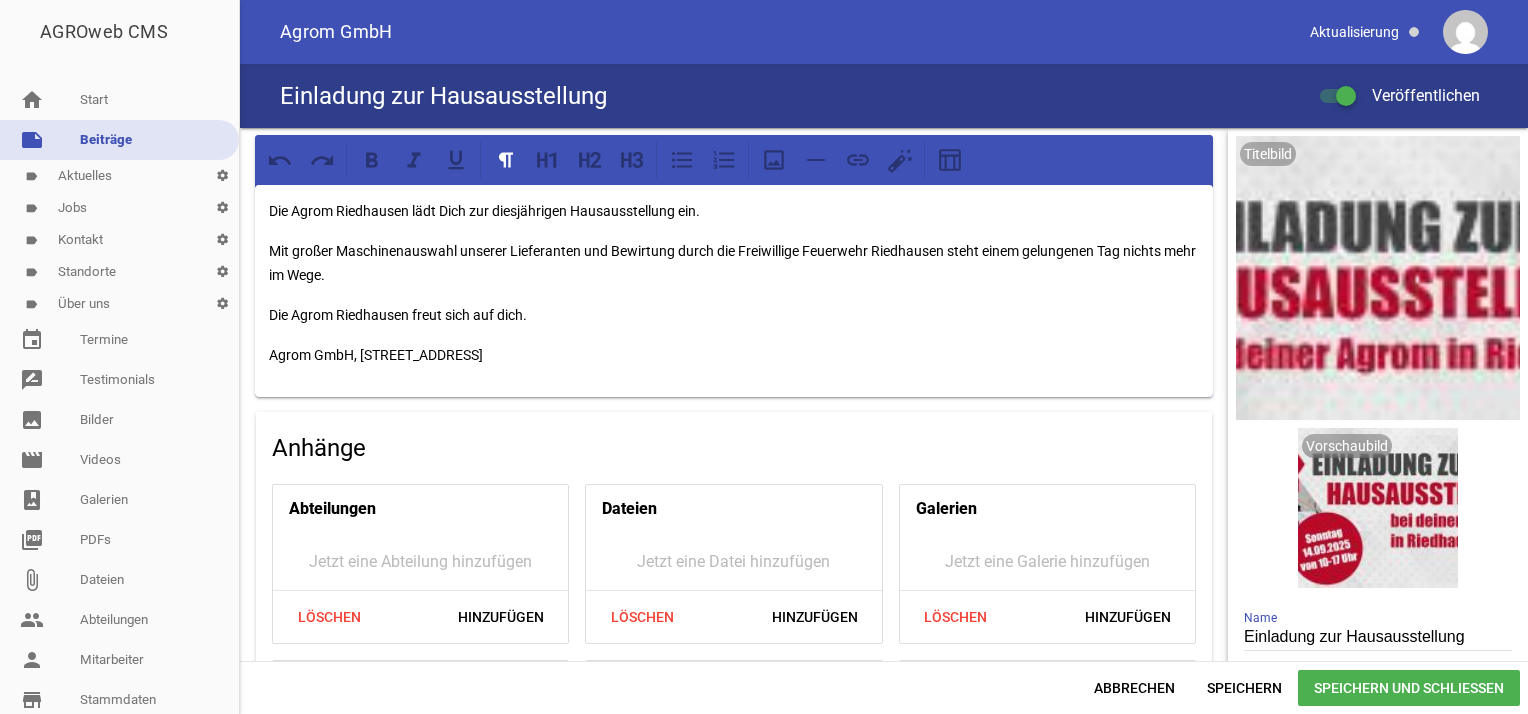 click on "Agrom GmbH, [STREET_ADDRESS]" at bounding box center [734, 355] 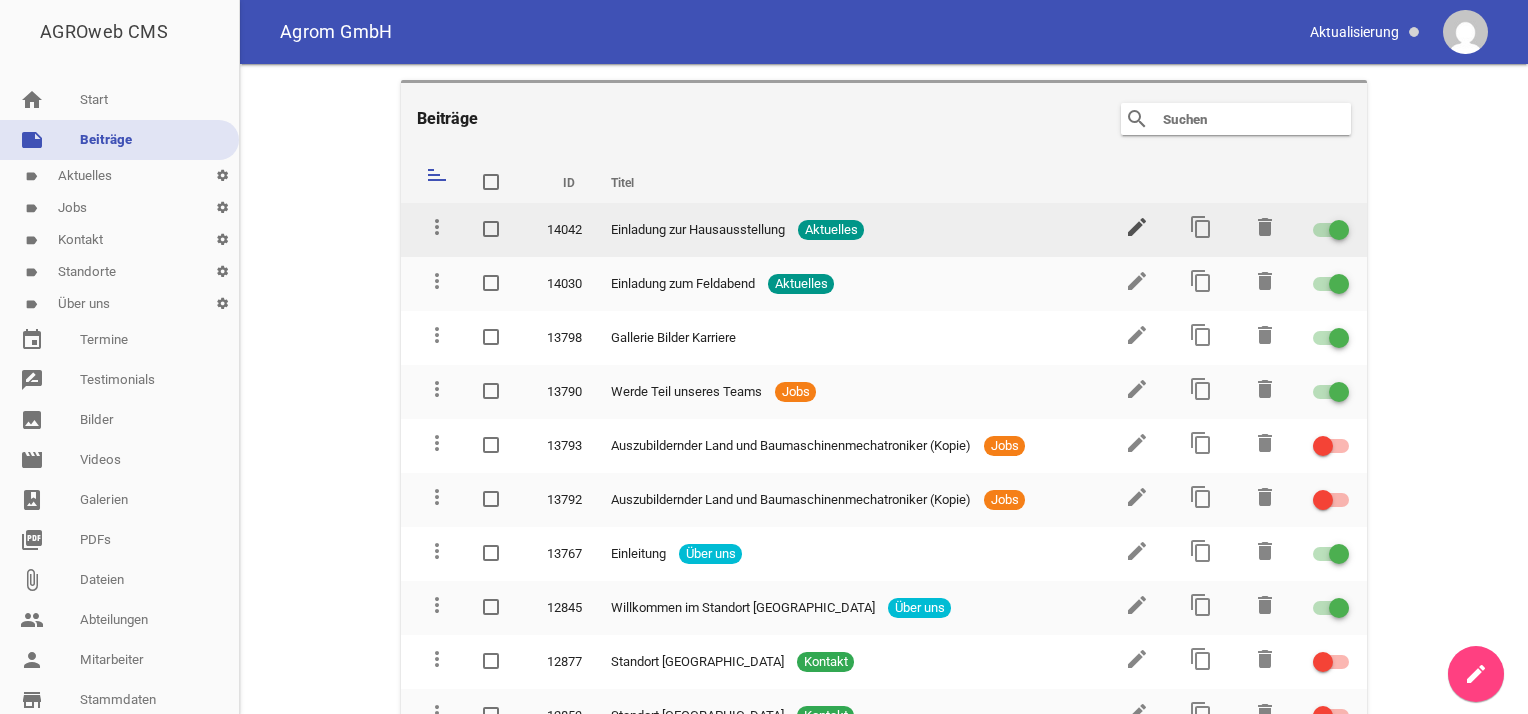 click on "edit" at bounding box center (1137, 227) 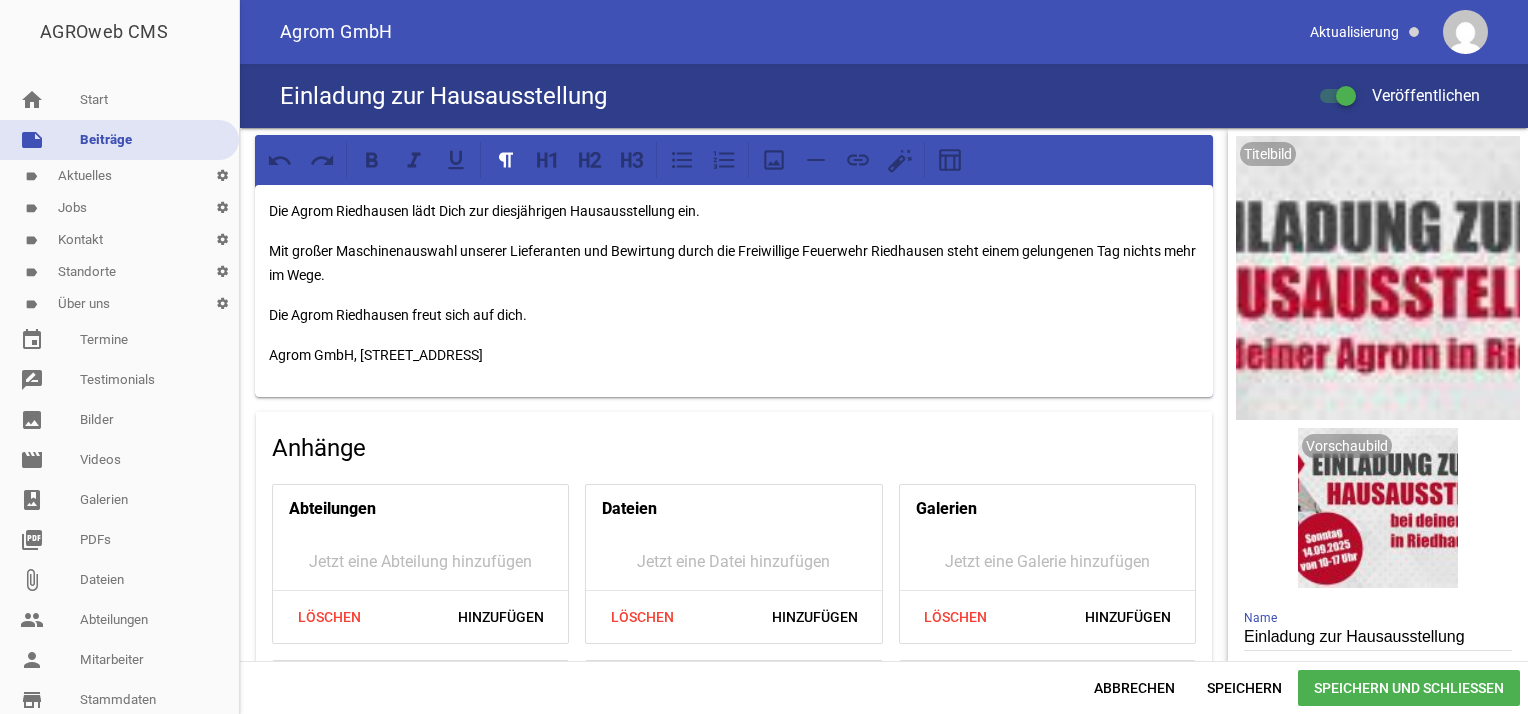 click on "Die Agrom Riedhausen lädt Dich zur diesjährigen Hausausstellung ein." at bounding box center (734, 211) 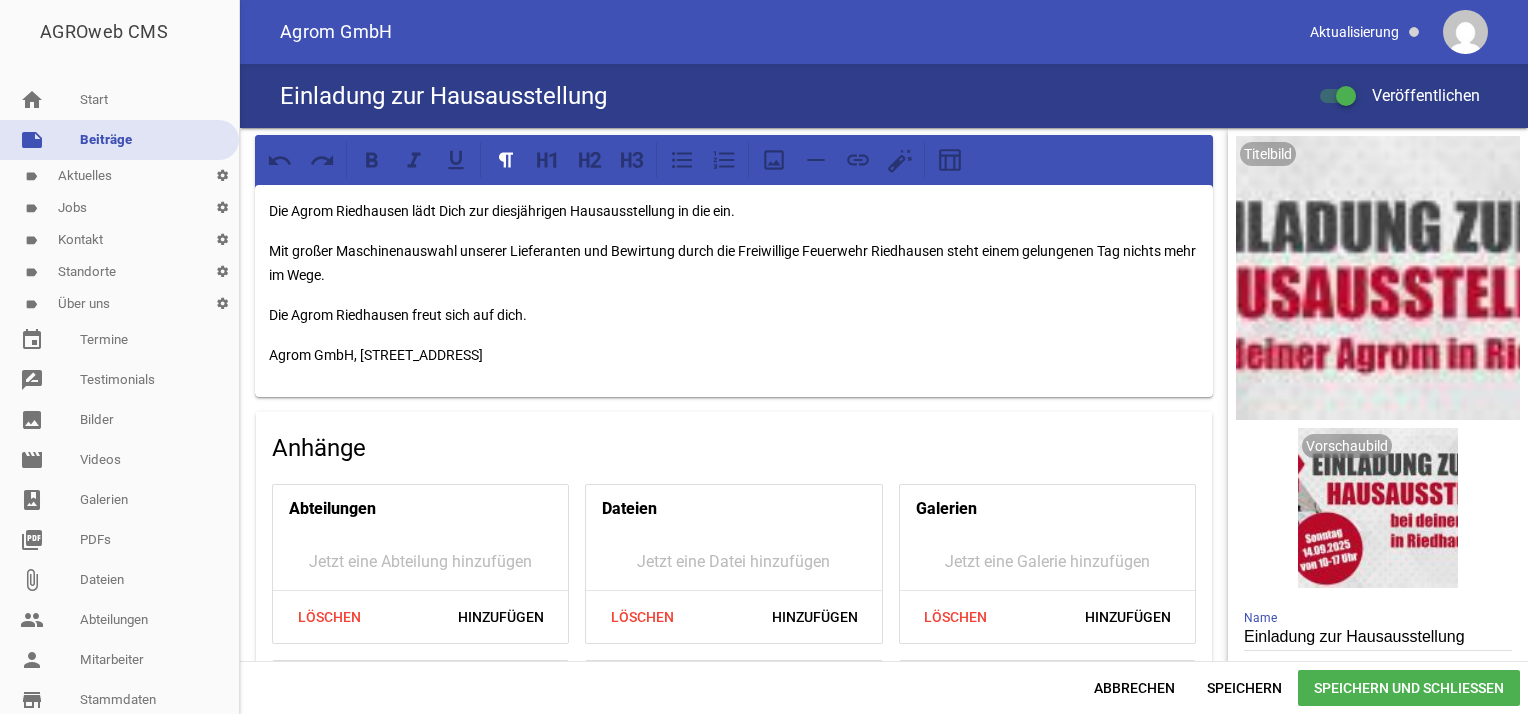 drag, startPoint x: 616, startPoint y: 354, endPoint x: 360, endPoint y: 357, distance: 256.01758 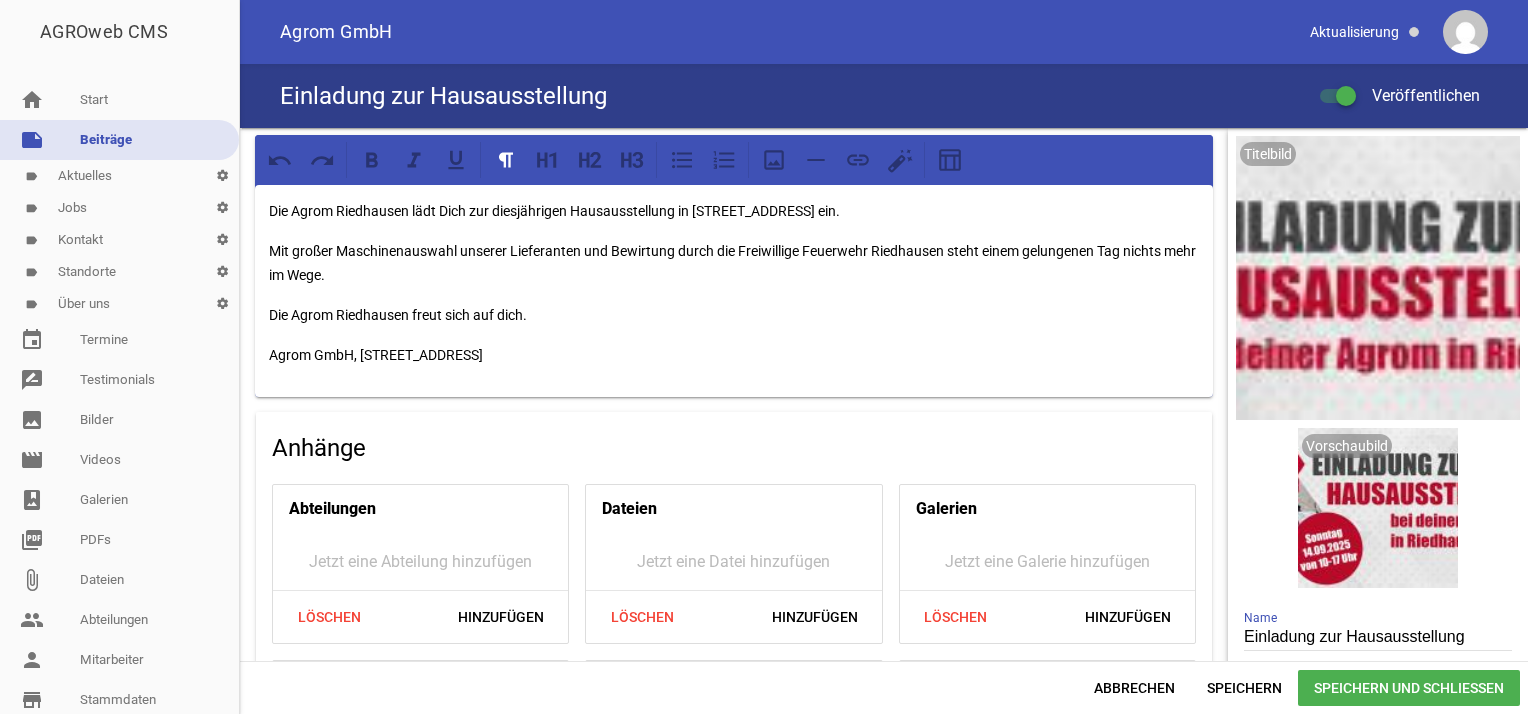 drag, startPoint x: 715, startPoint y: 212, endPoint x: 739, endPoint y: 217, distance: 24.5153 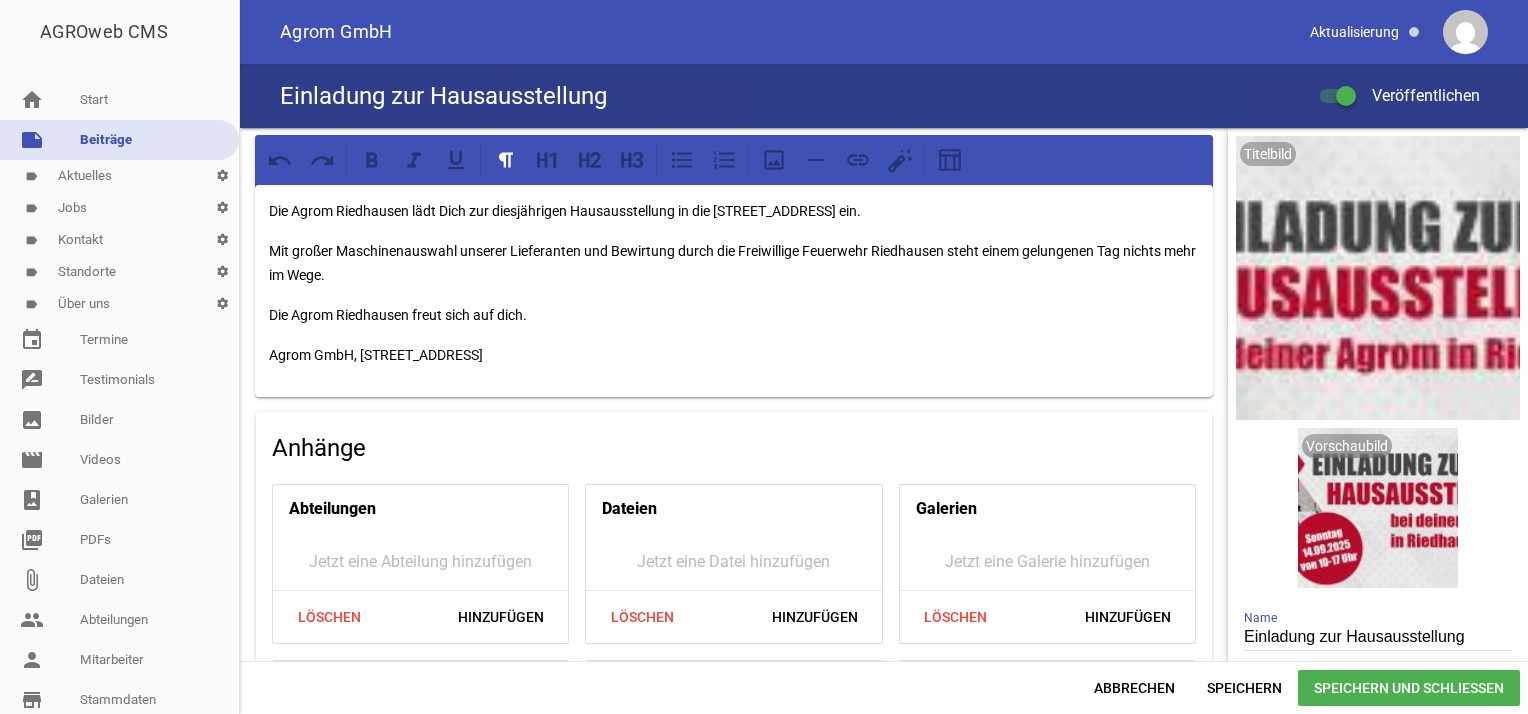 click on "Die Agrom Riedhausen lädt Dich zur diesjährigen Hausausstellung in die [STREET_ADDRESS] ein." at bounding box center [734, 211] 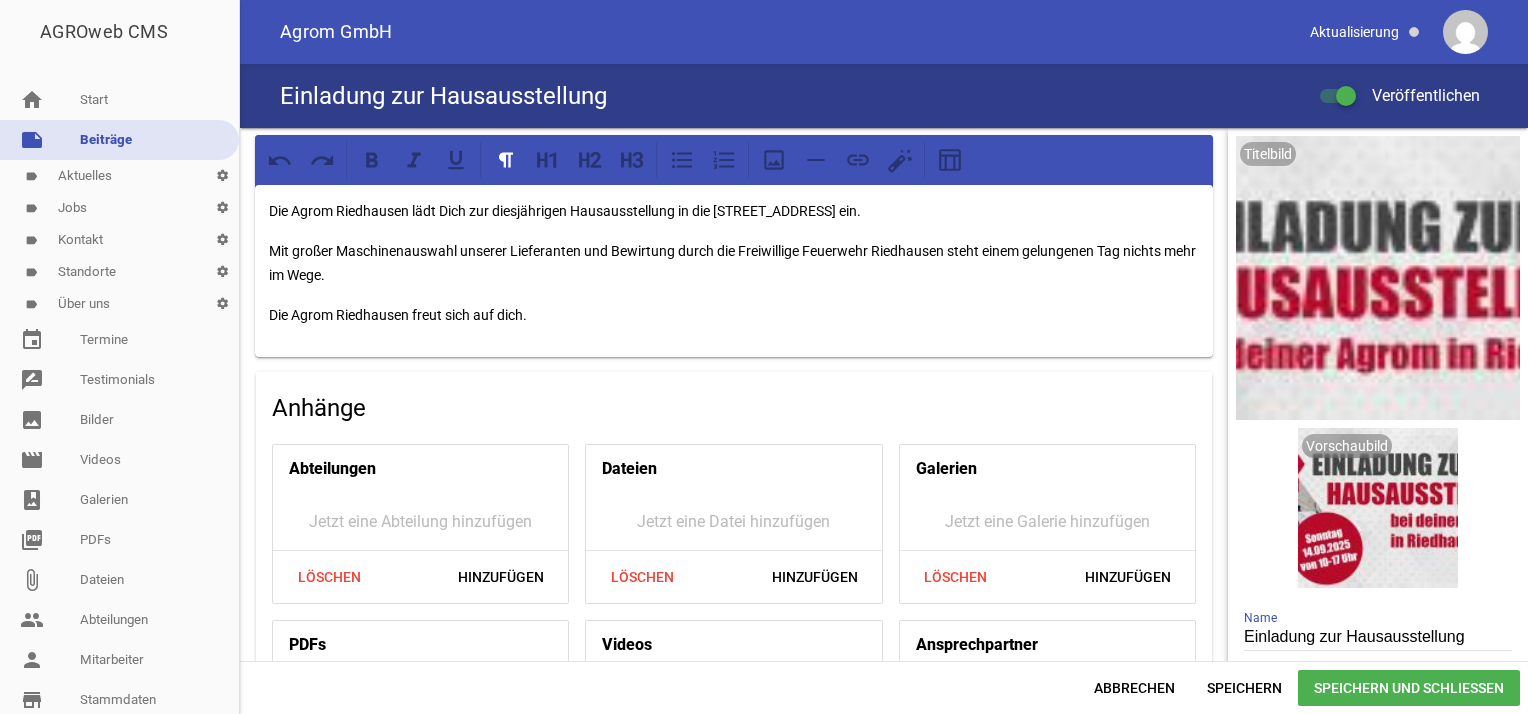 click on "Die Agrom Riedhausen lädt Dich zur diesjährigen Hausausstellung in die [STREET_ADDRESS] ein. Mit großer Maschinenauswahl unserer Lieferanten und Bewirtung durch die Freiwillige Feuerwehr [GEOGRAPHIC_DATA] steht einem gelungenen Tag nichts mehr im Wege. Die Agrom Riedhausen freut sich auf dich." at bounding box center [734, 271] 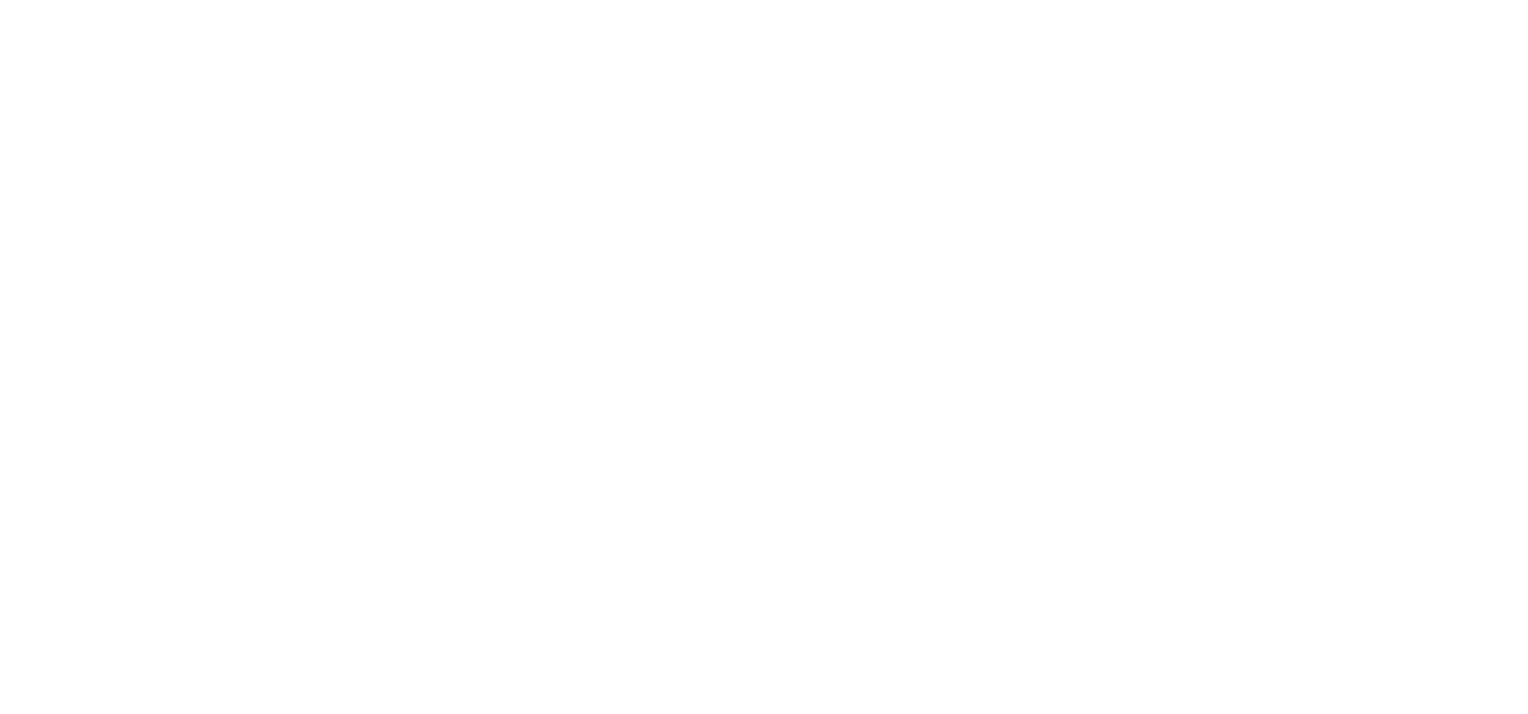 scroll, scrollTop: 0, scrollLeft: 0, axis: both 